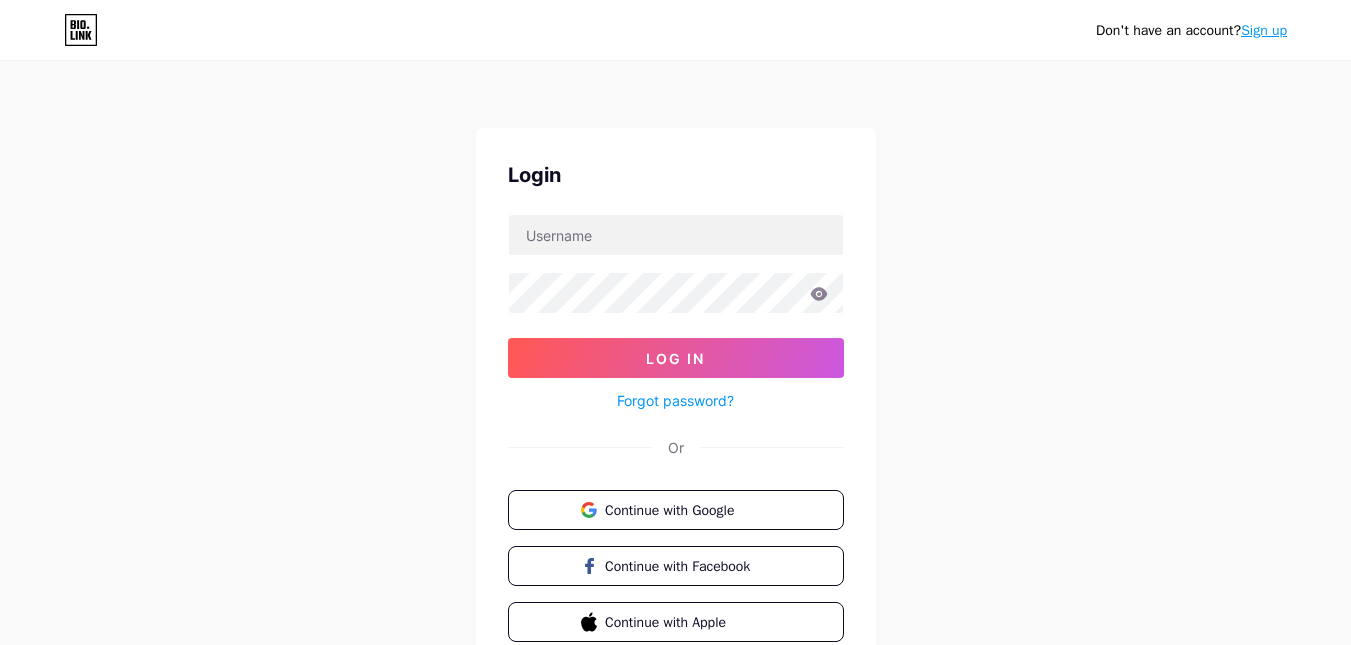 scroll, scrollTop: 0, scrollLeft: 0, axis: both 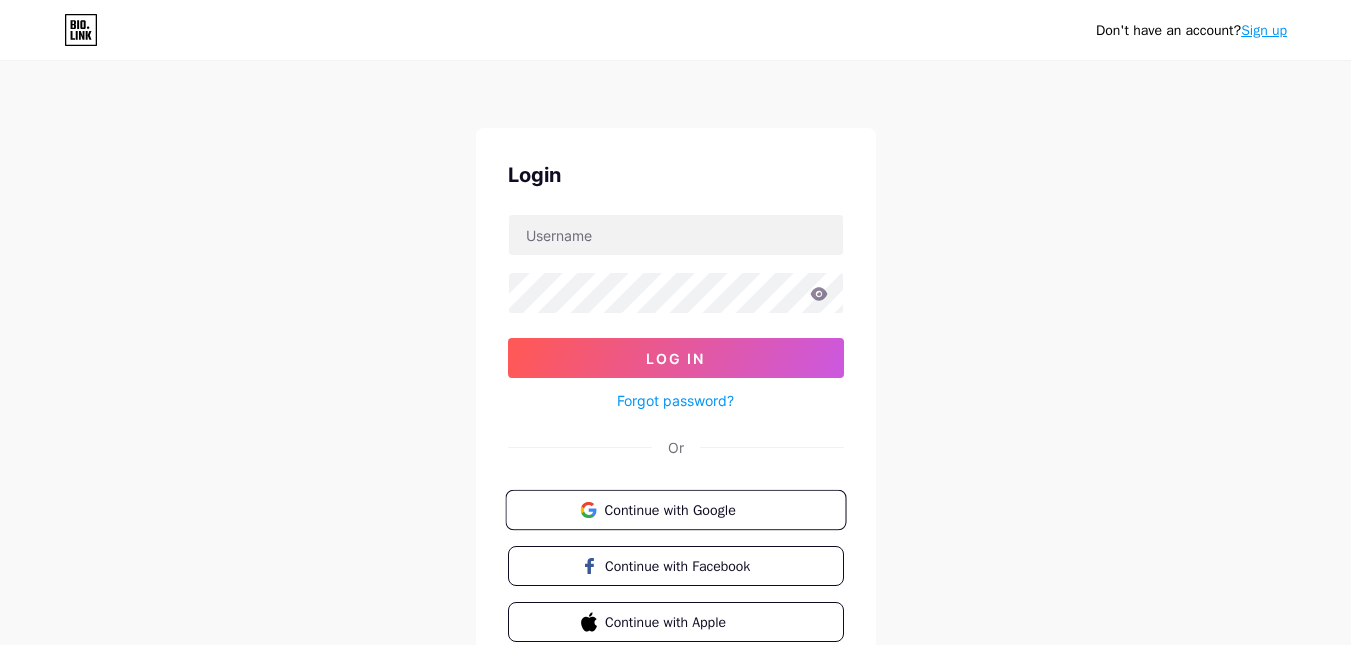 click on "Continue with Google" at bounding box center (687, 509) 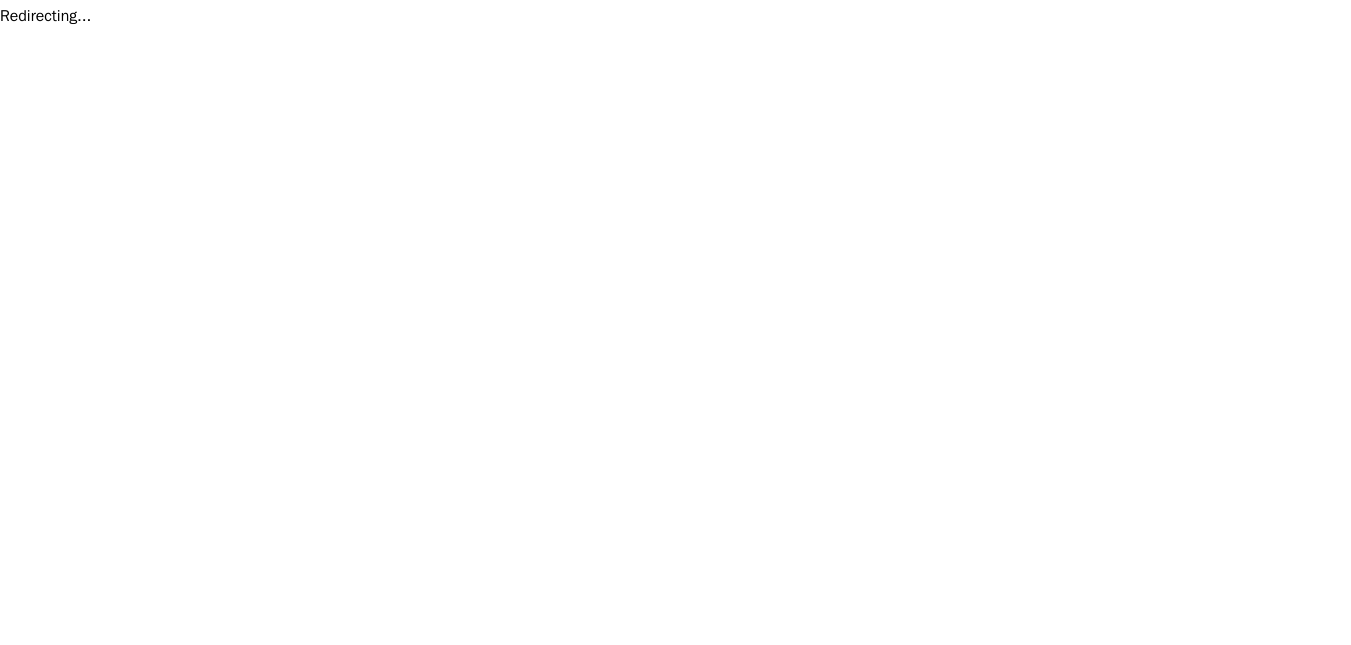 scroll, scrollTop: 0, scrollLeft: 0, axis: both 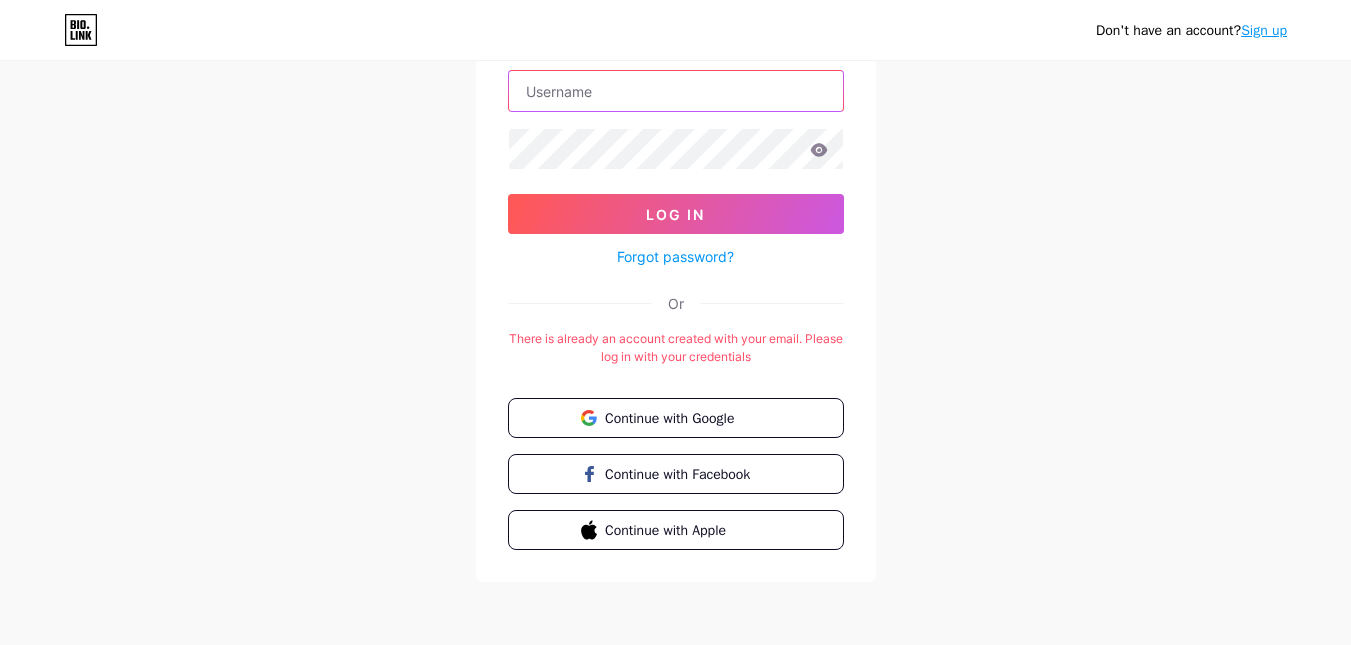 click at bounding box center [676, 91] 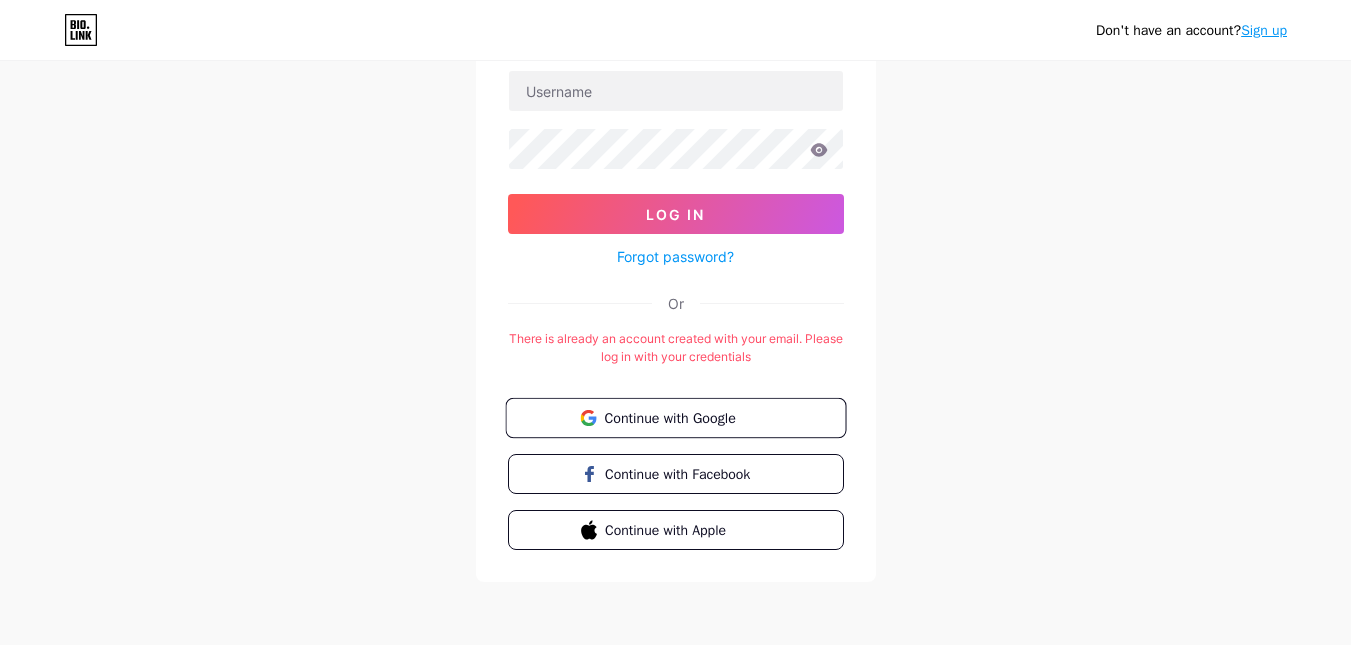 click on "Continue with Google" at bounding box center (687, 417) 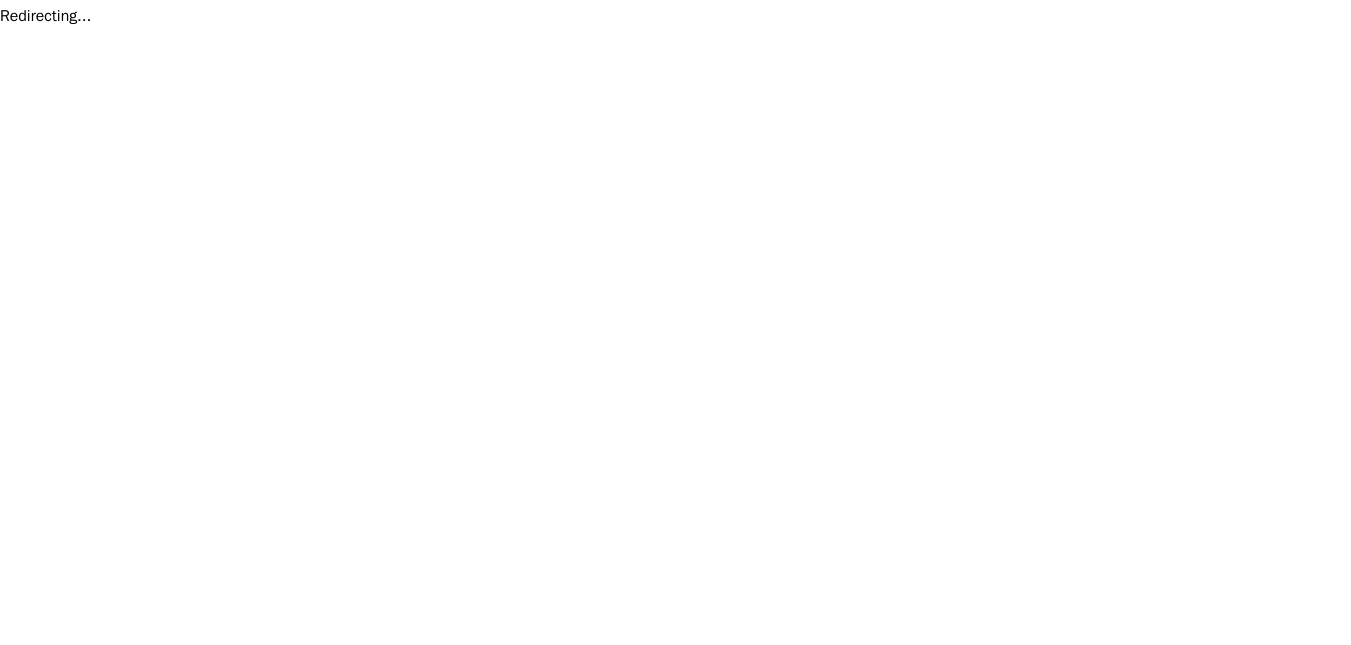 scroll, scrollTop: 0, scrollLeft: 0, axis: both 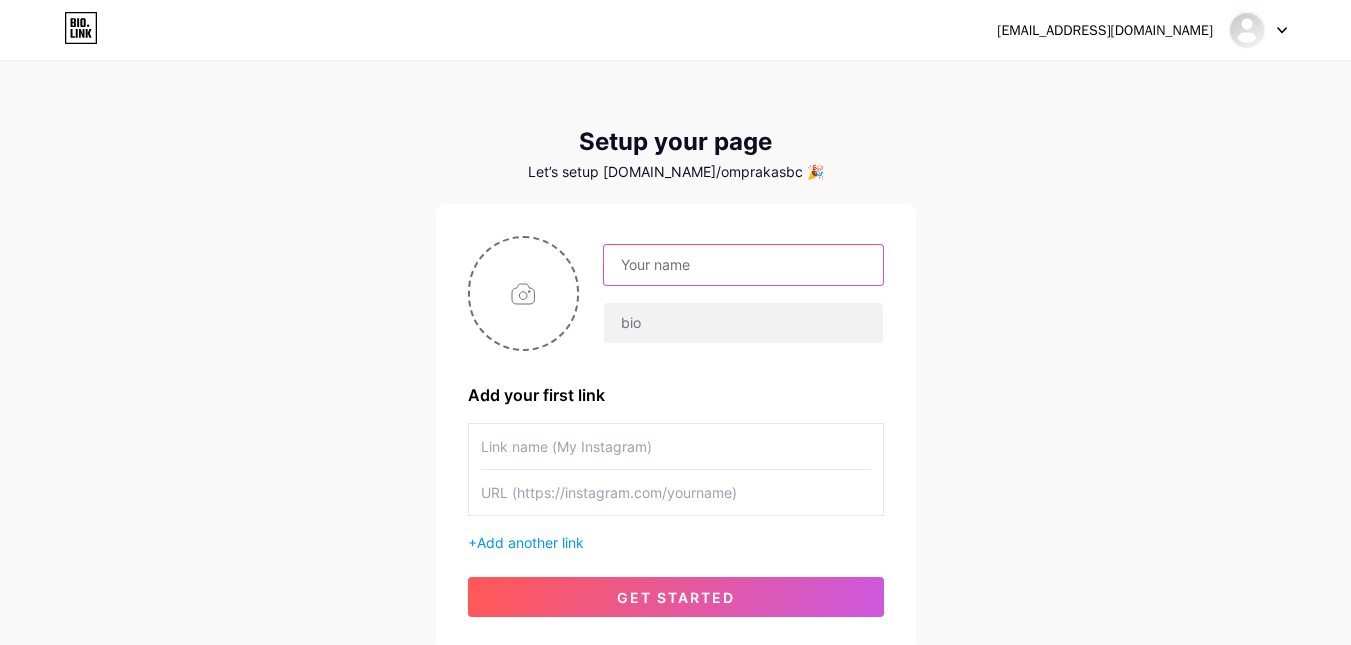 click at bounding box center [743, 265] 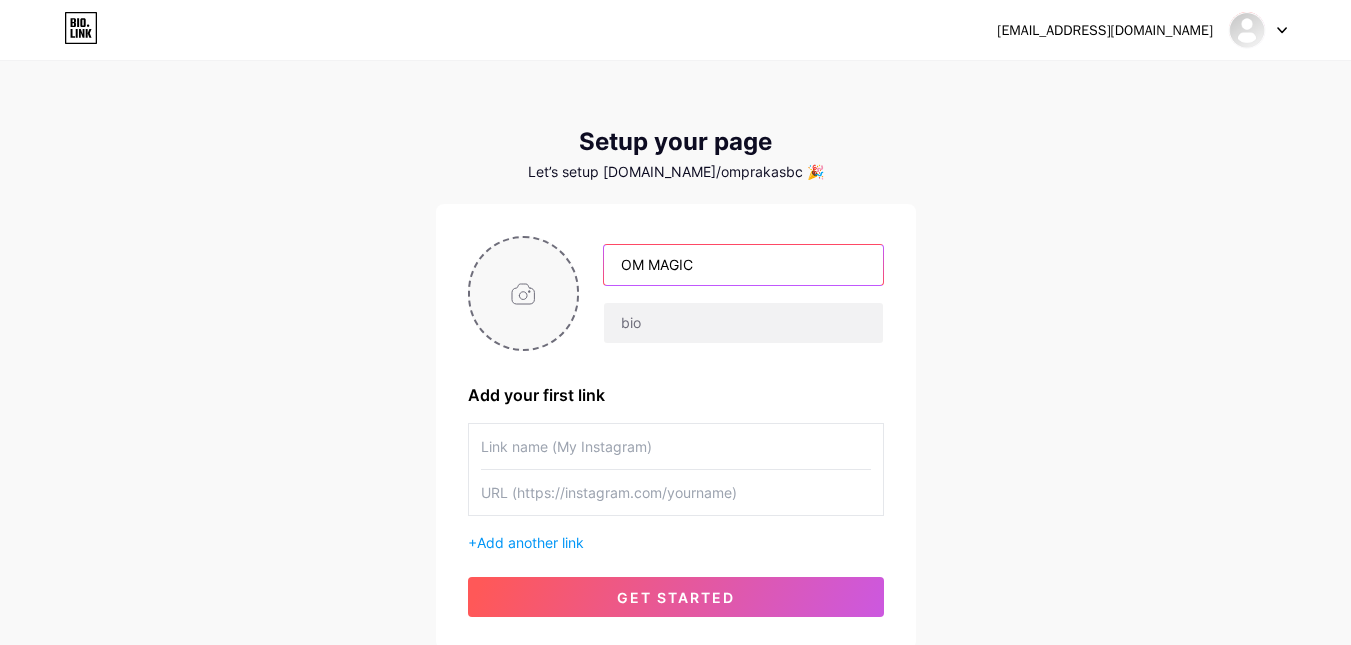 type on "OM MAGIC" 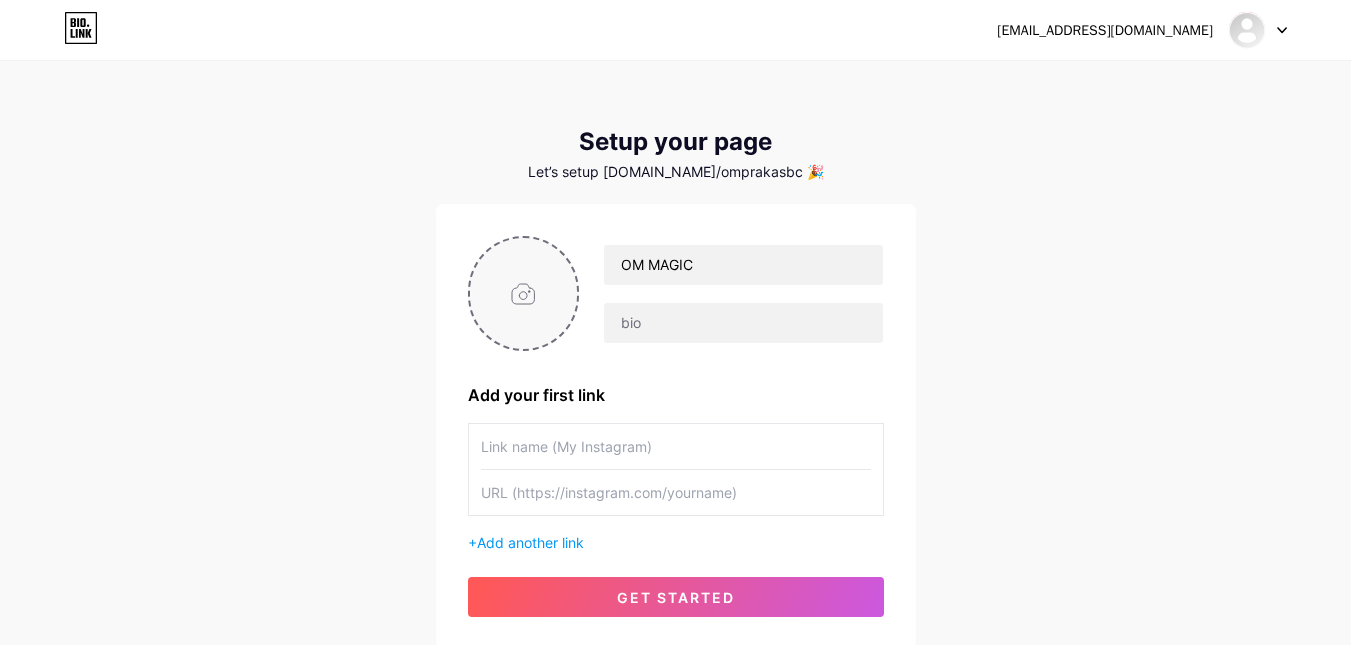 click at bounding box center (524, 293) 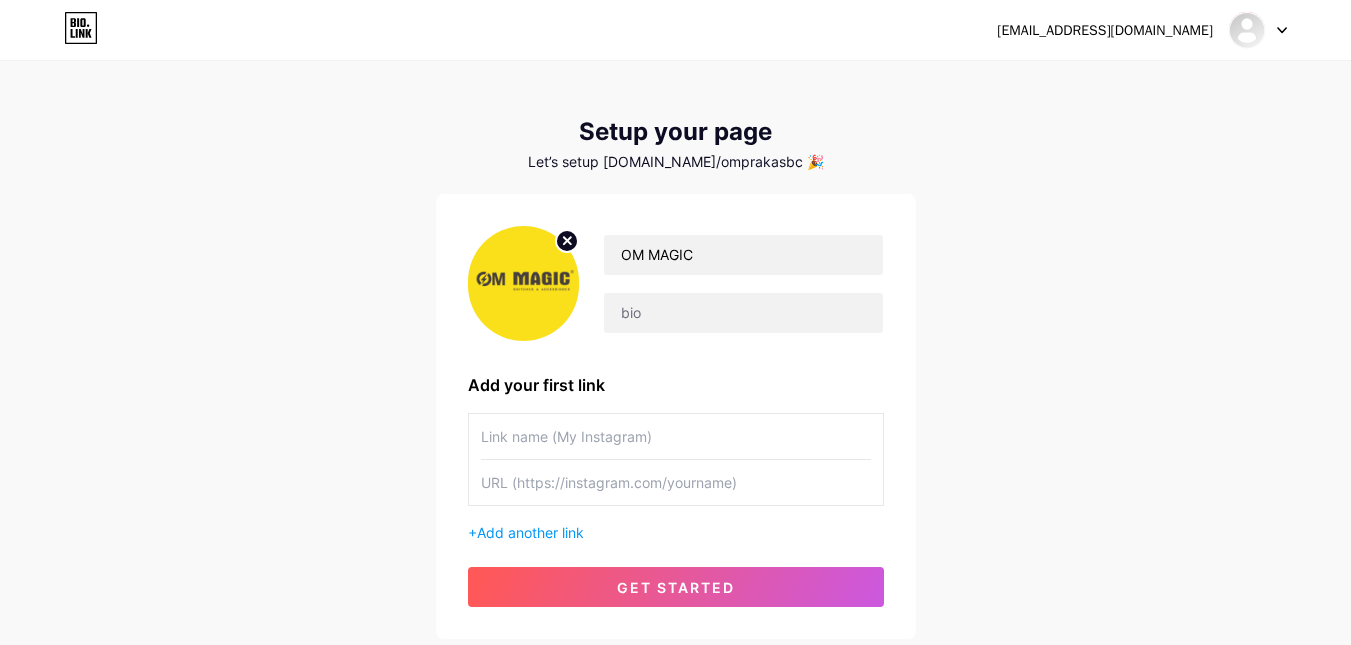 scroll, scrollTop: 0, scrollLeft: 0, axis: both 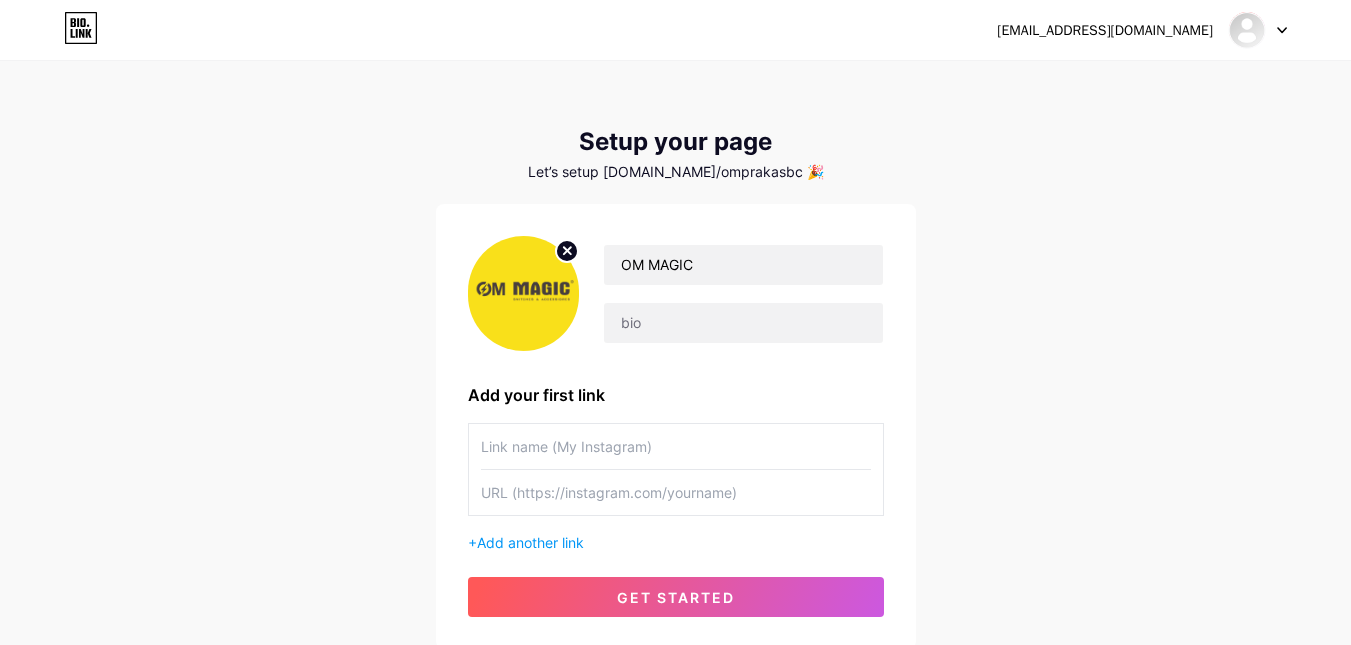 click at bounding box center [676, 446] 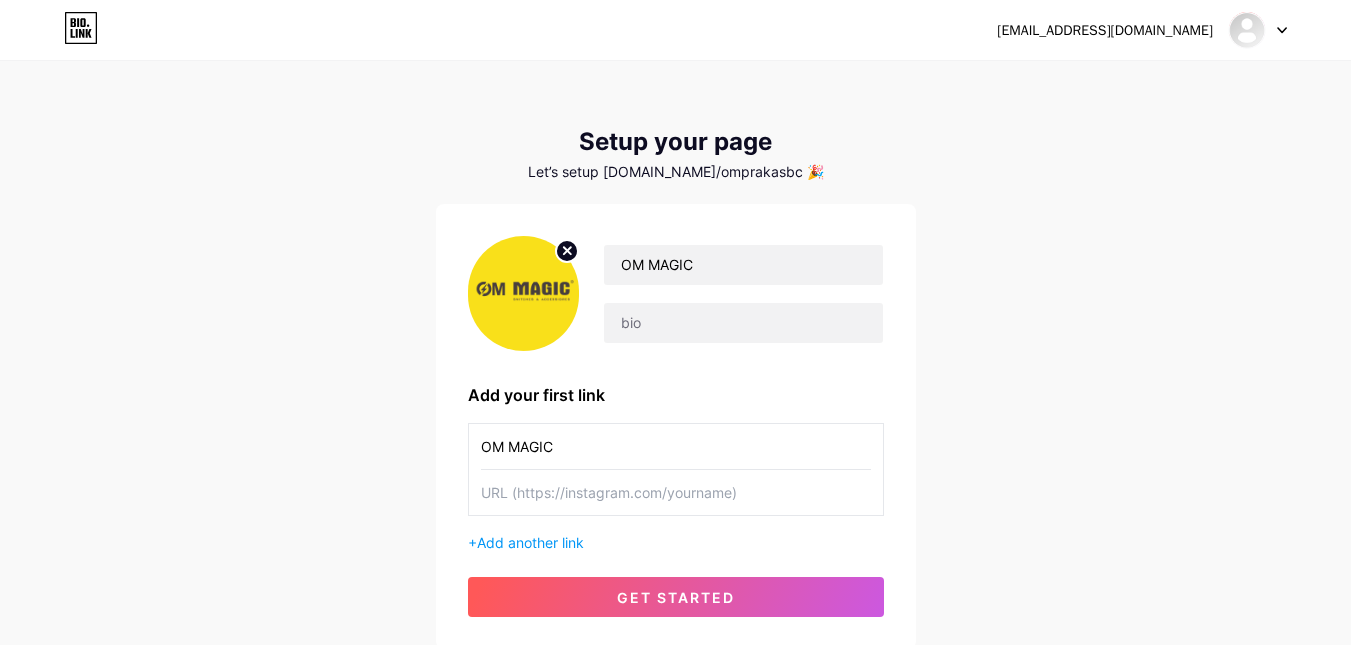 type on "OM MAGIC" 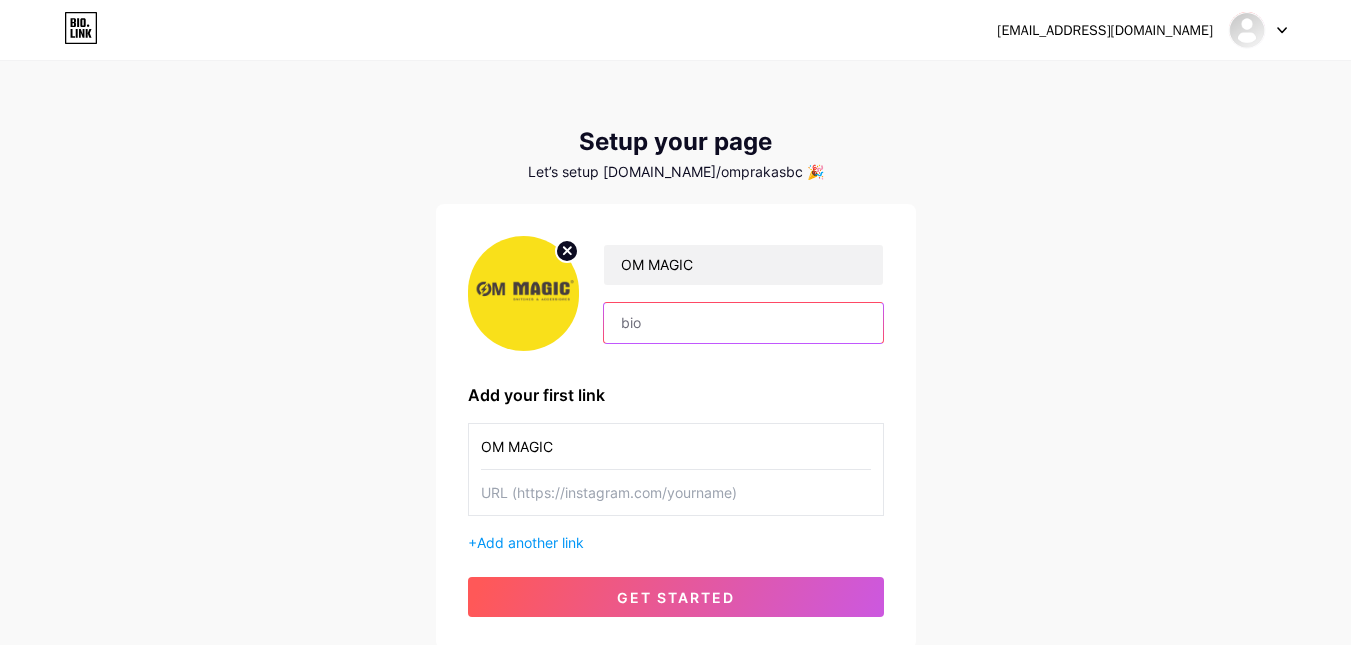 click at bounding box center [743, 323] 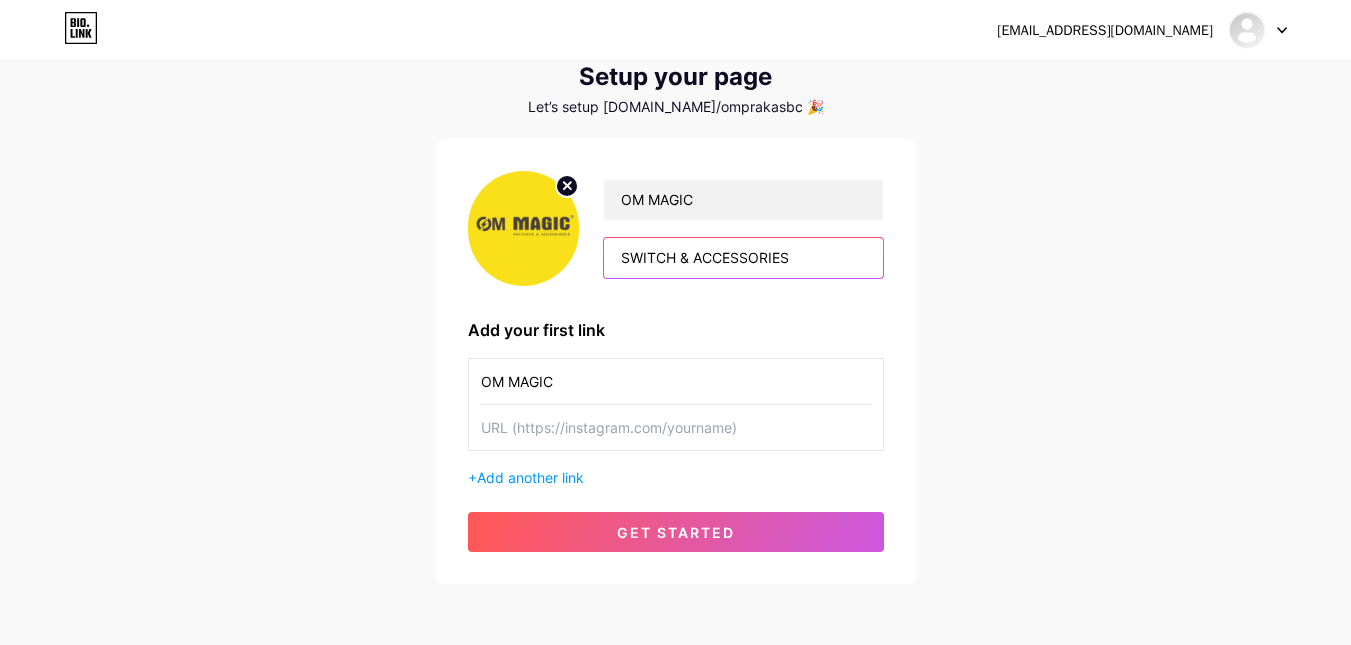 scroll, scrollTop: 100, scrollLeft: 0, axis: vertical 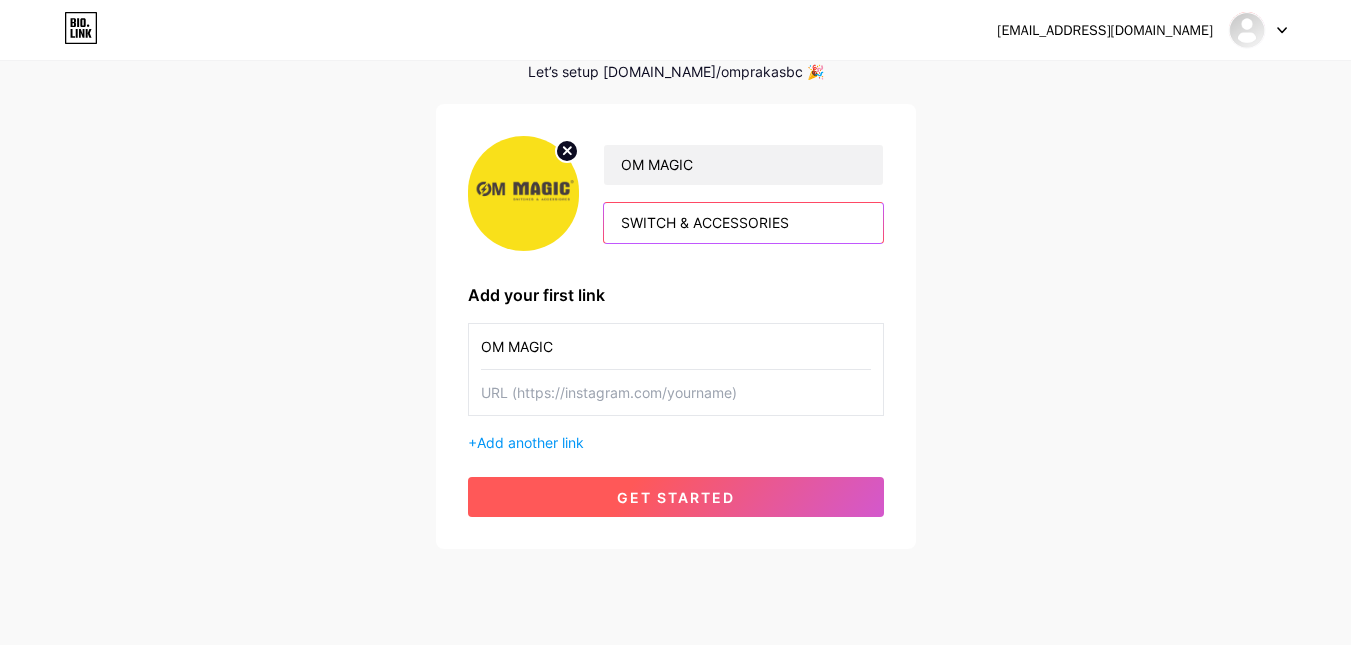 type on "SWITCH & ACCESSORIES" 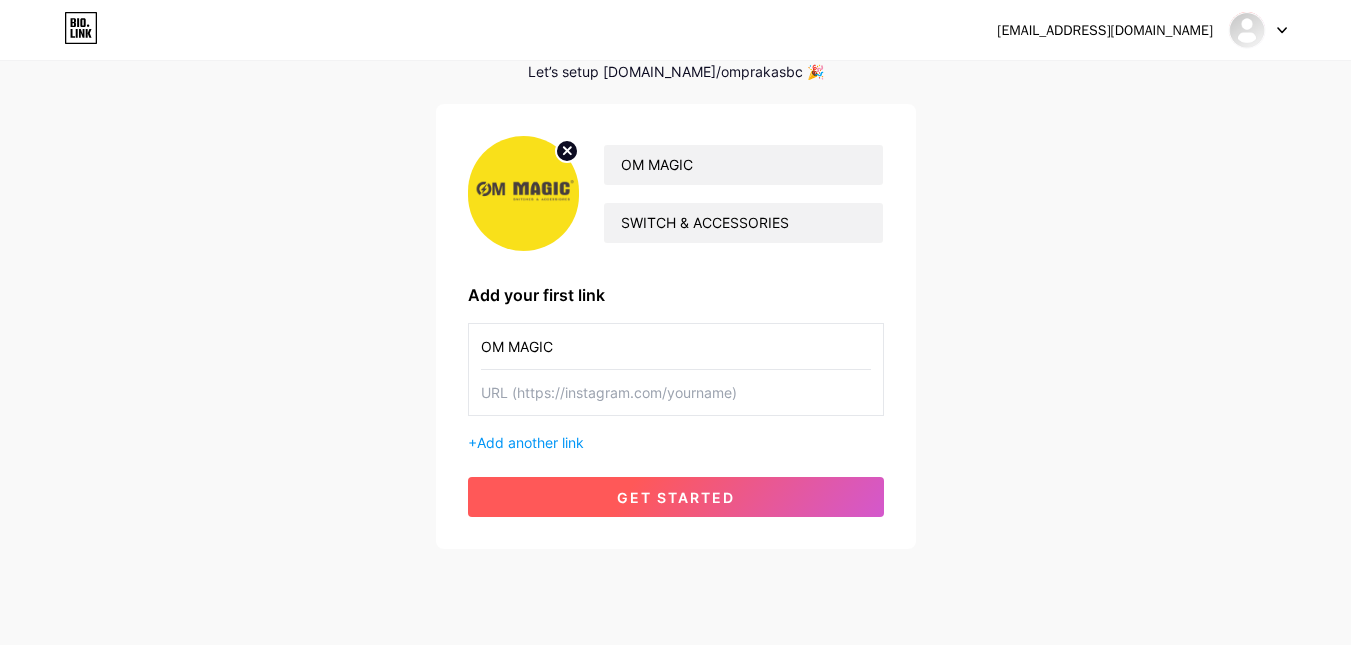 click on "get started" at bounding box center (676, 497) 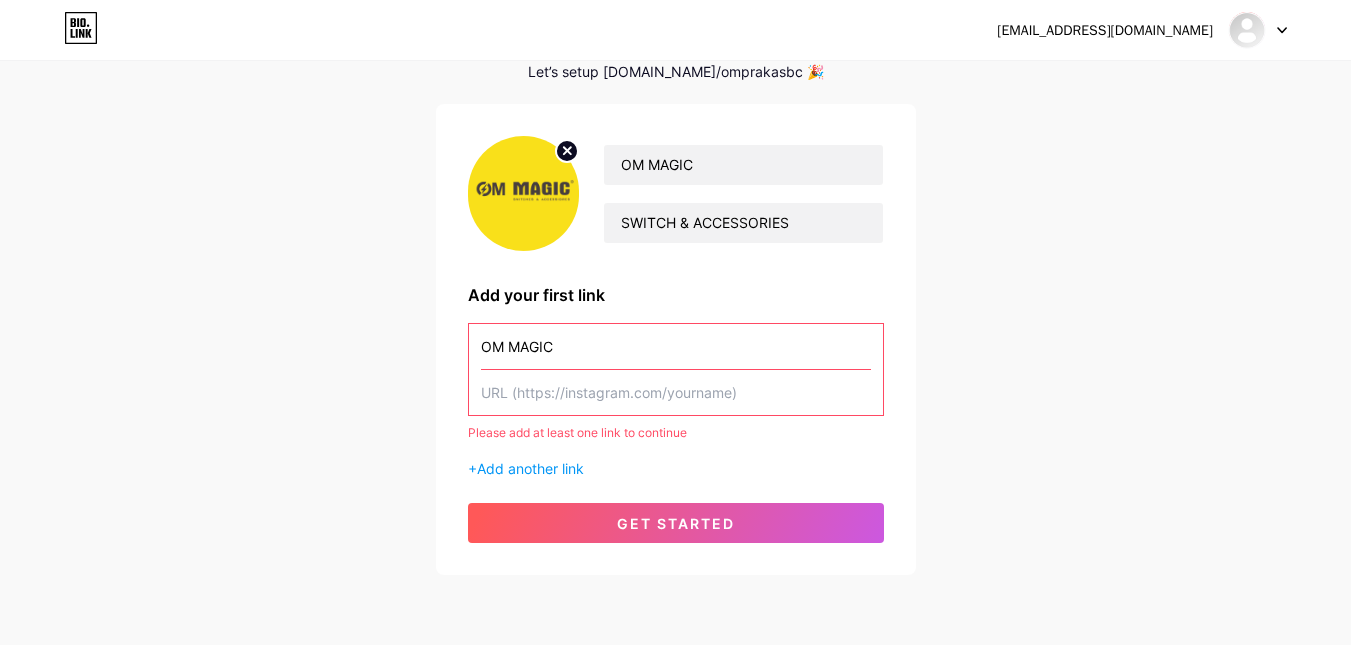 click at bounding box center [676, 392] 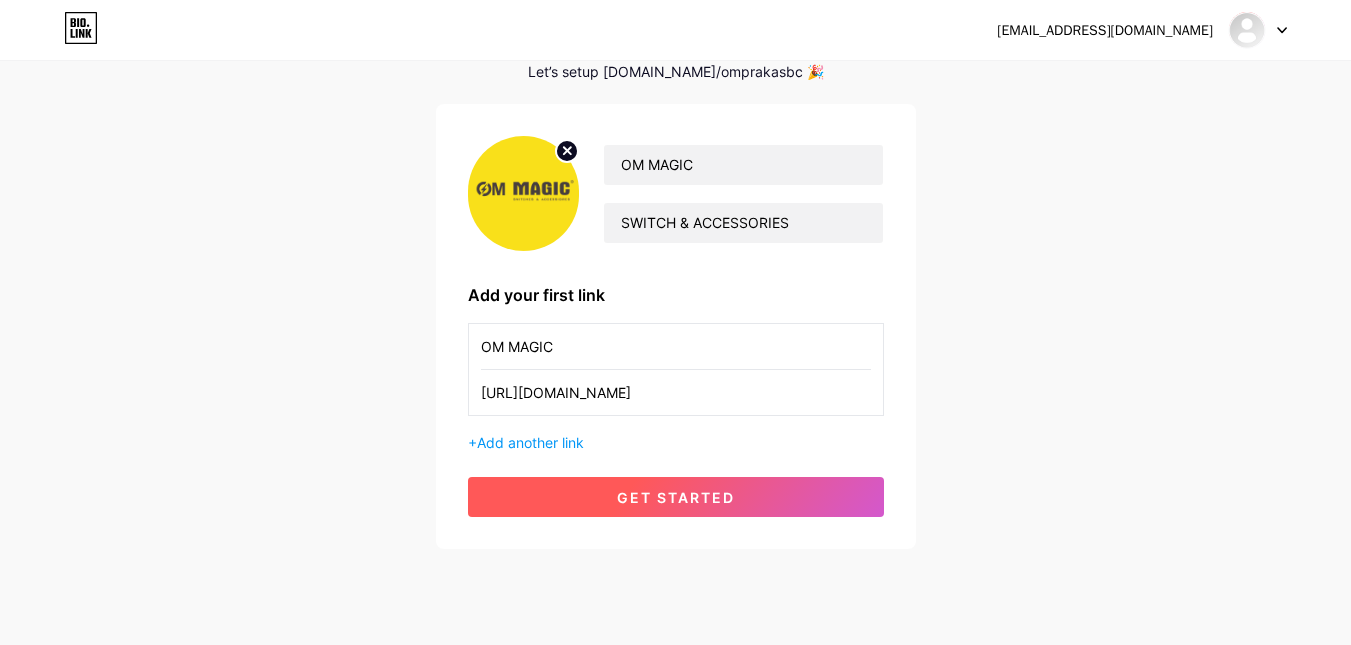 type on "https://www.instagram.com/ommagic__" 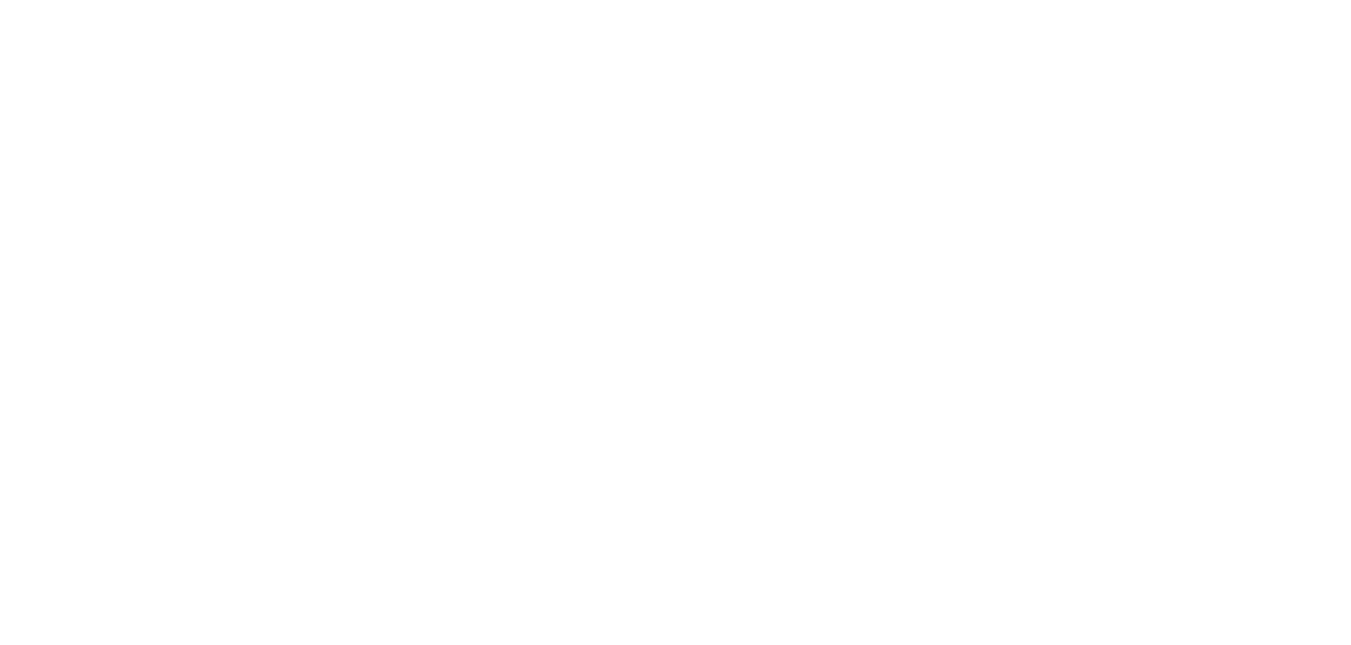 scroll, scrollTop: 0, scrollLeft: 0, axis: both 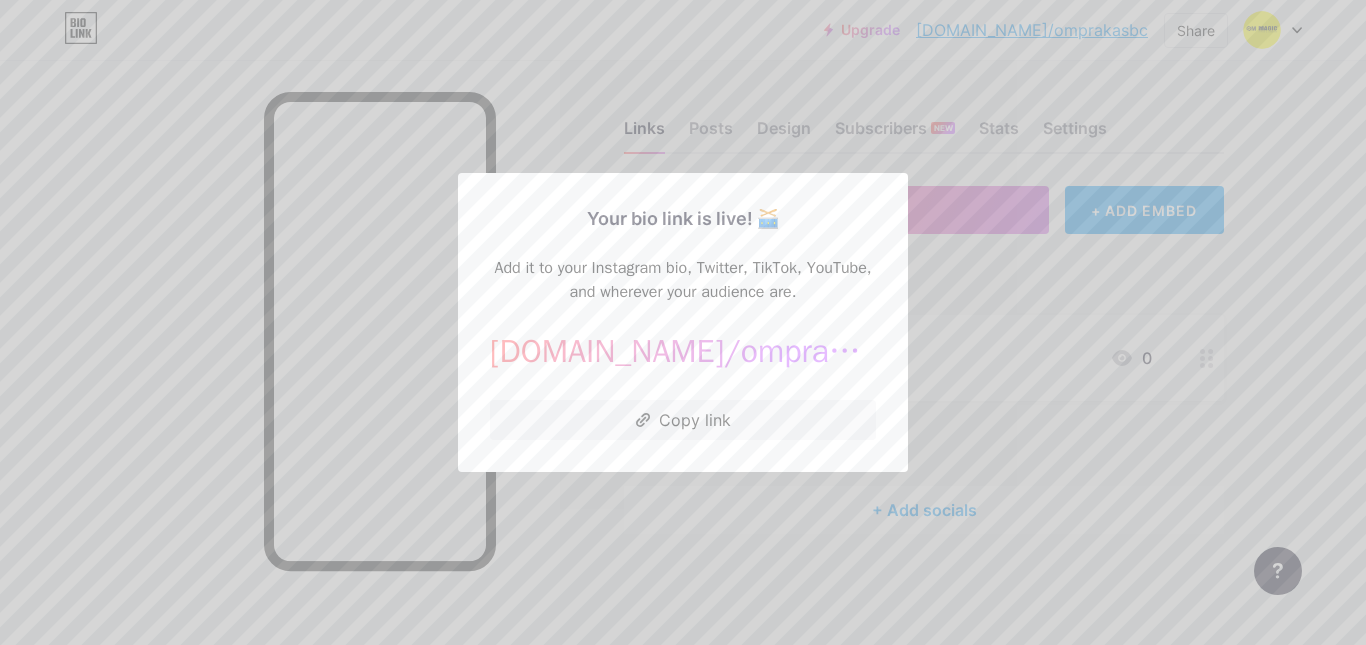 click on "omprakasbc" at bounding box center [826, 351] 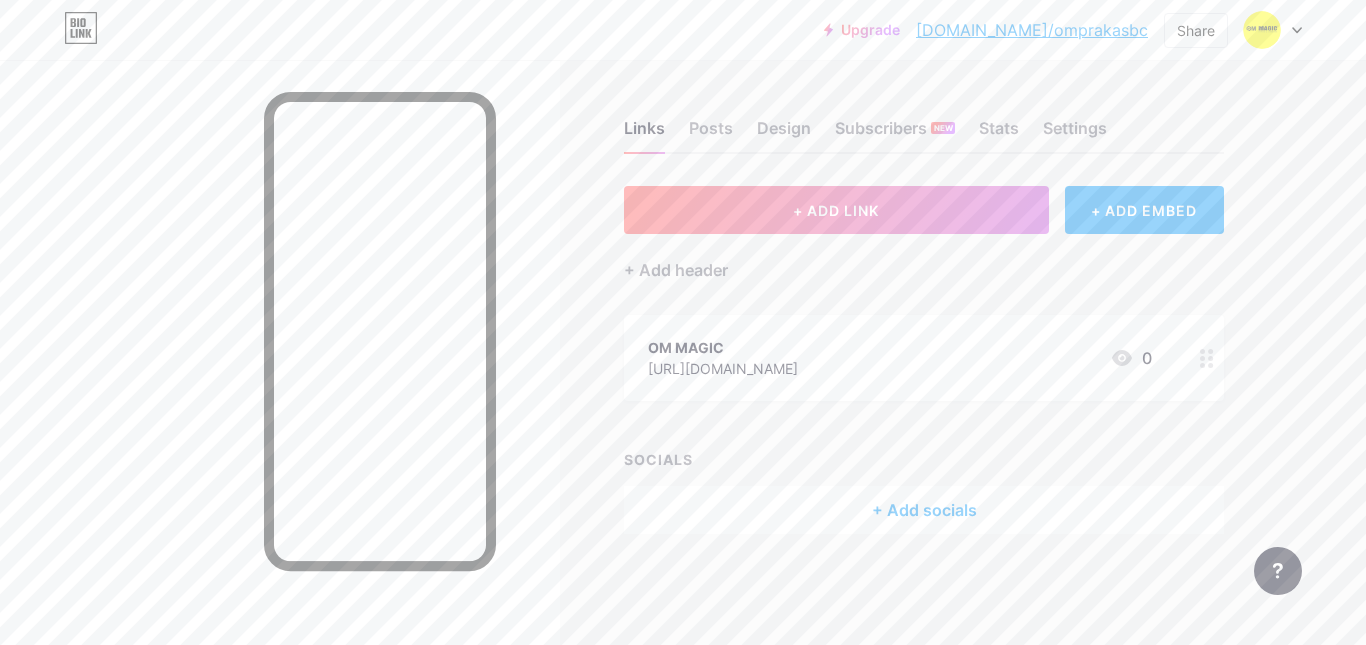 click 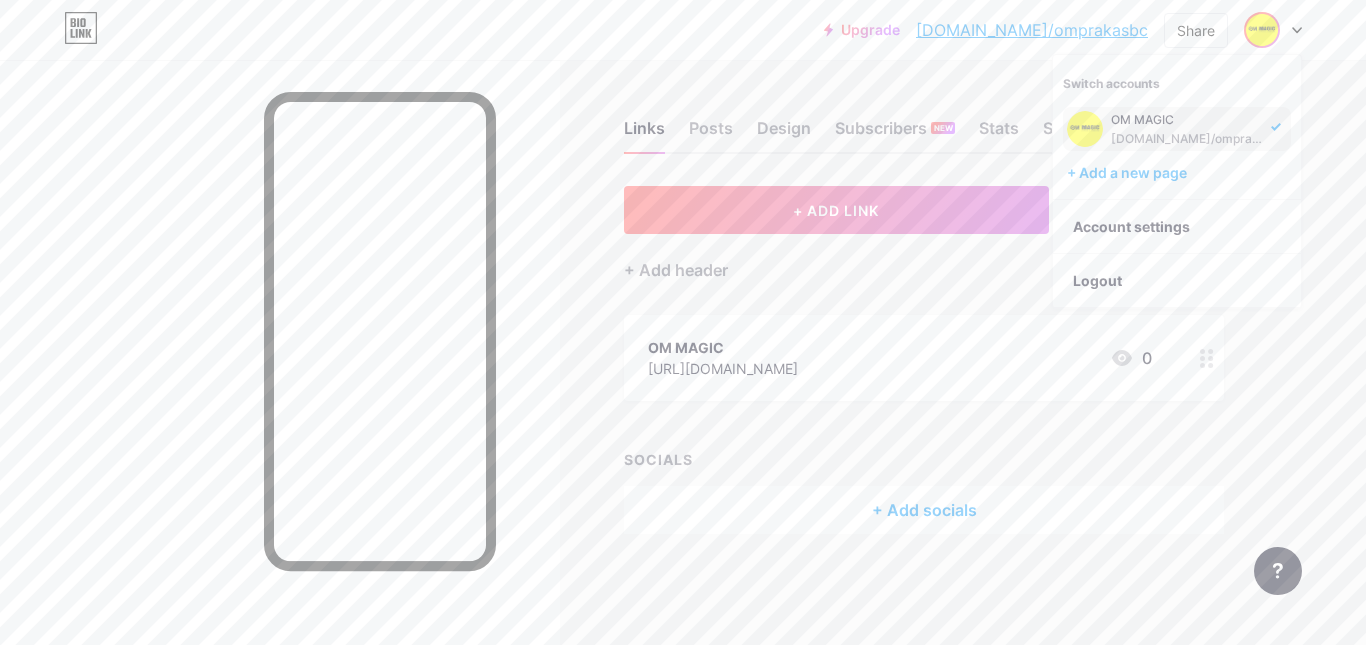 drag, startPoint x: 1169, startPoint y: 136, endPoint x: 1299, endPoint y: 161, distance: 132.38202 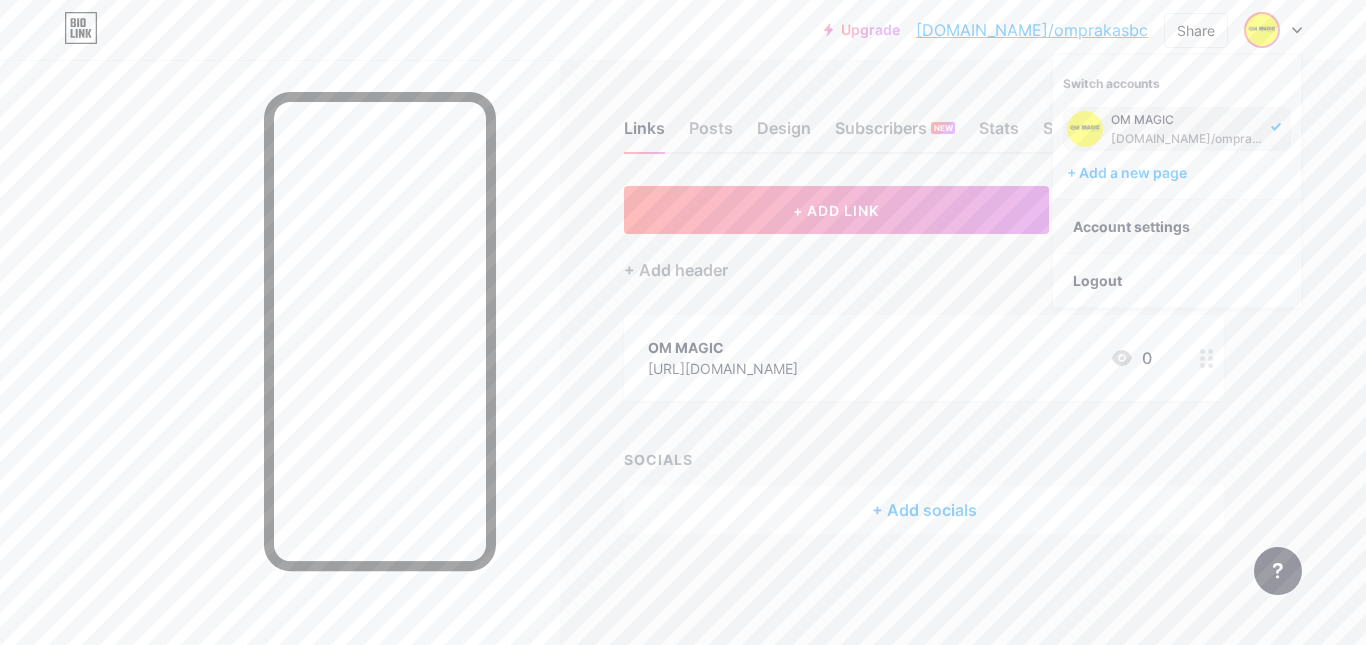 click on "Account settings" at bounding box center (1177, 227) 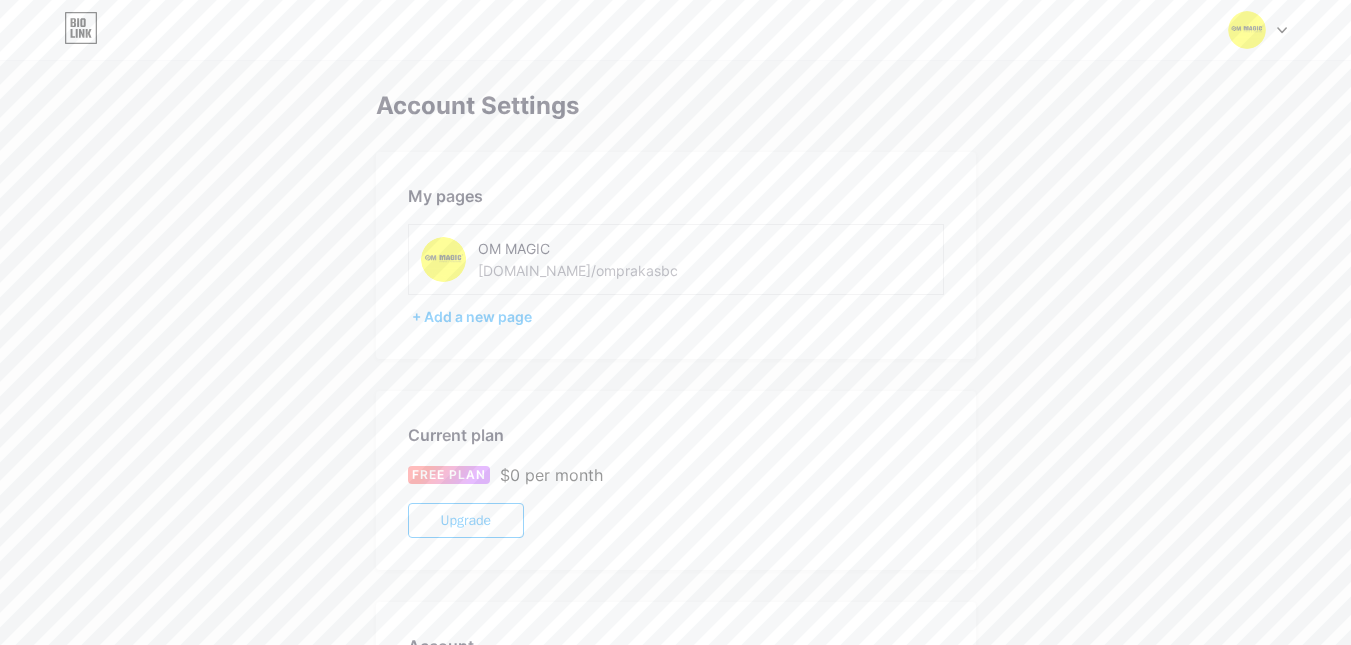 click on "OM MAGIC   bio.link/omprakasbc" at bounding box center [614, 259] 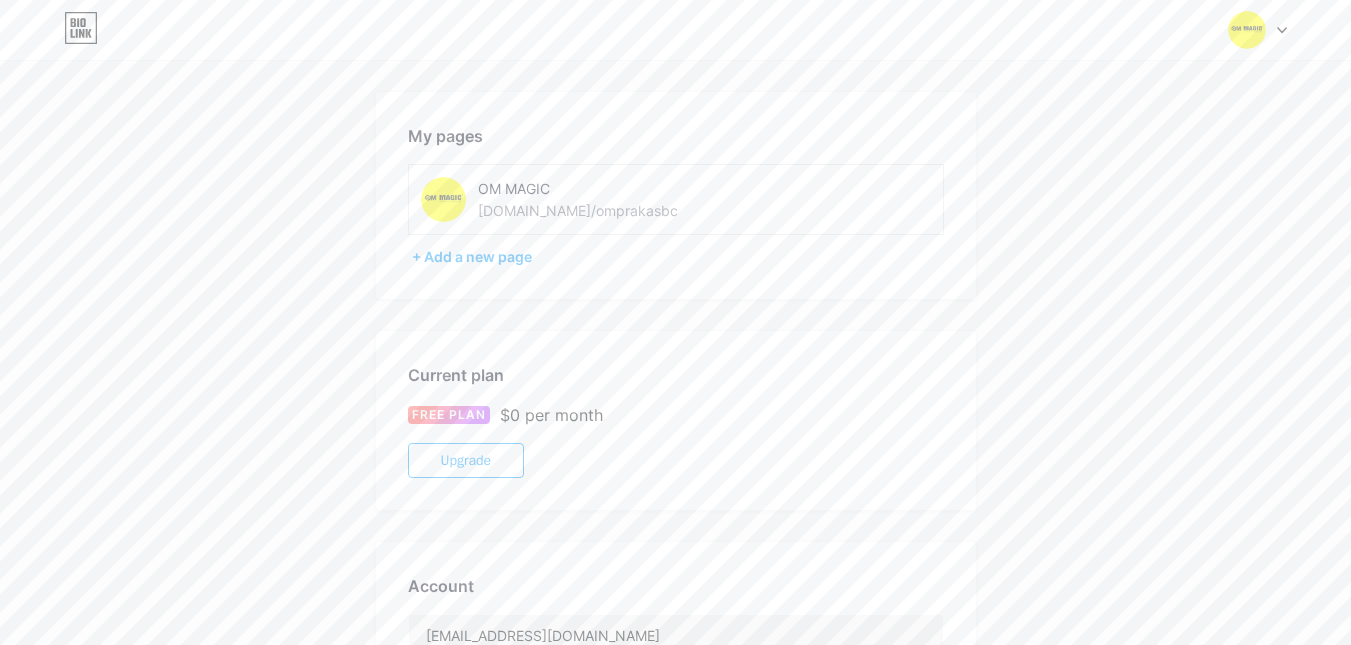 scroll, scrollTop: 0, scrollLeft: 0, axis: both 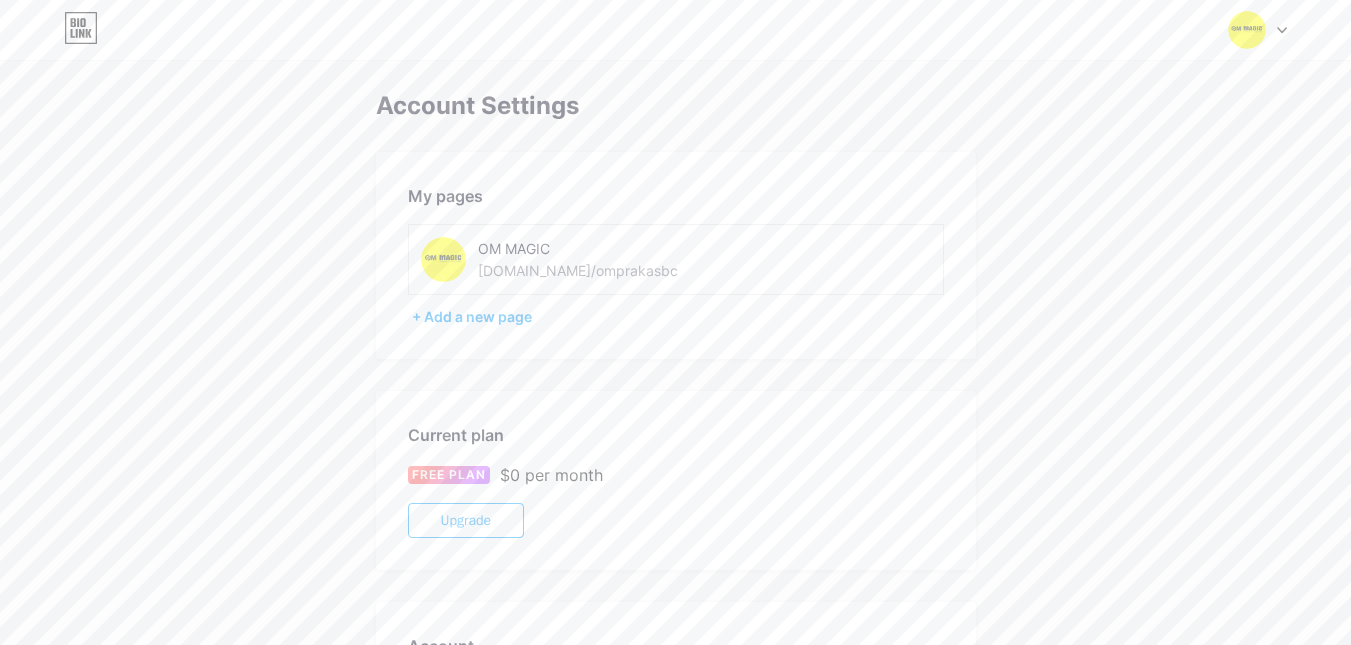 click at bounding box center [443, 259] 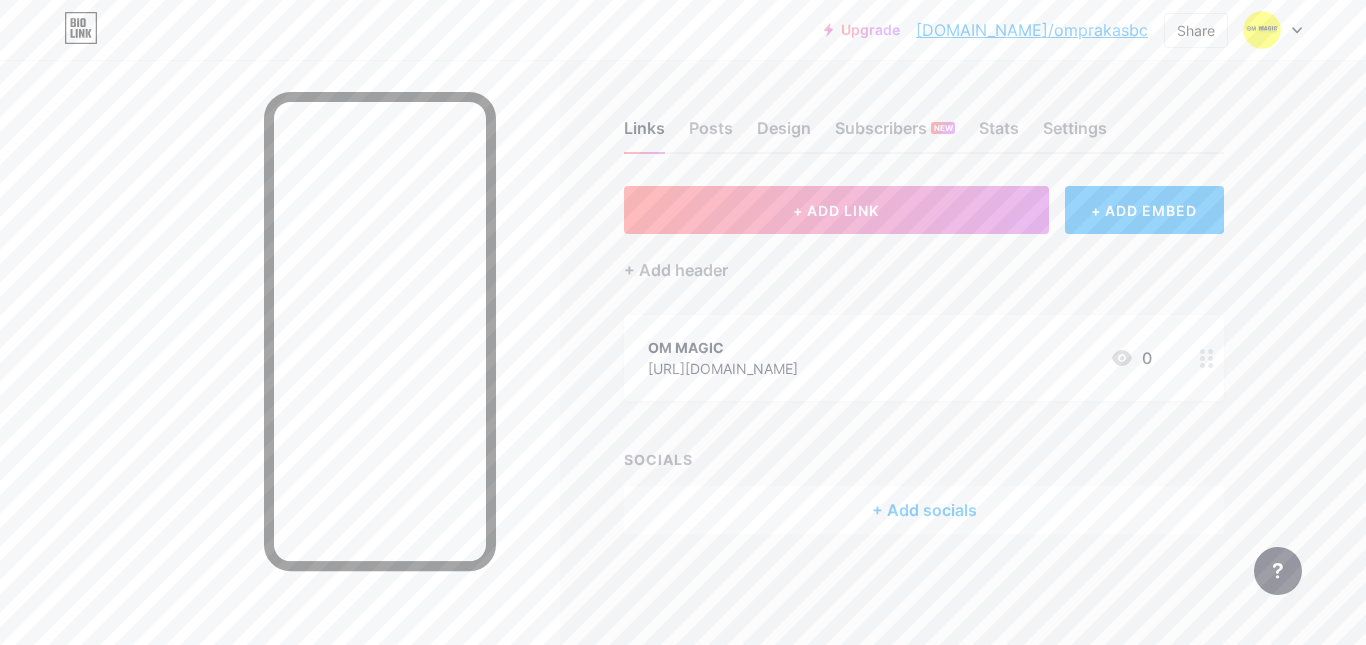 click on "[DOMAIN_NAME]/omprakasbc" at bounding box center [1032, 30] 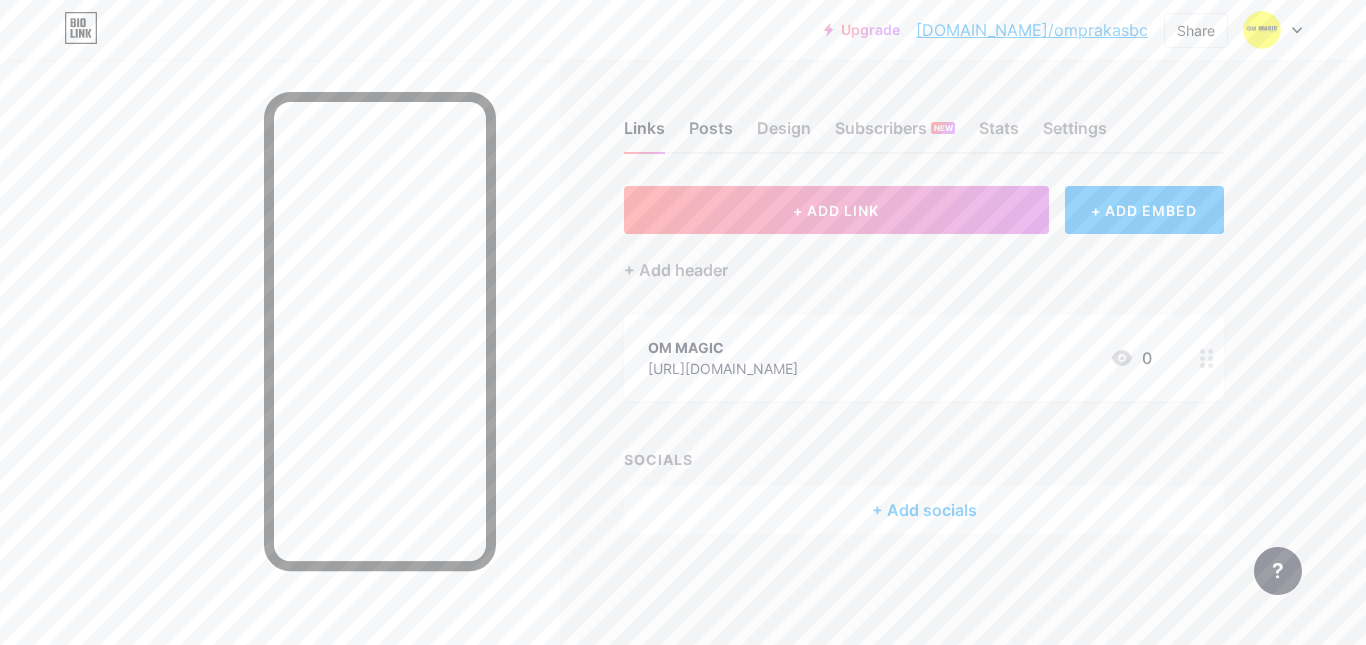 click on "Posts" at bounding box center [711, 134] 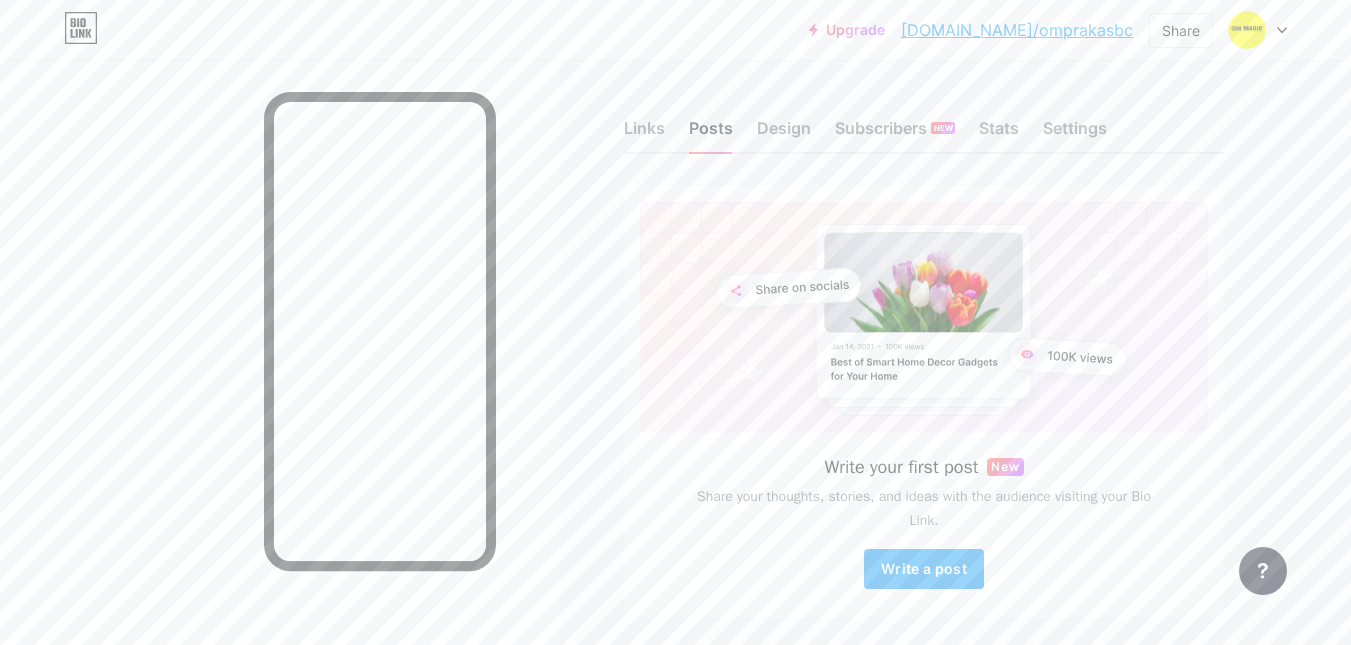 click at bounding box center (1258, 30) 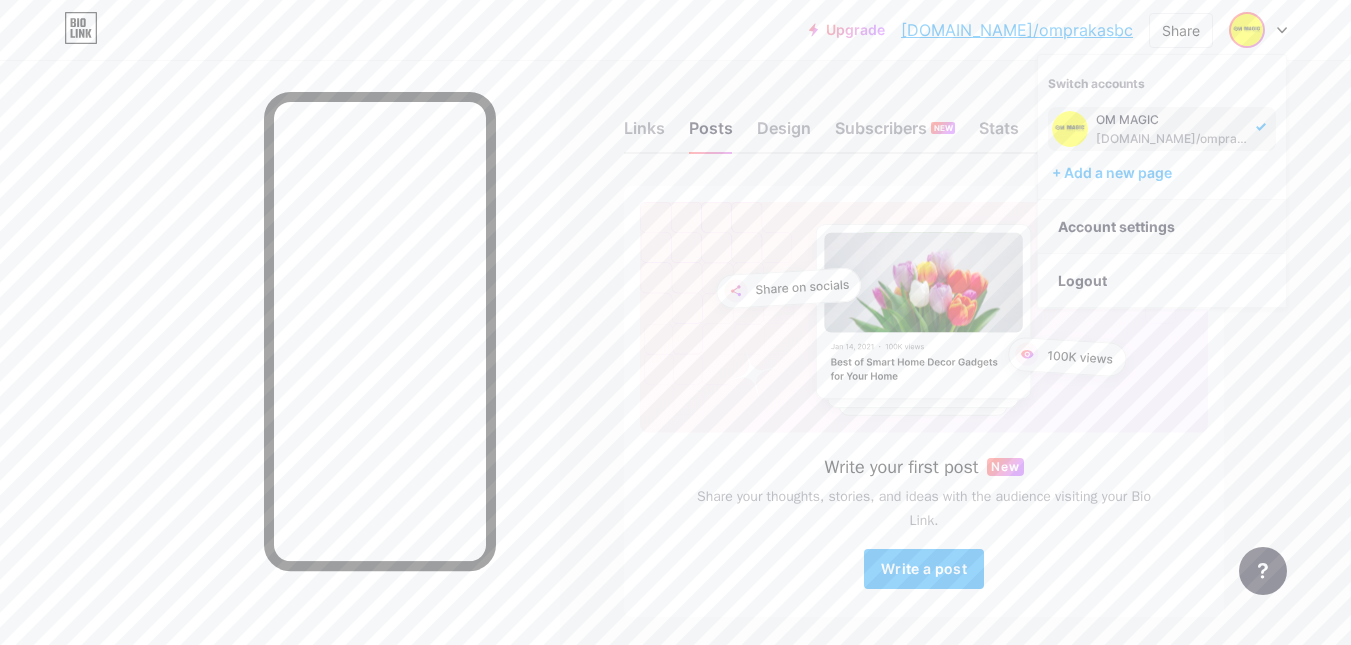 click on "Account settings" at bounding box center [1162, 227] 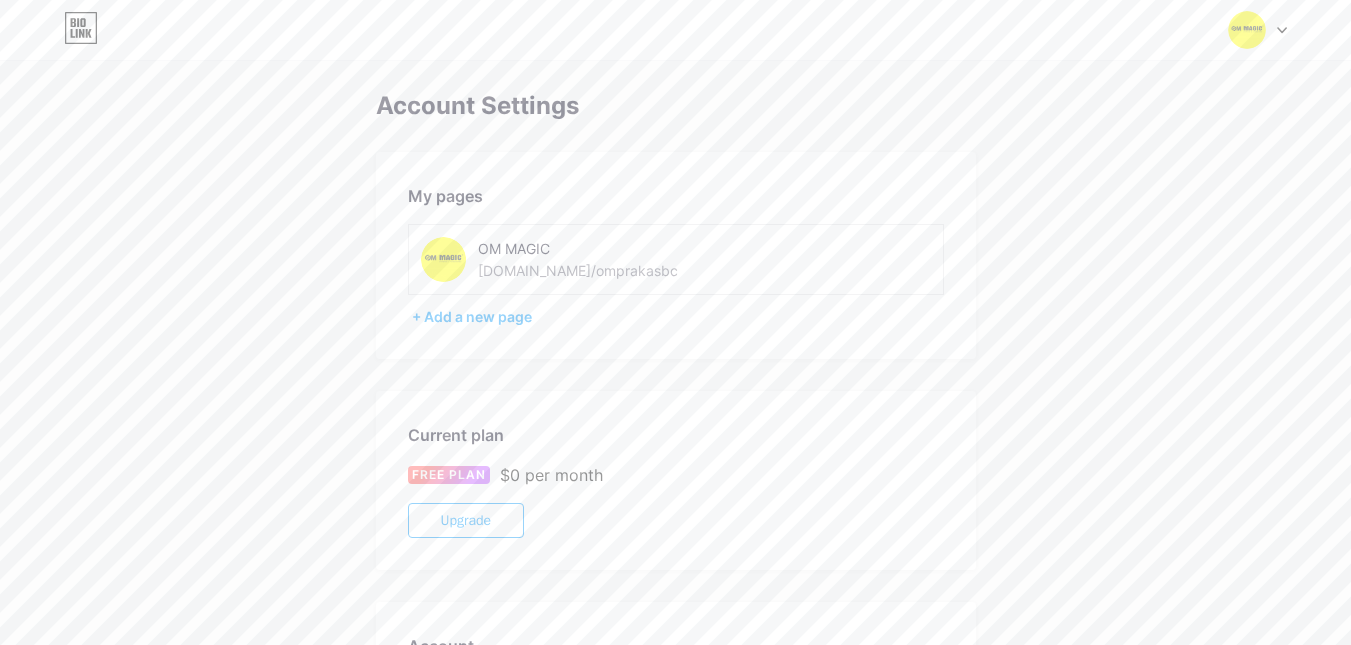 click on "OM MAGIC   bio.link/omprakasbc" at bounding box center [676, 259] 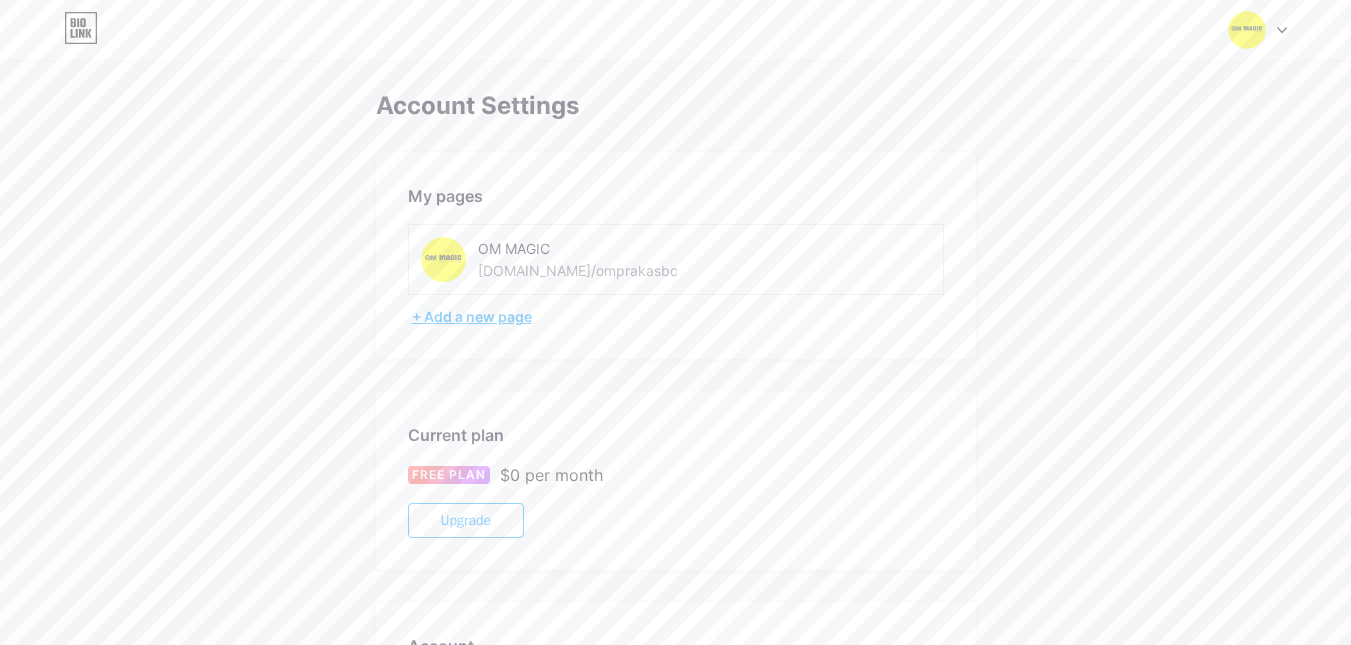 click on "+ Add a new page" at bounding box center [678, 317] 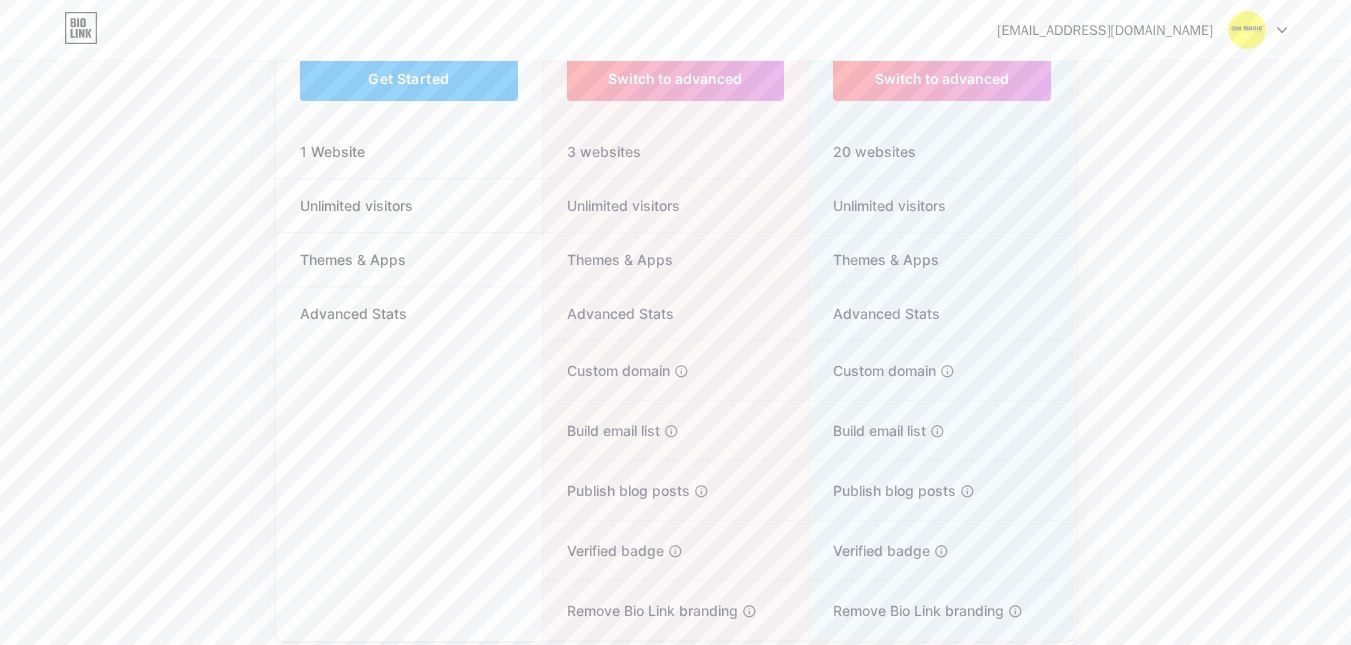 scroll, scrollTop: 137, scrollLeft: 0, axis: vertical 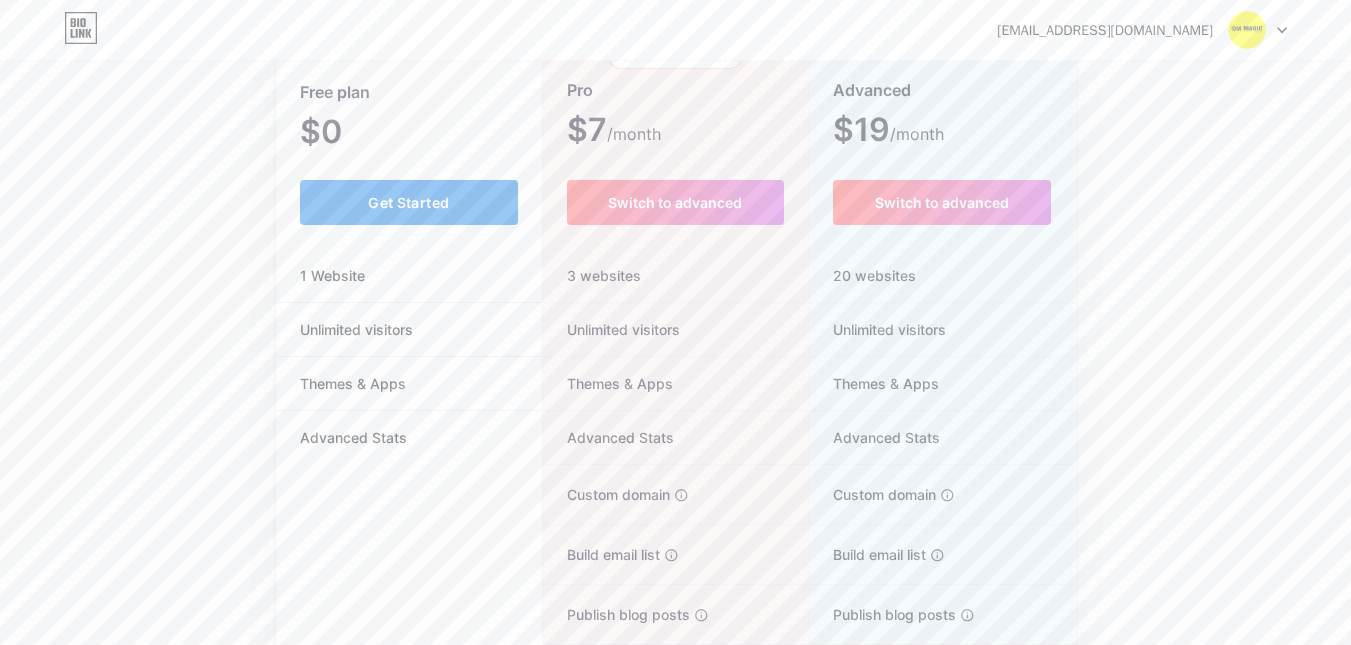 click on "Get Started" at bounding box center (409, 202) 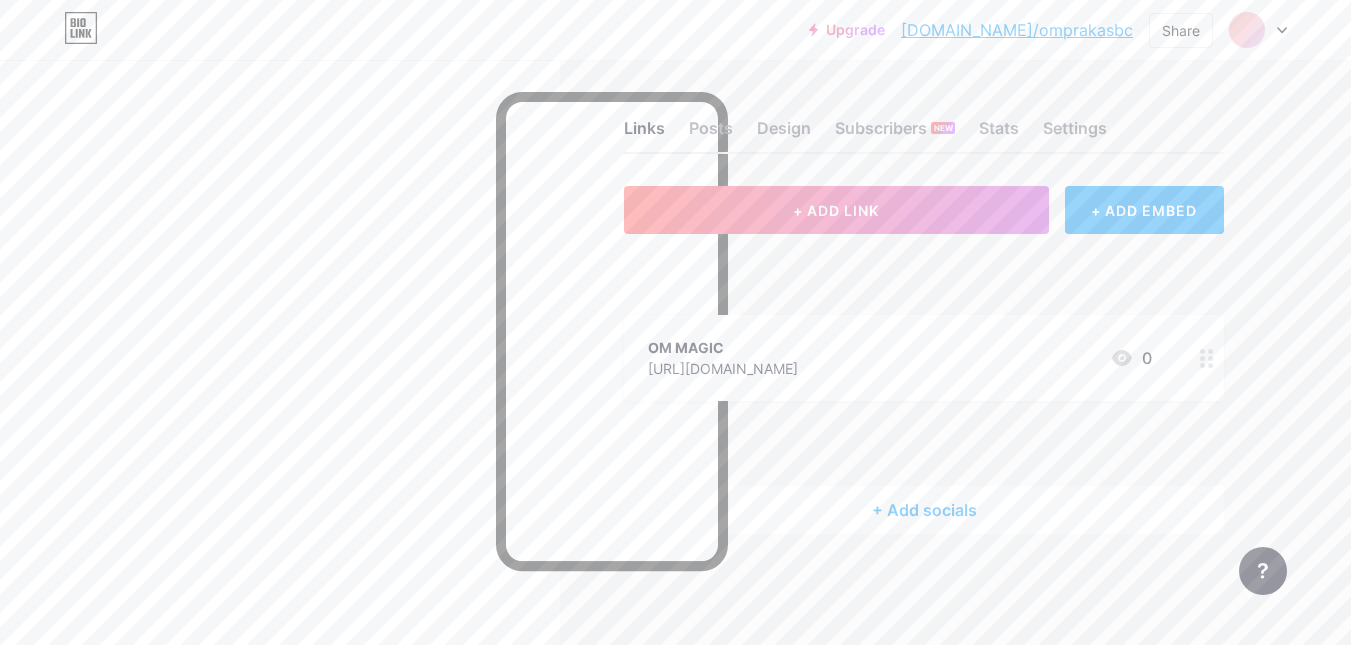 scroll, scrollTop: 0, scrollLeft: 0, axis: both 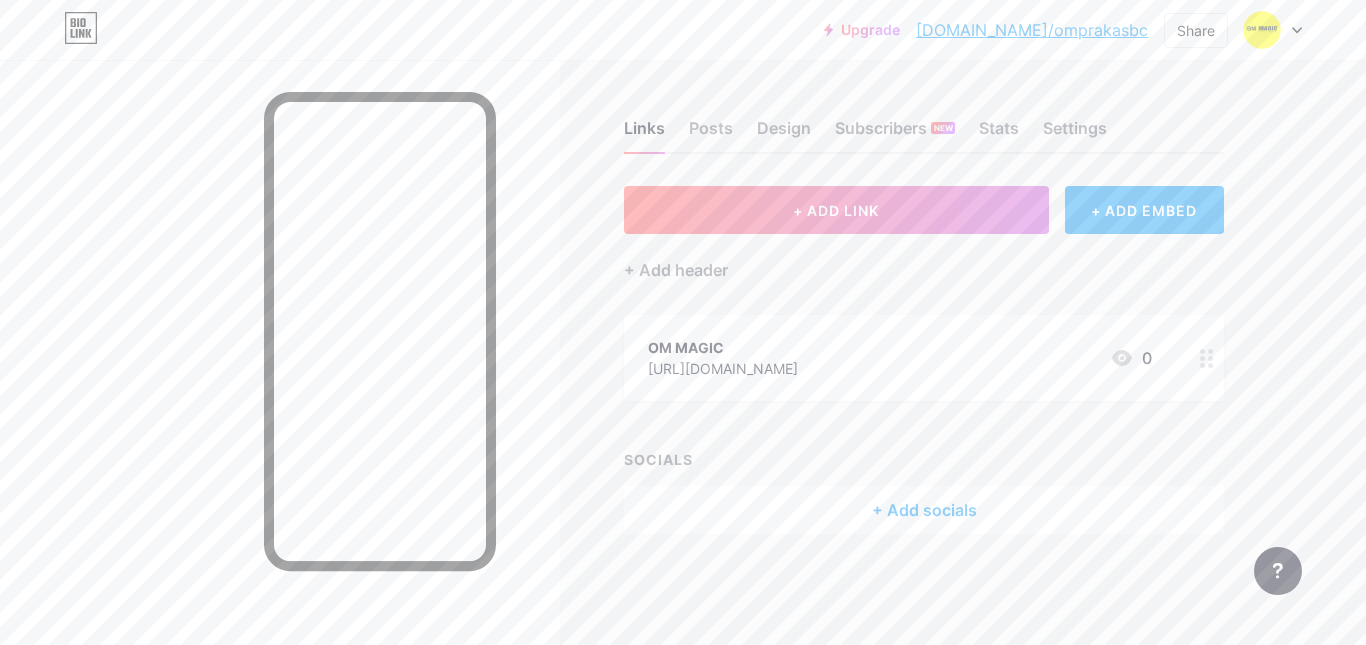 click at bounding box center [280, 382] 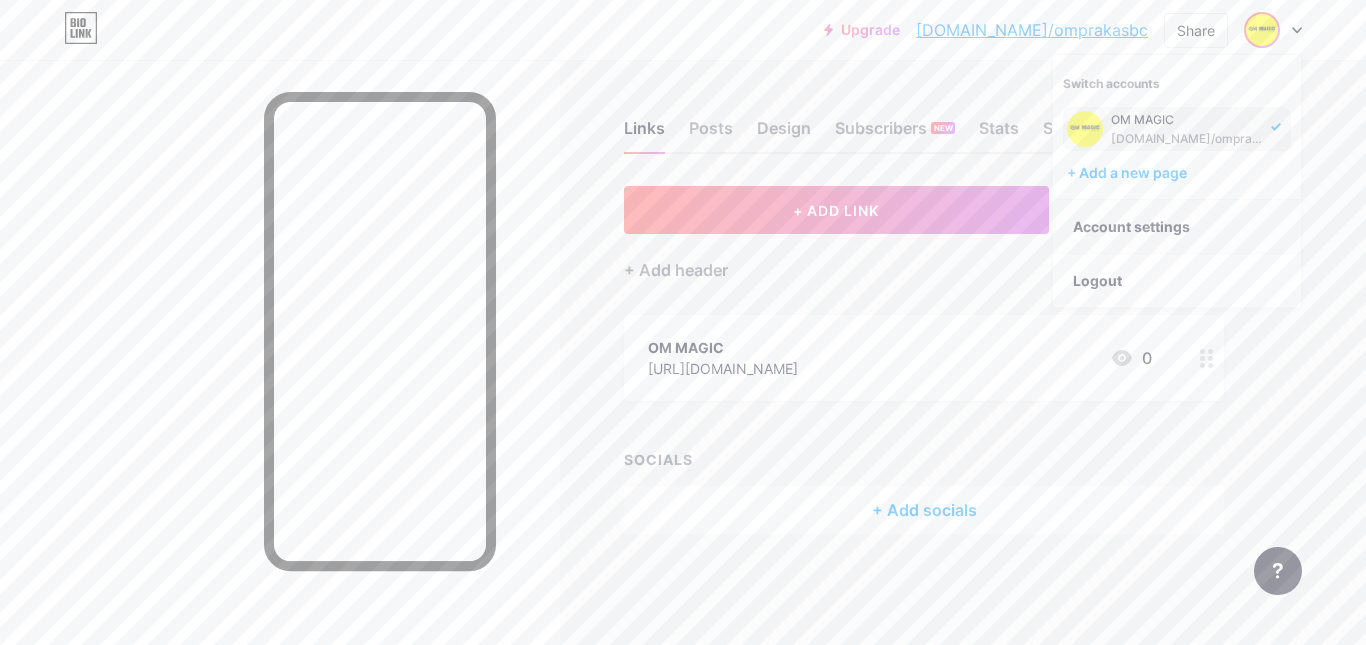 click on "Account settings" at bounding box center [1177, 227] 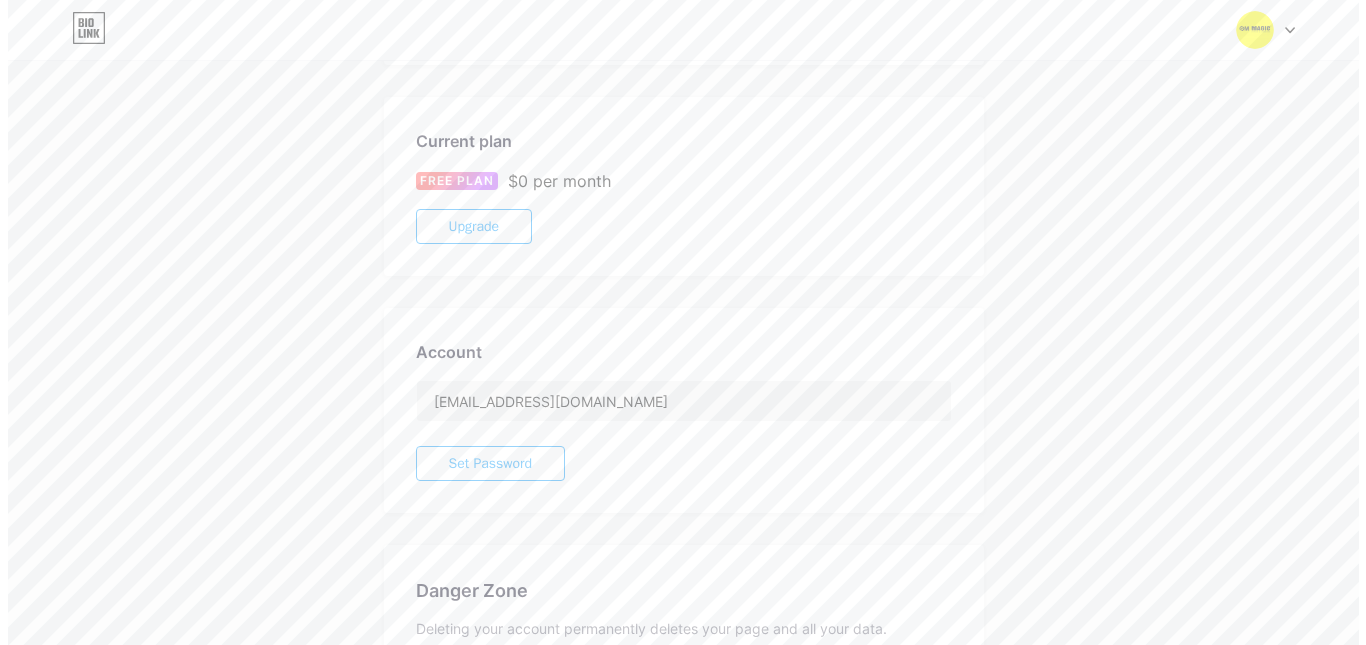 scroll, scrollTop: 300, scrollLeft: 0, axis: vertical 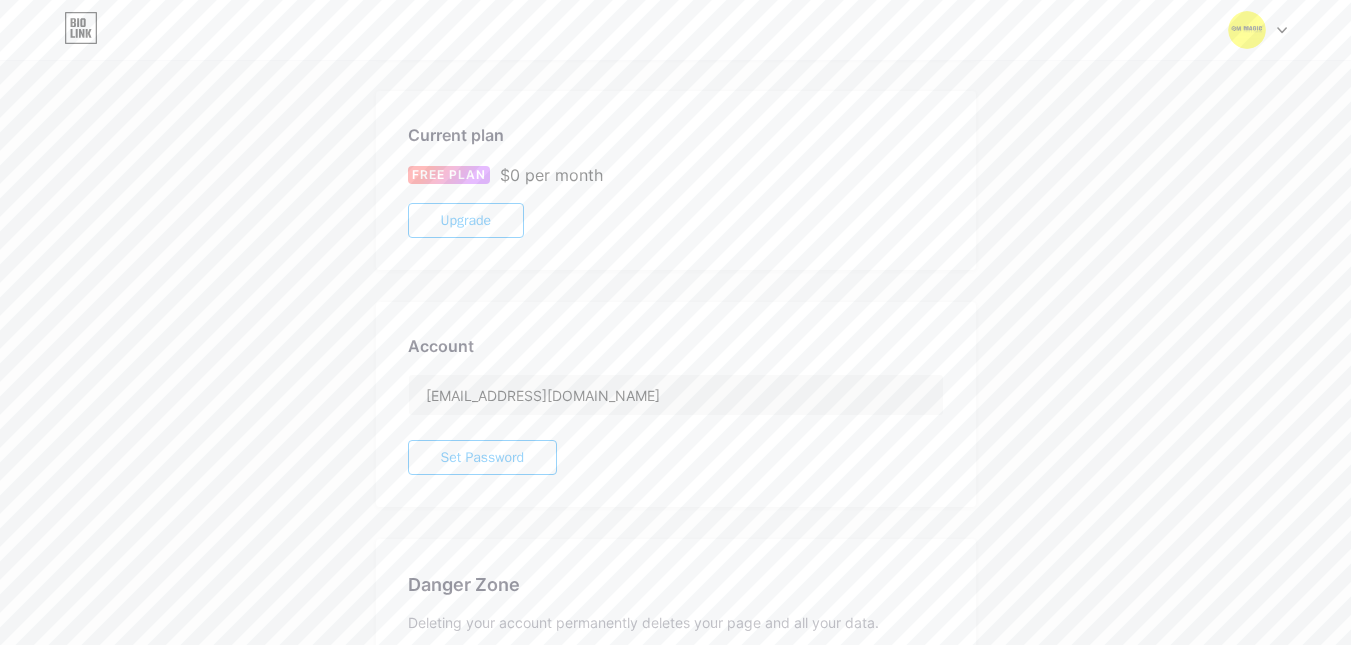 click on "Upgrade" at bounding box center (466, 220) 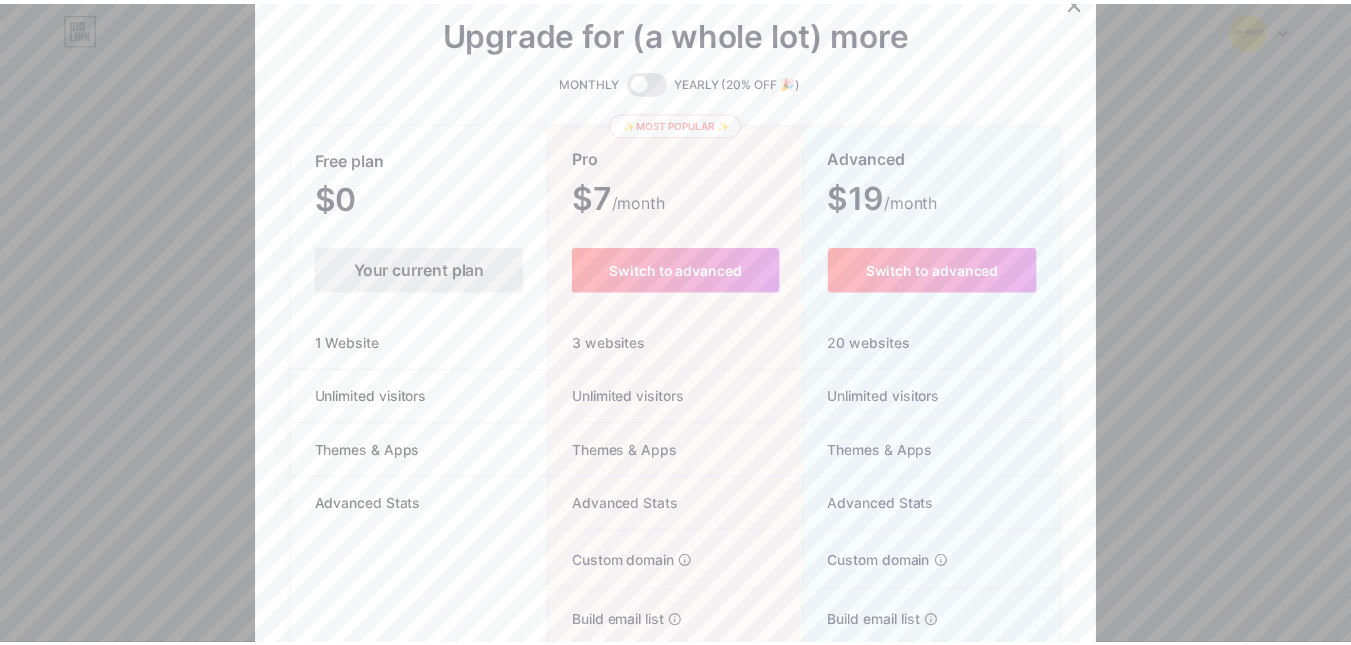 scroll, scrollTop: 0, scrollLeft: 0, axis: both 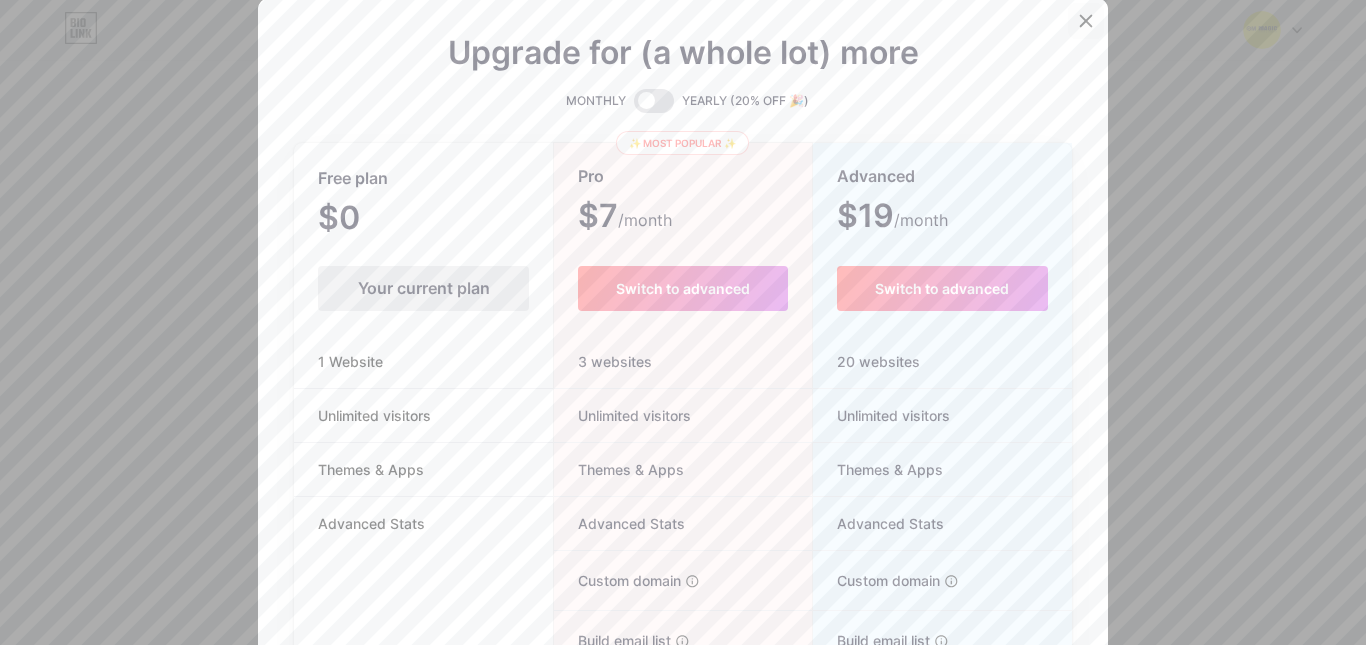 click 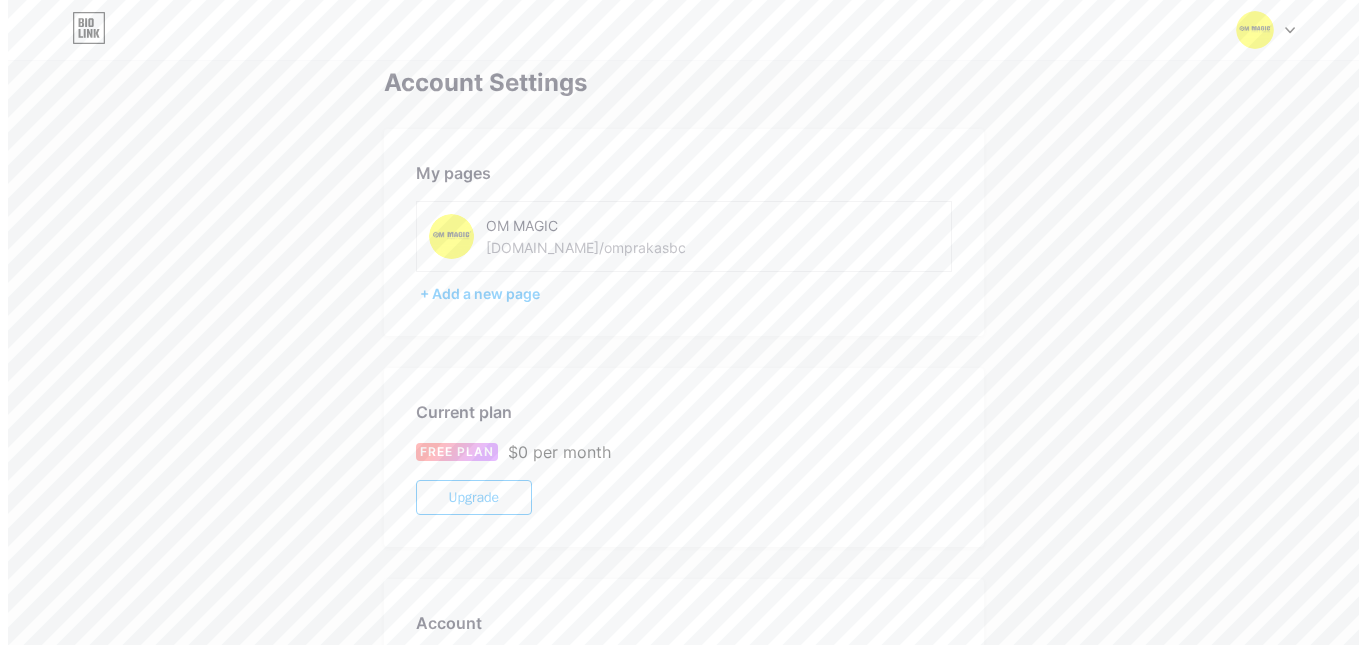 scroll, scrollTop: 0, scrollLeft: 0, axis: both 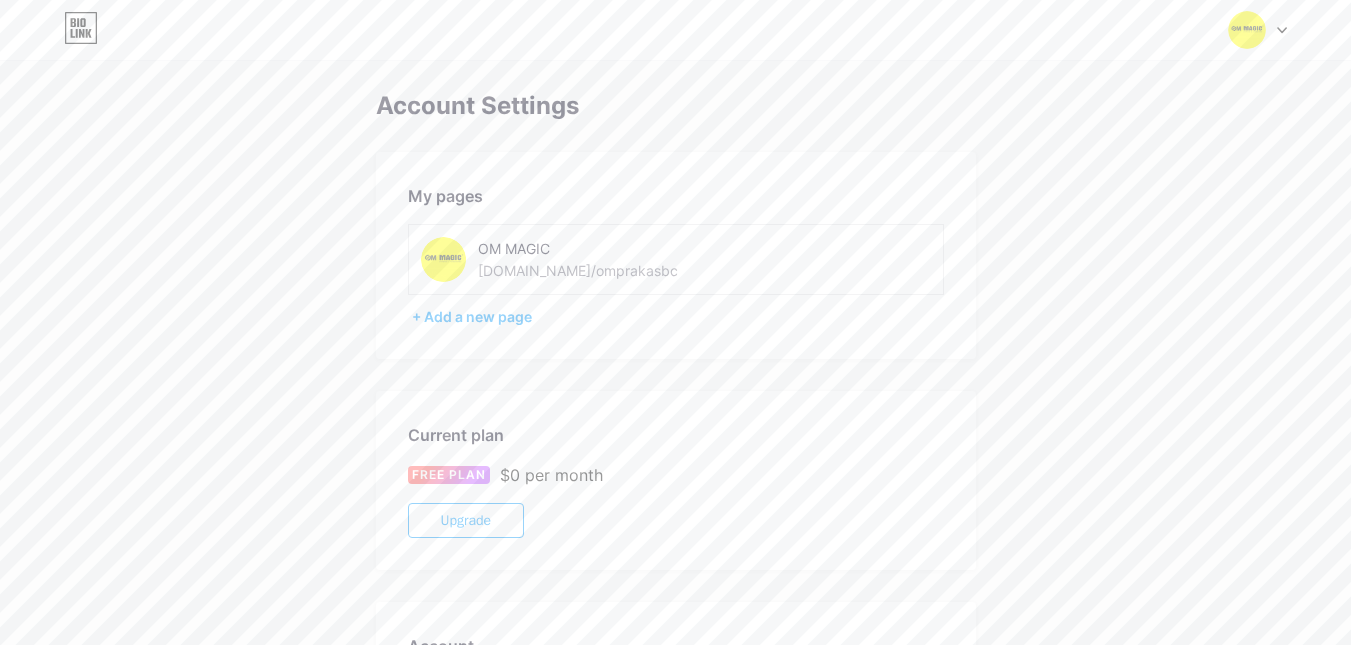 click 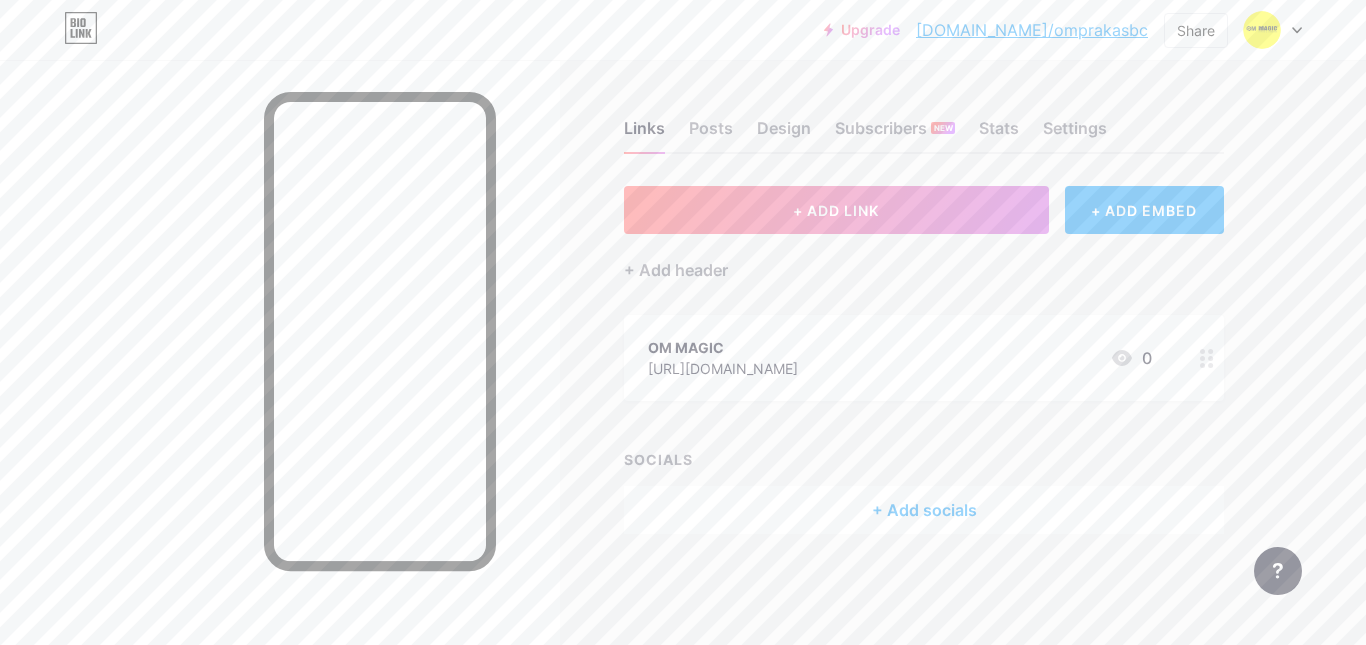 click on "OM MAGIC" at bounding box center [723, 347] 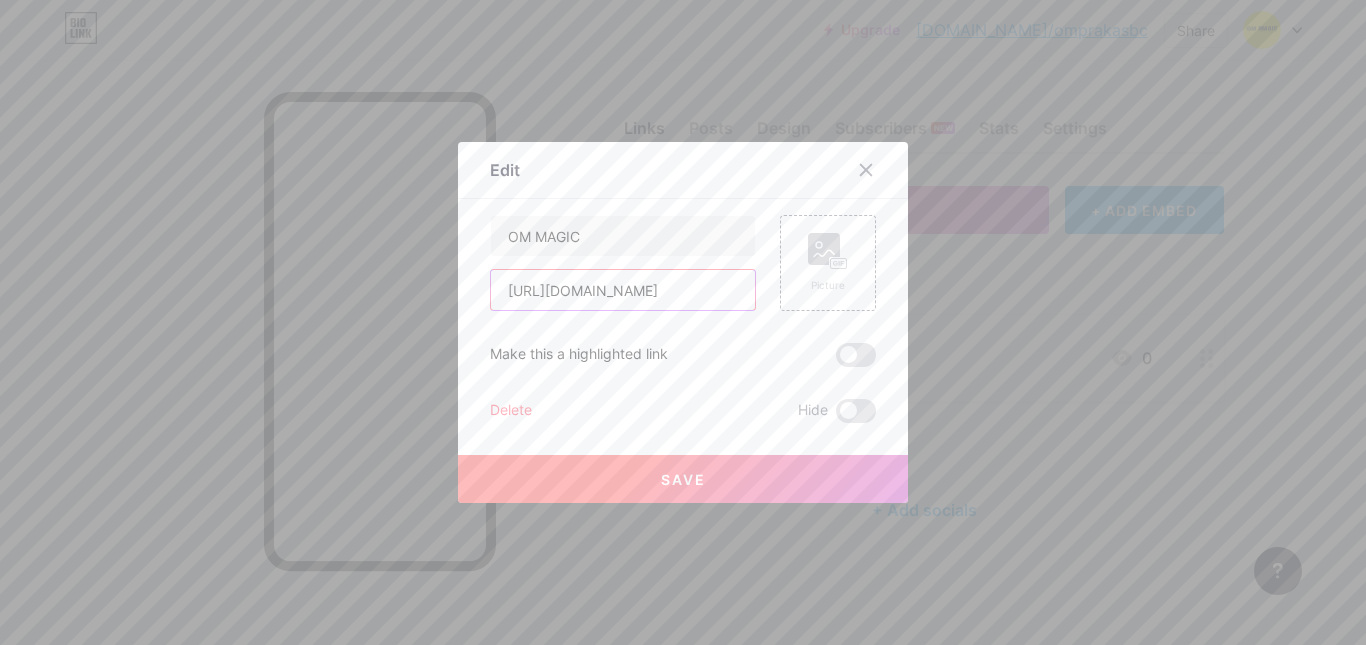 click on "https://www.instagram.com/ommagic__" at bounding box center [623, 290] 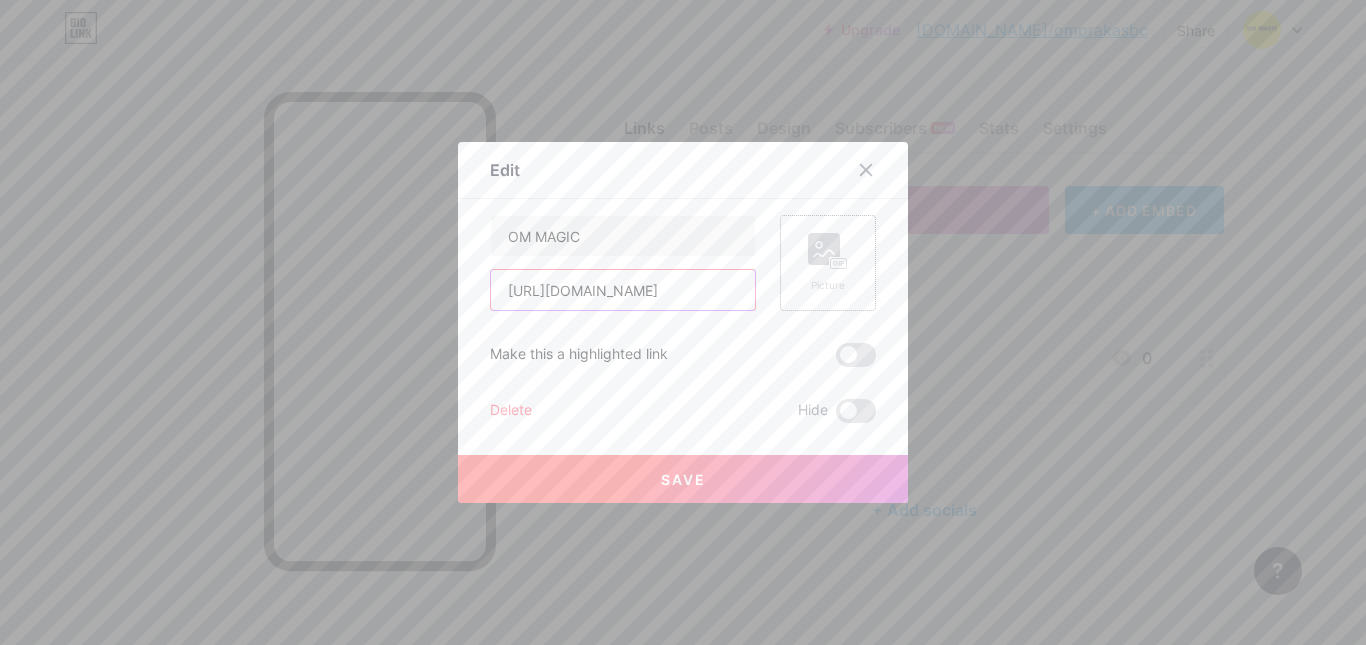 drag, startPoint x: 666, startPoint y: 294, endPoint x: 865, endPoint y: 291, distance: 199.02261 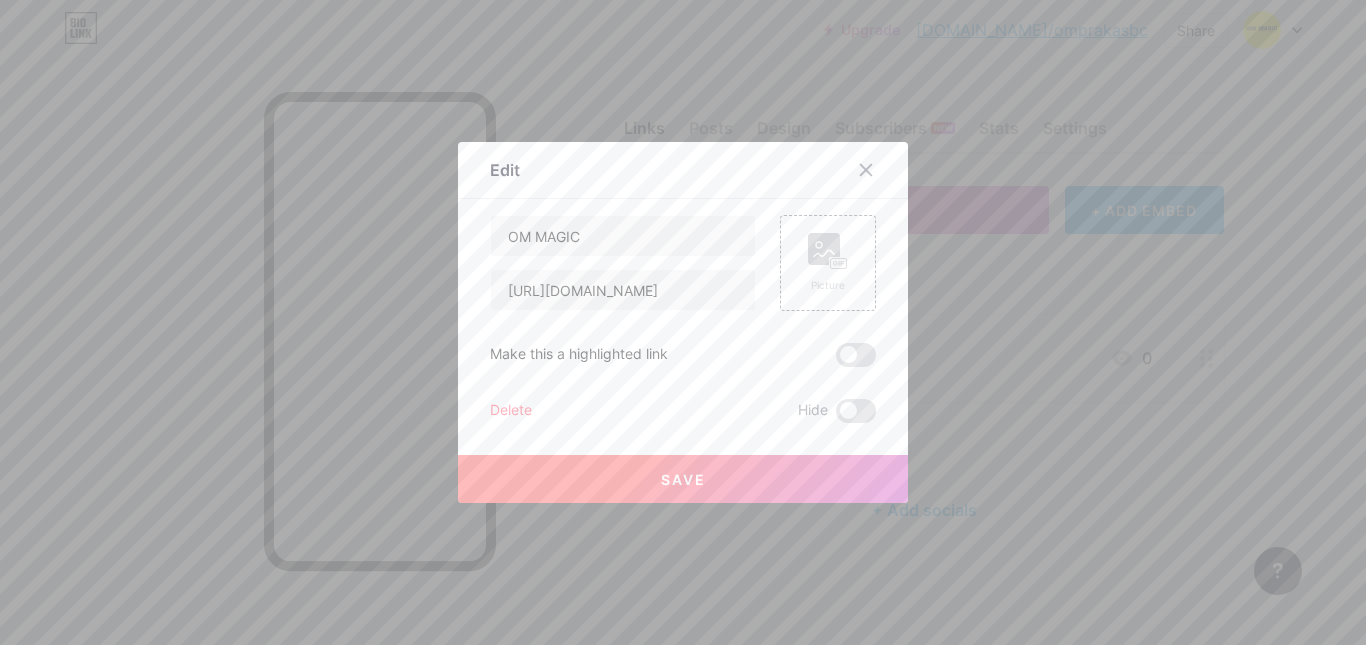scroll, scrollTop: 0, scrollLeft: 0, axis: both 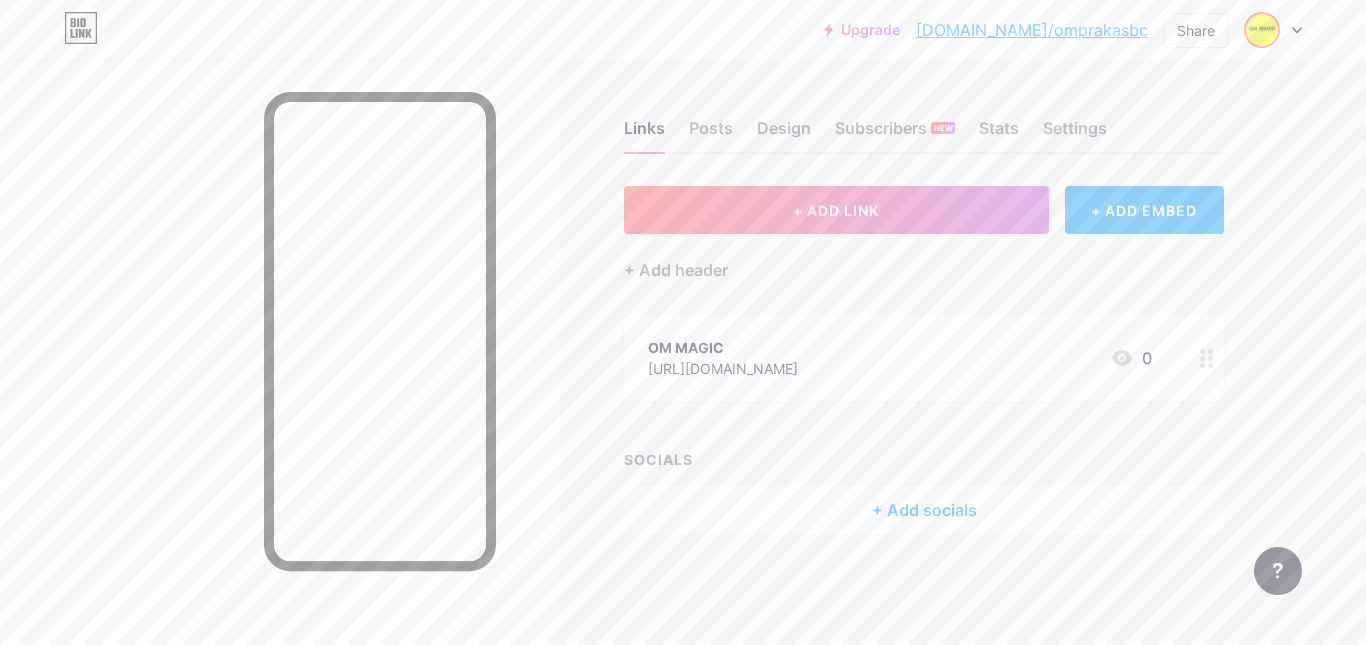 click at bounding box center (1262, 30) 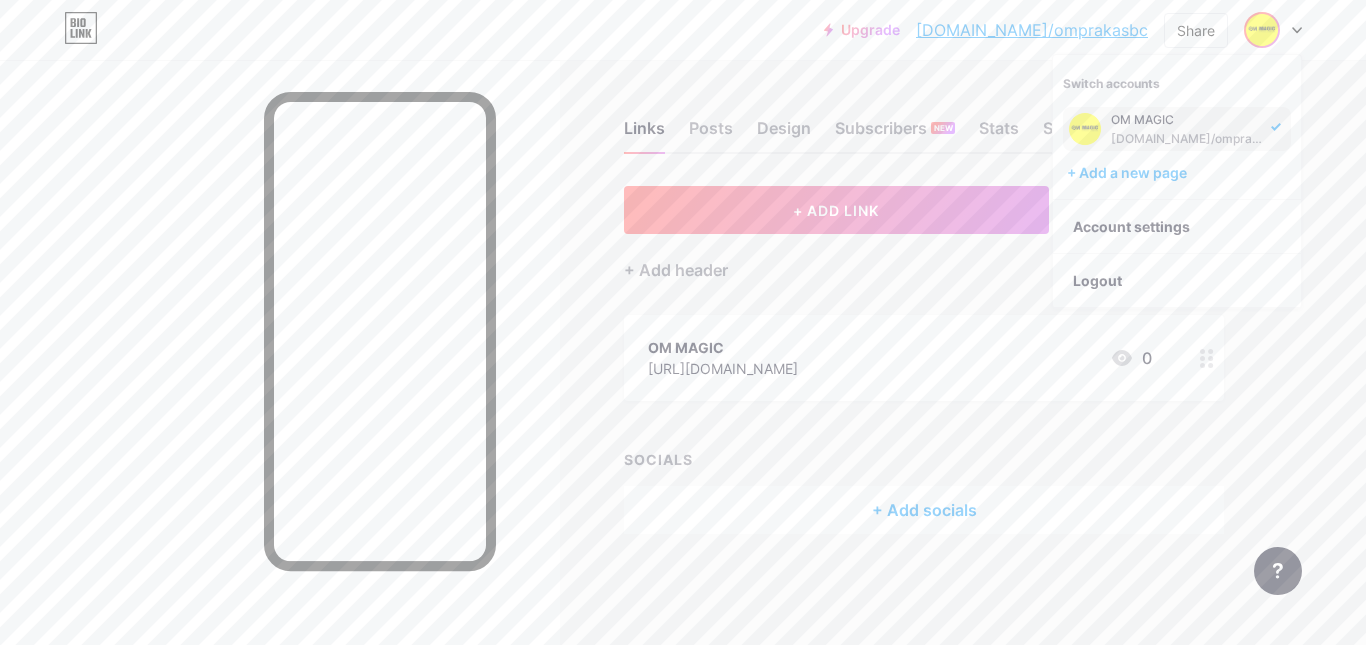 drag, startPoint x: 1089, startPoint y: 142, endPoint x: 1084, endPoint y: 131, distance: 12.083046 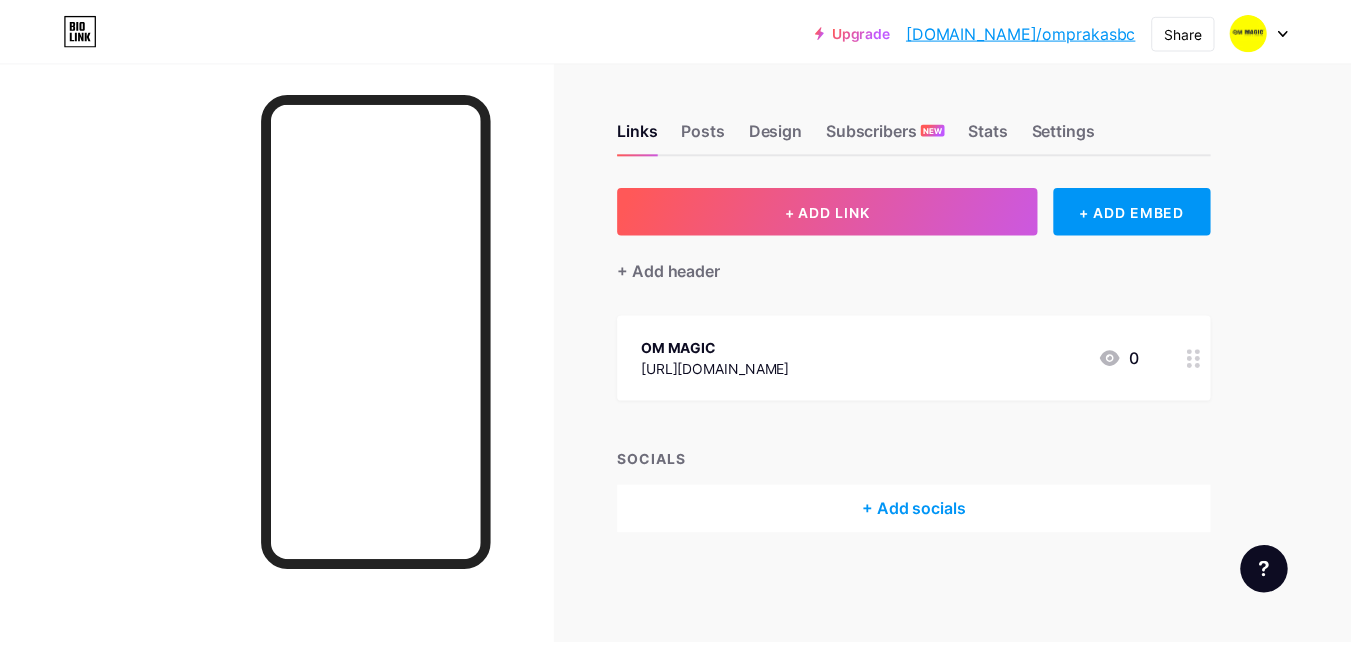 scroll, scrollTop: 0, scrollLeft: 0, axis: both 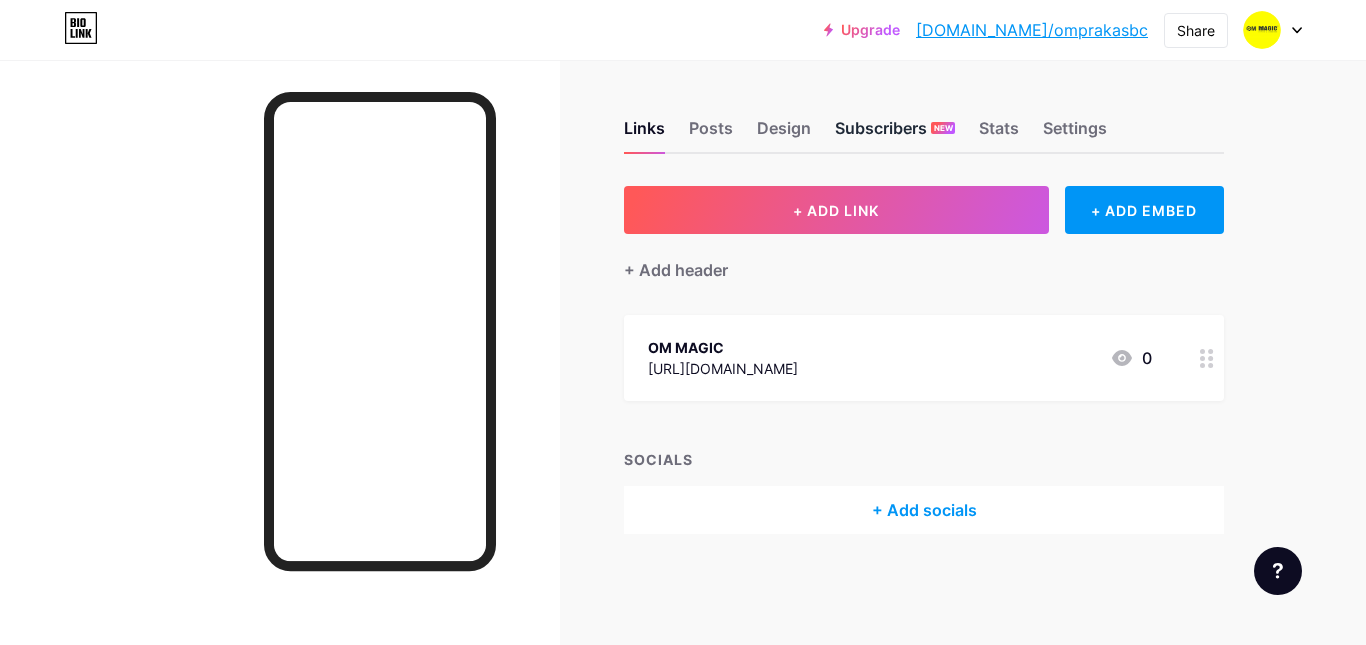 click on "Subscribers
NEW" at bounding box center [895, 134] 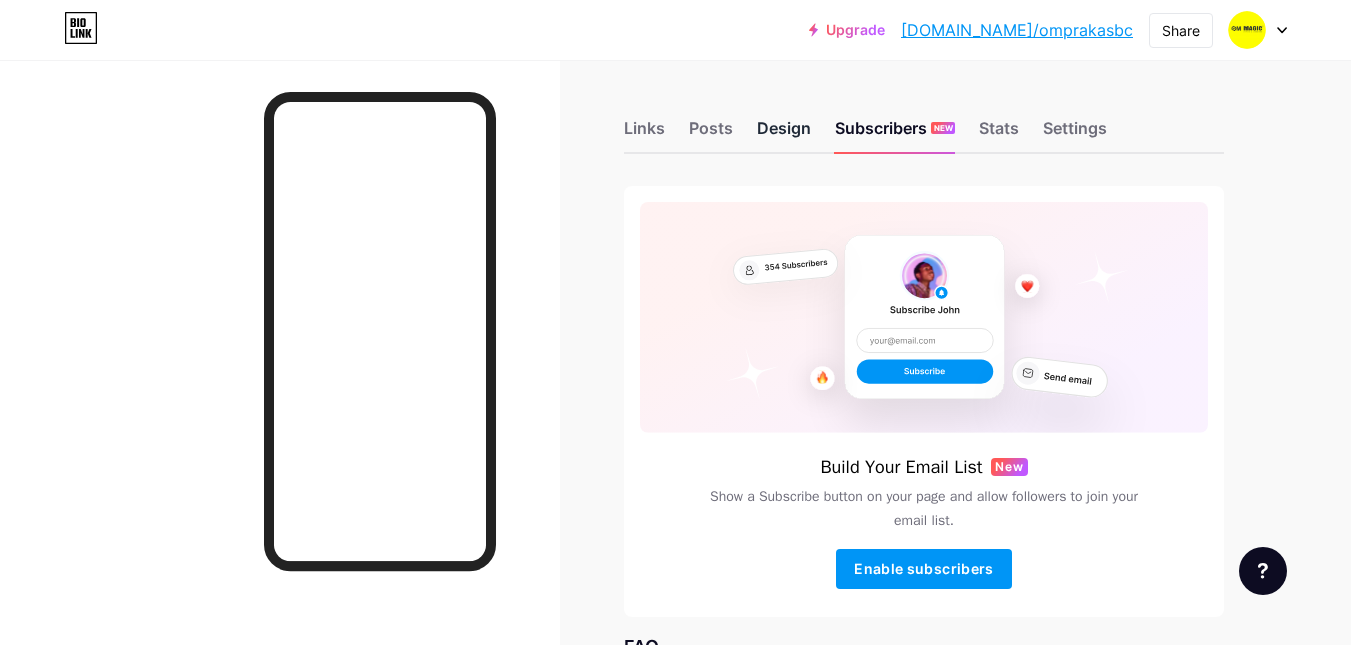 click on "Design" at bounding box center [784, 134] 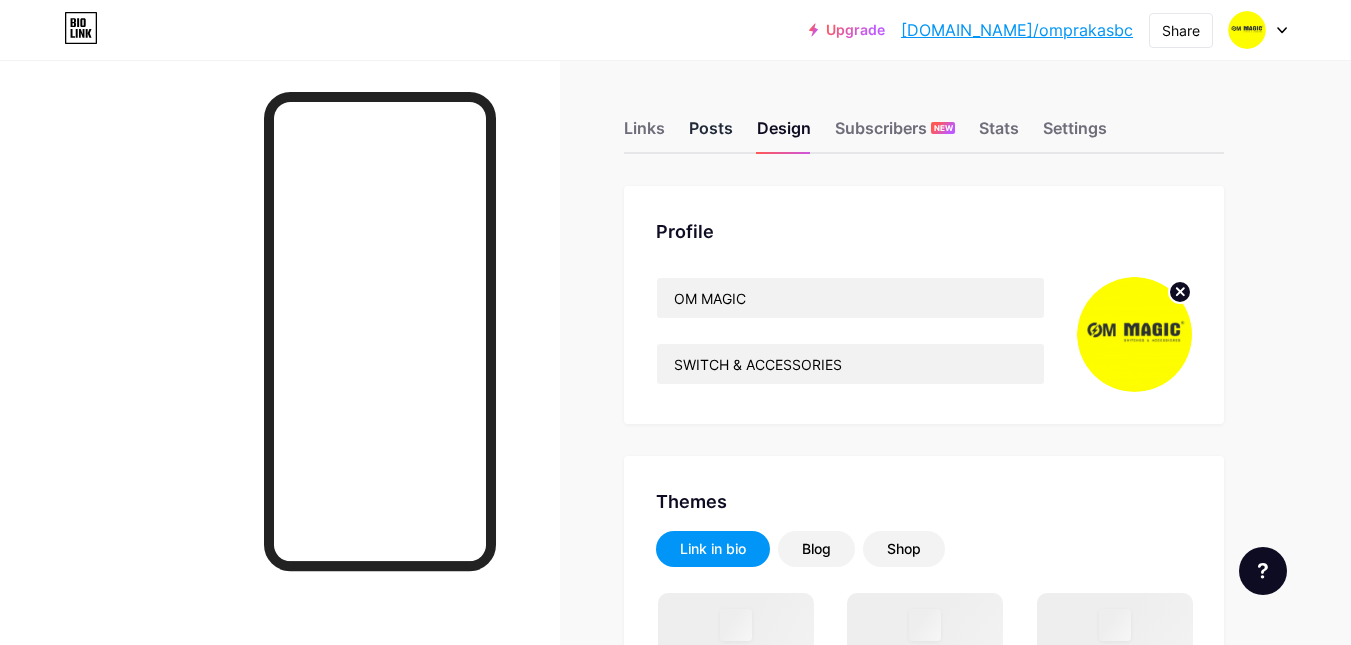 click on "Posts" at bounding box center (711, 134) 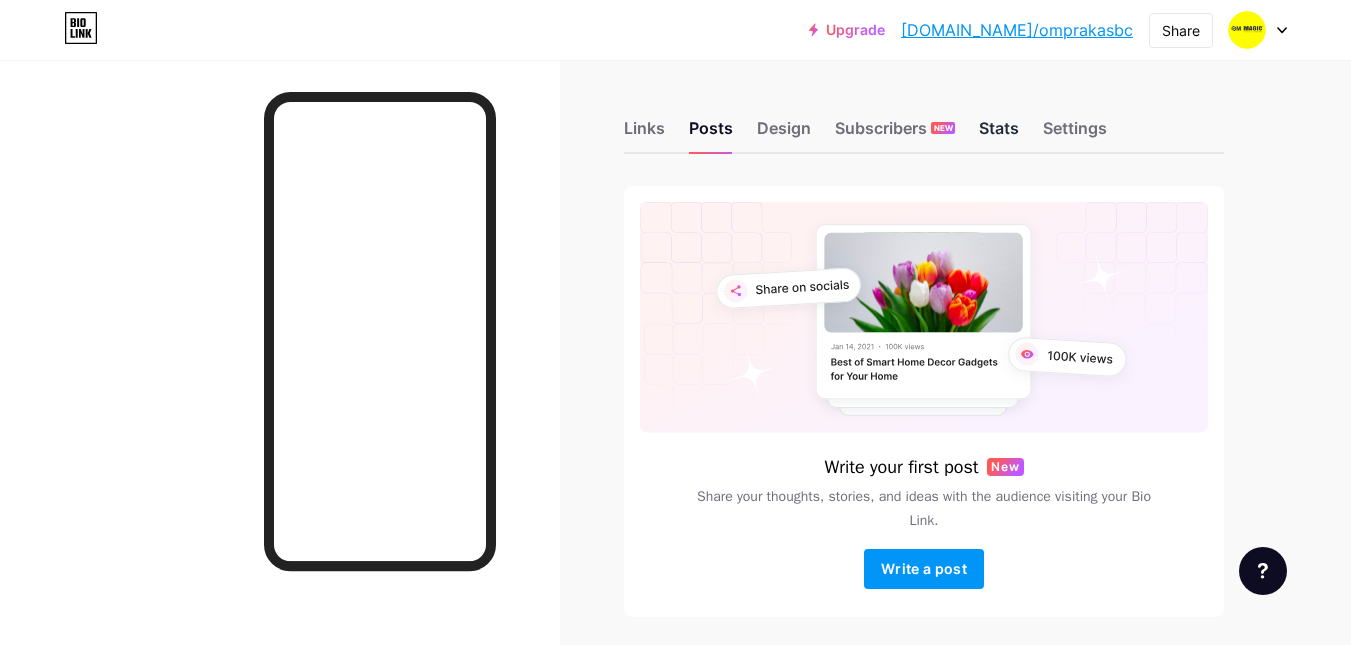 click on "Stats" at bounding box center [999, 134] 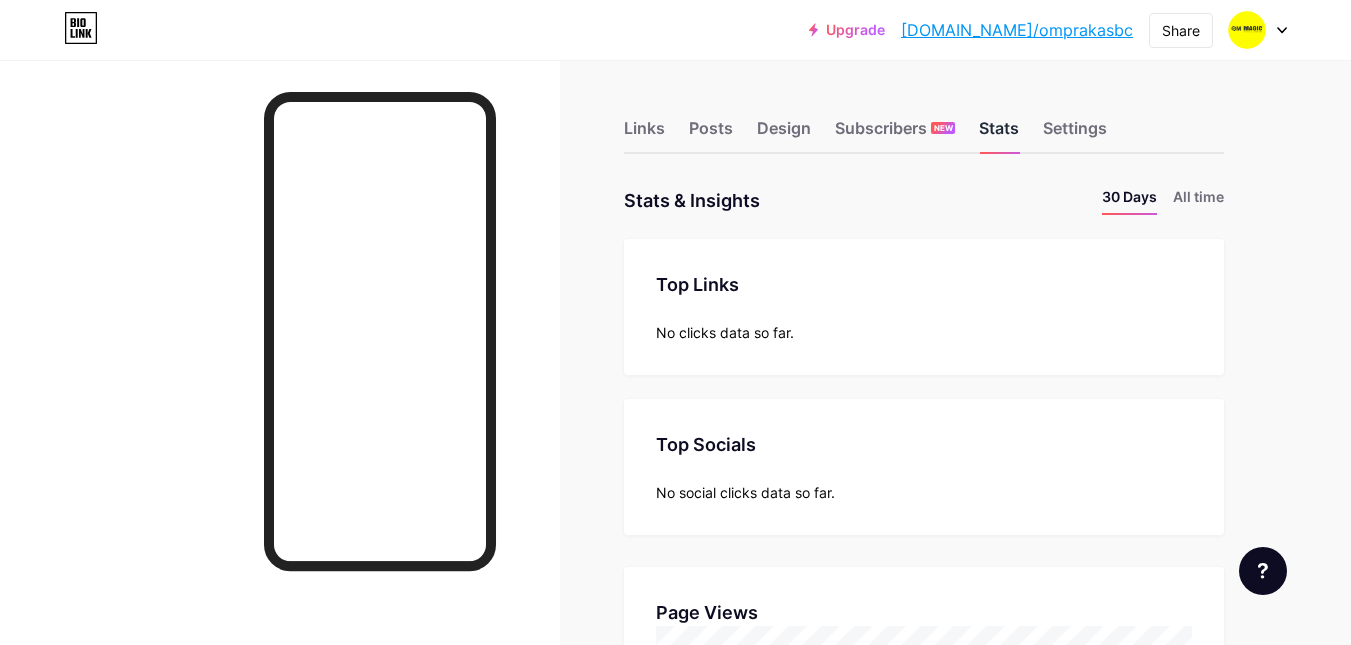 scroll, scrollTop: 999355, scrollLeft: 998649, axis: both 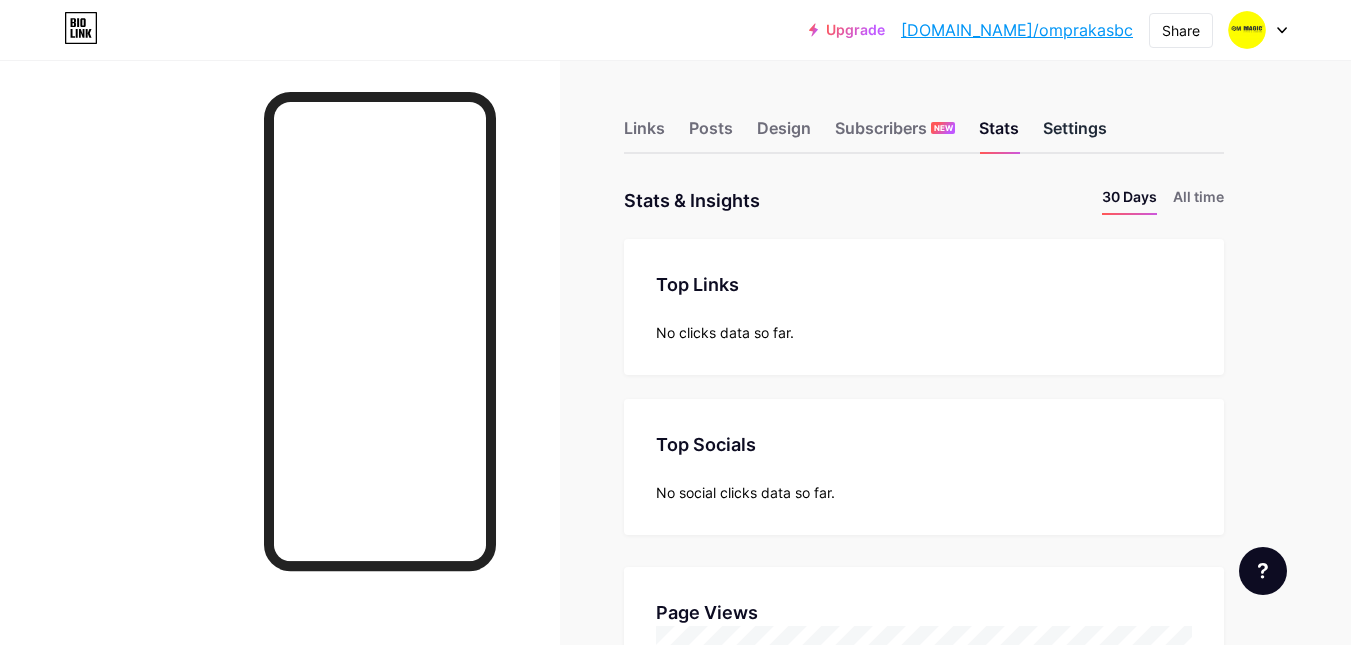 click on "Settings" at bounding box center [1075, 134] 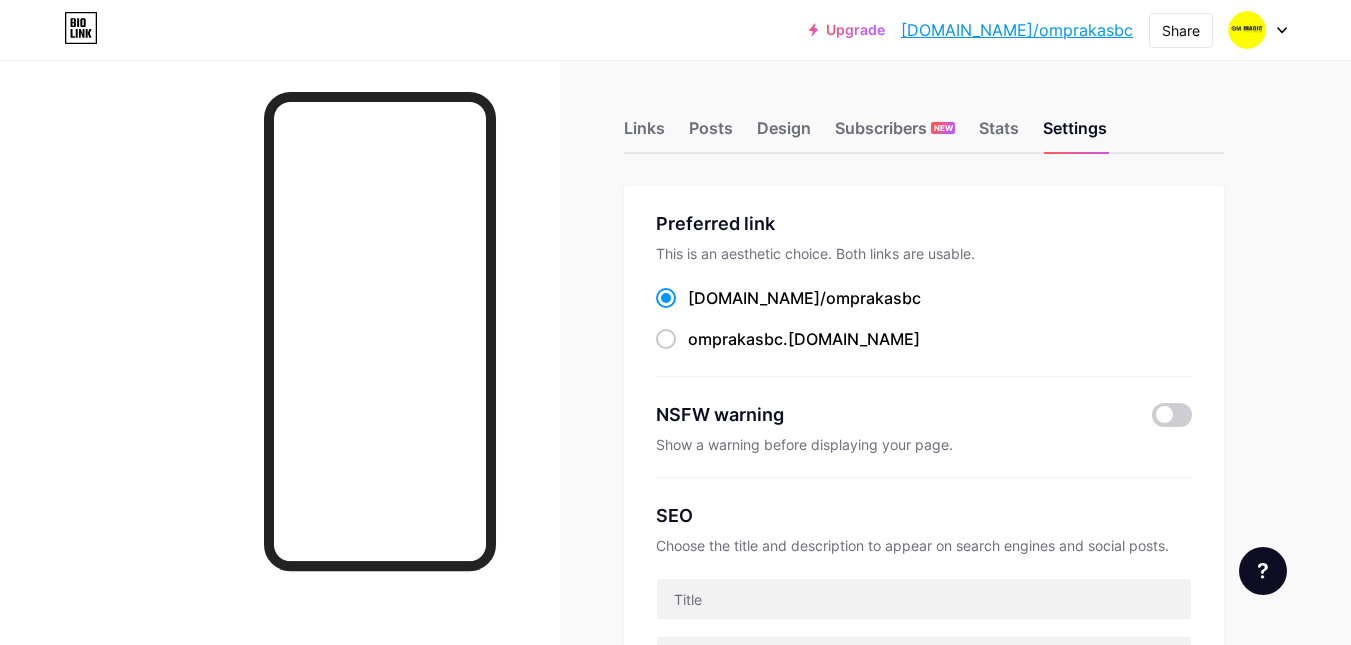 scroll, scrollTop: 100, scrollLeft: 0, axis: vertical 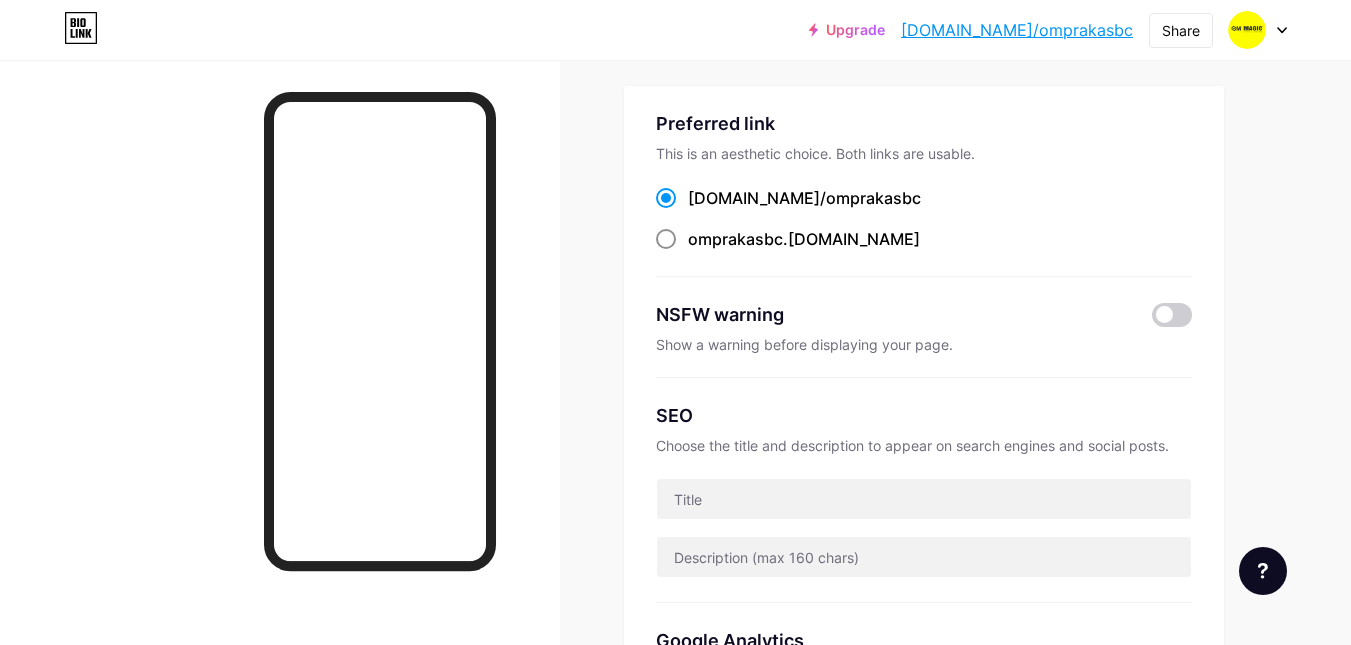 click at bounding box center (666, 239) 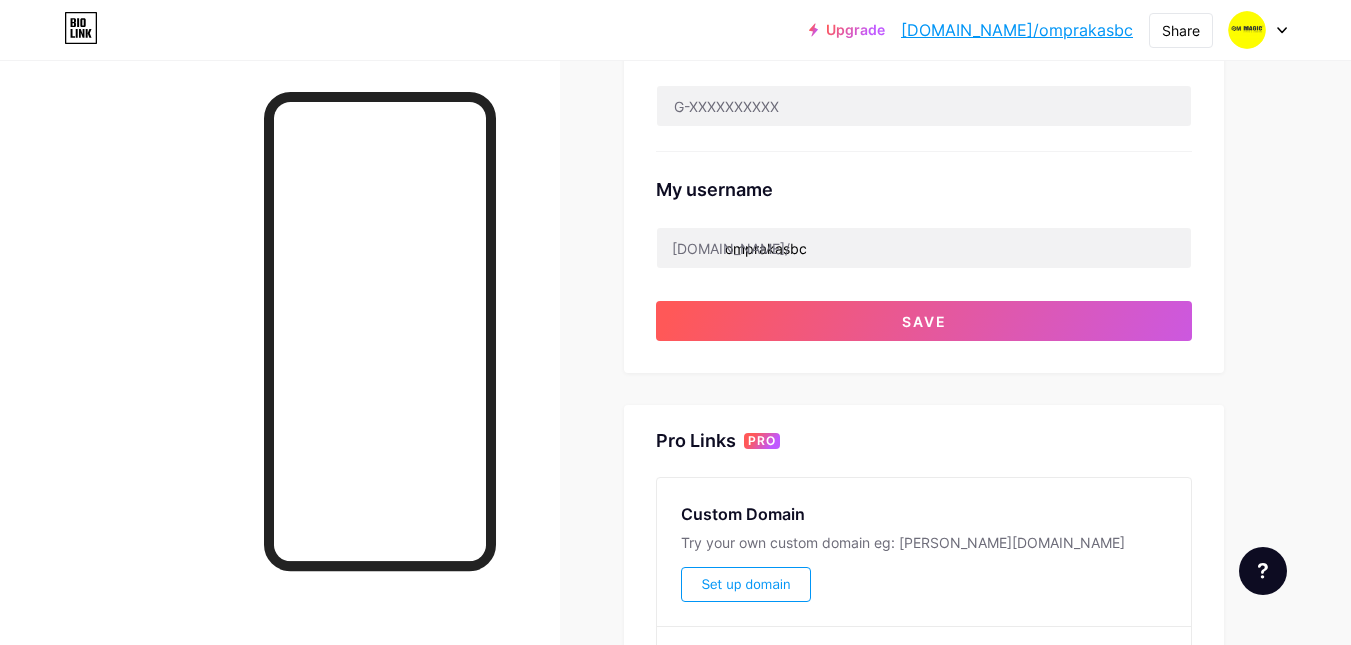 scroll, scrollTop: 700, scrollLeft: 0, axis: vertical 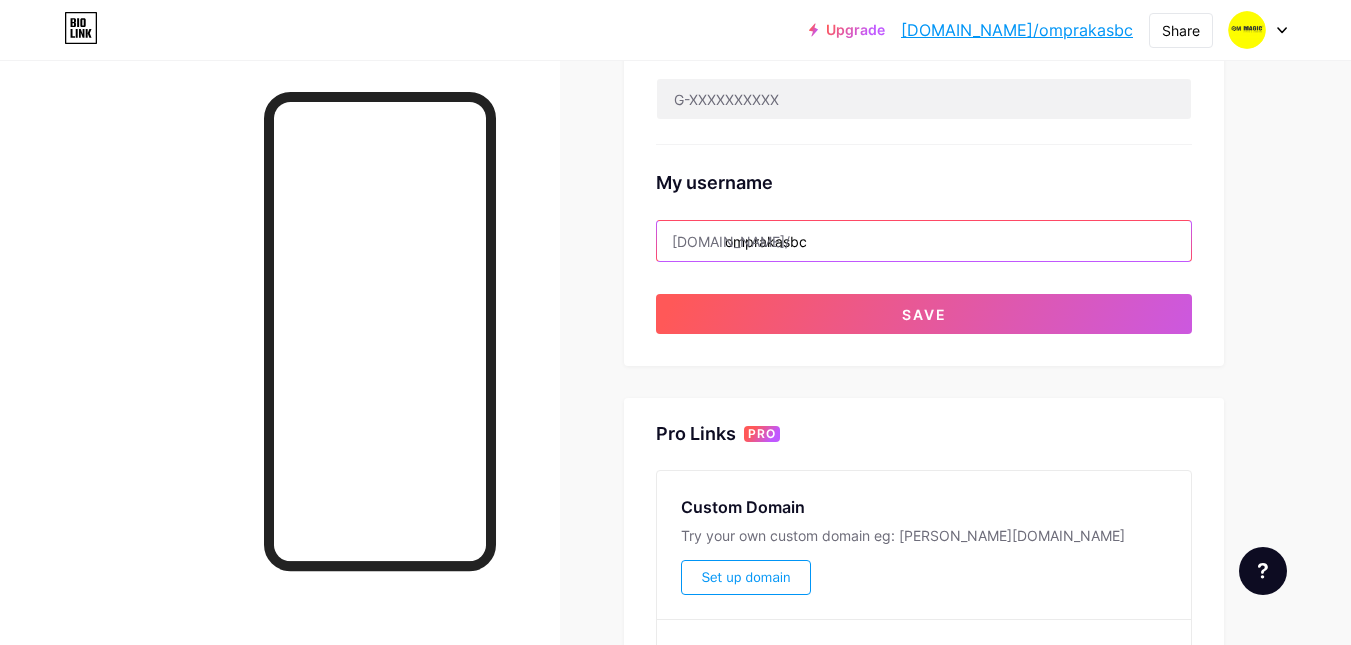 click on "omprakasbc" at bounding box center [924, 241] 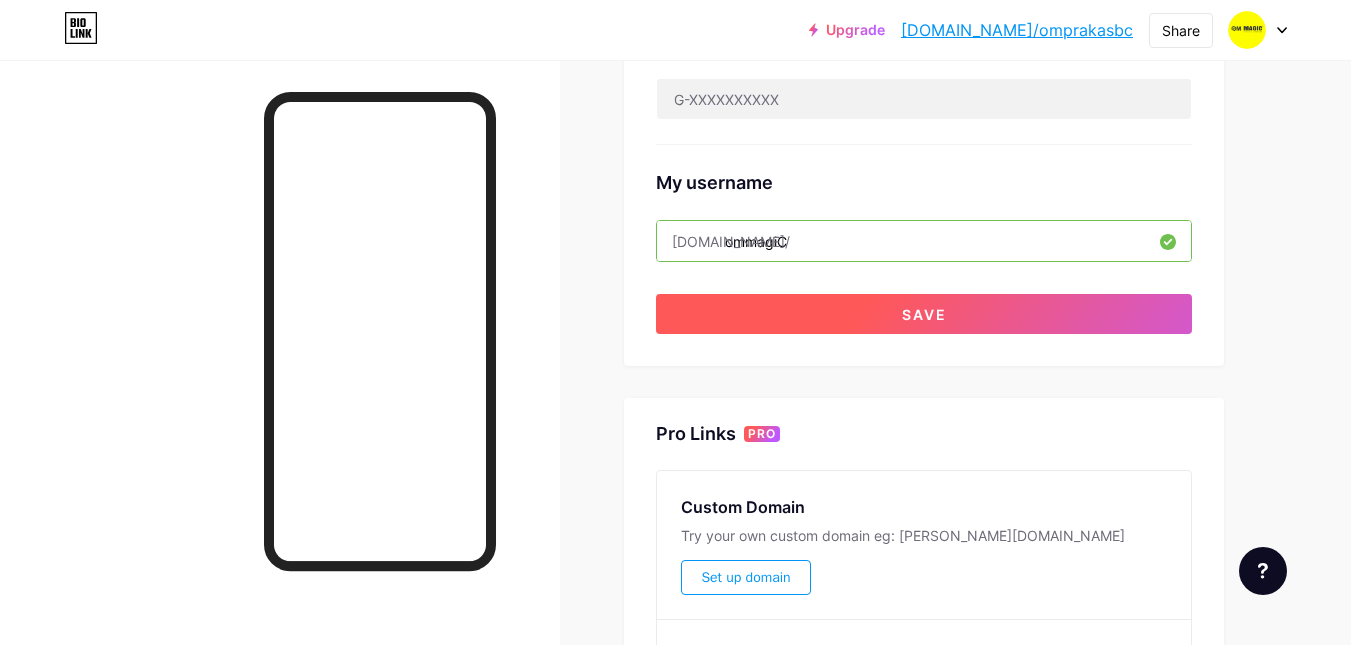 click on "Save" at bounding box center (924, 314) 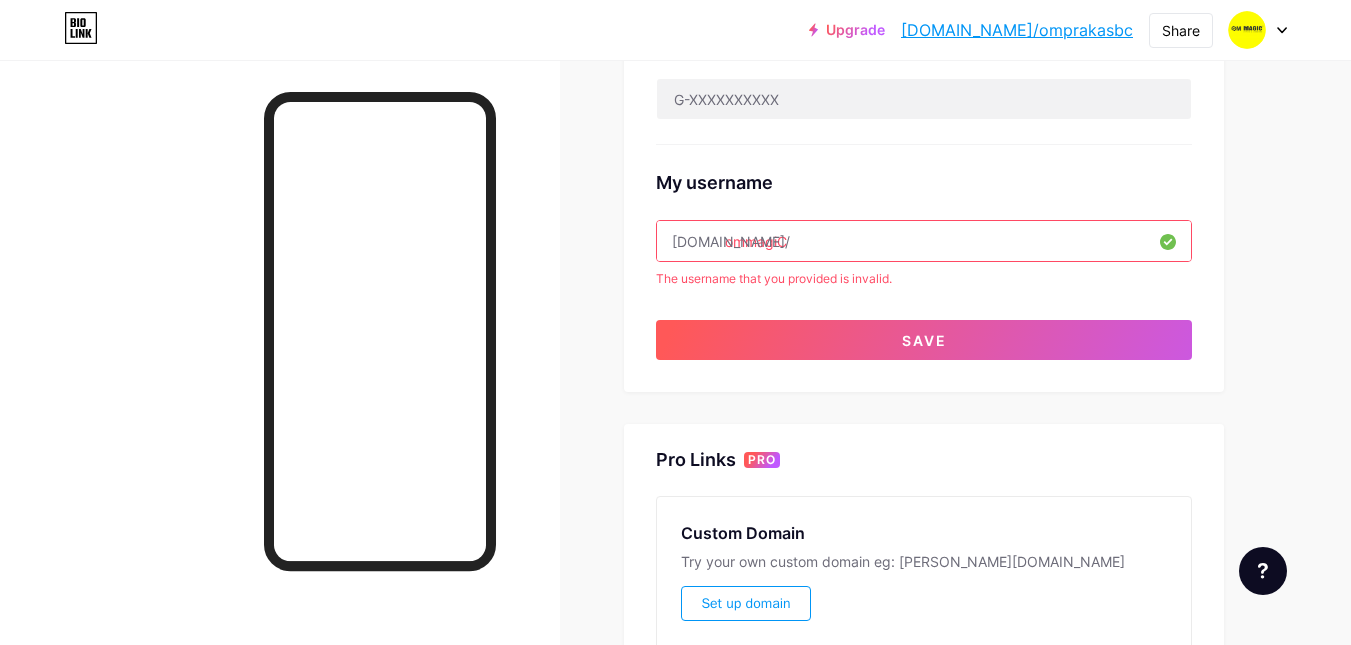 click on "ommagiC" at bounding box center (924, 241) 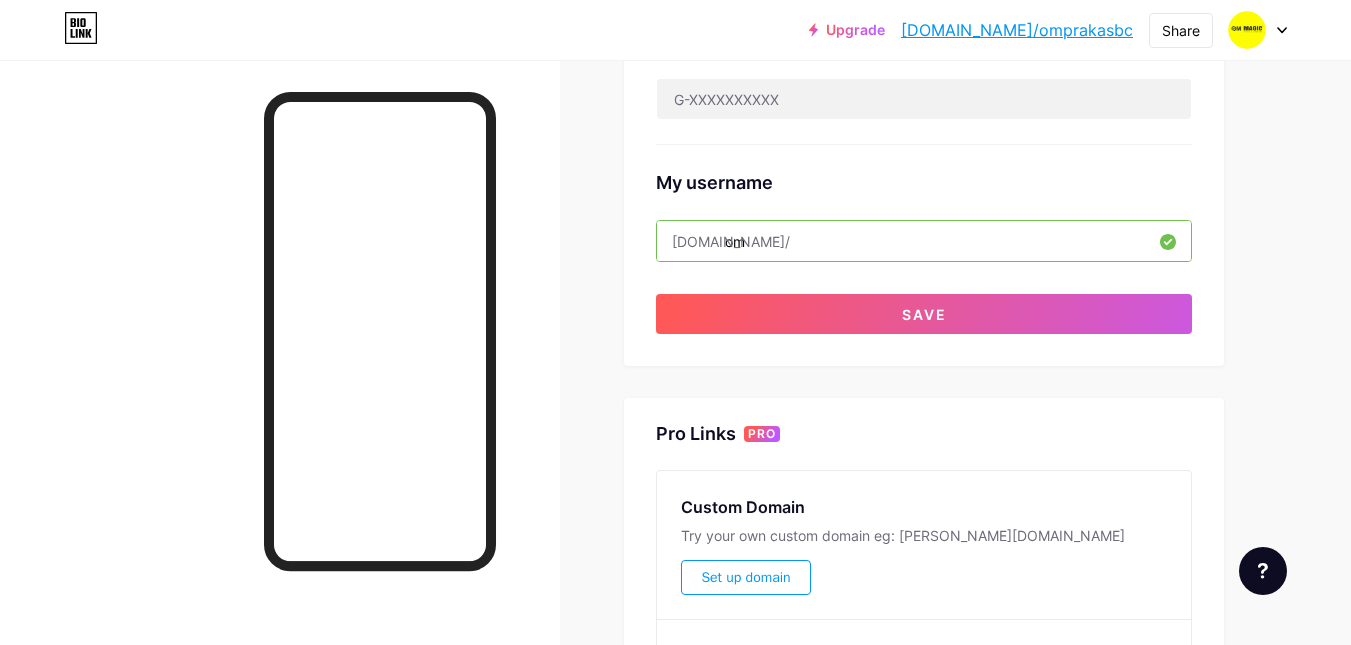 type on "o" 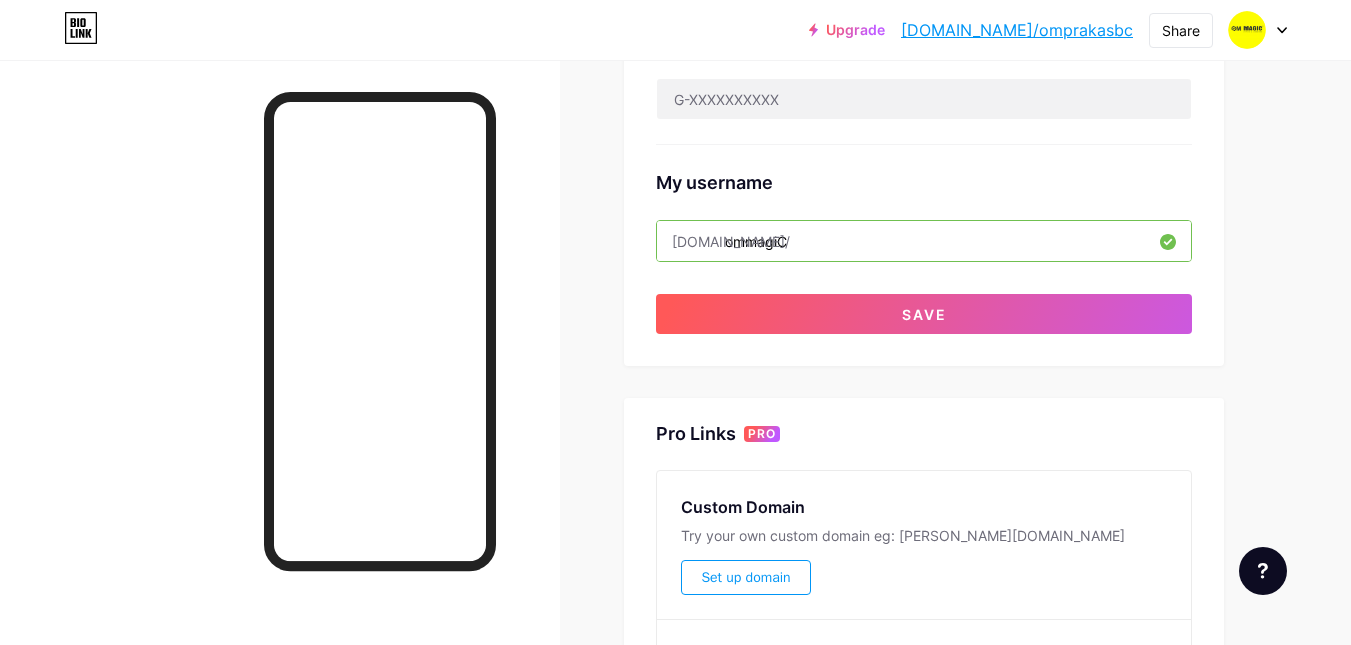 click on "ommagiC" at bounding box center [924, 241] 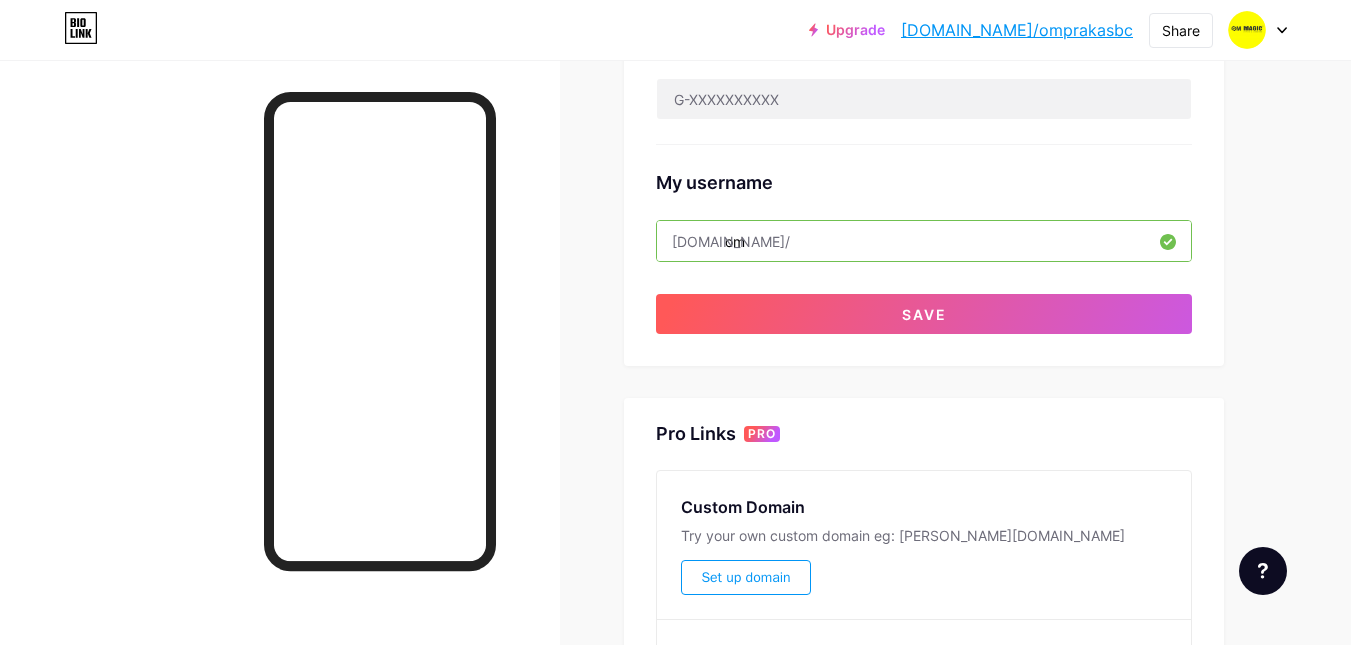 type on "o" 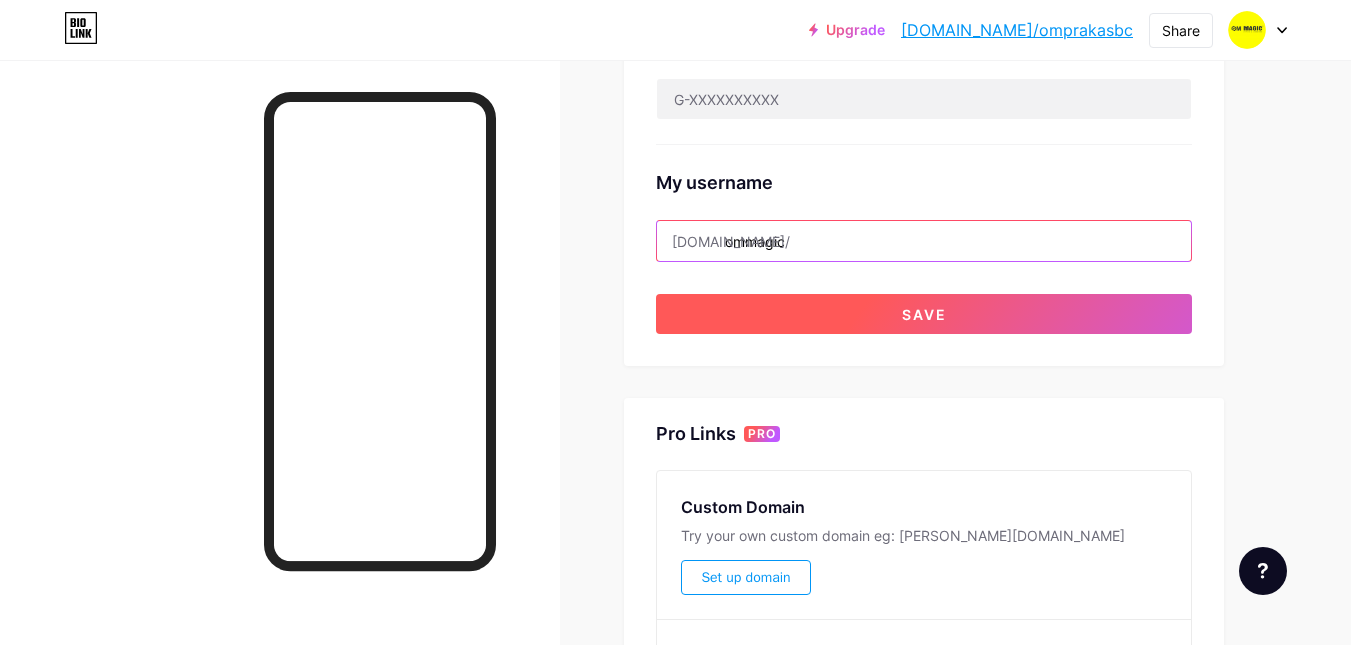 type on "ommagic" 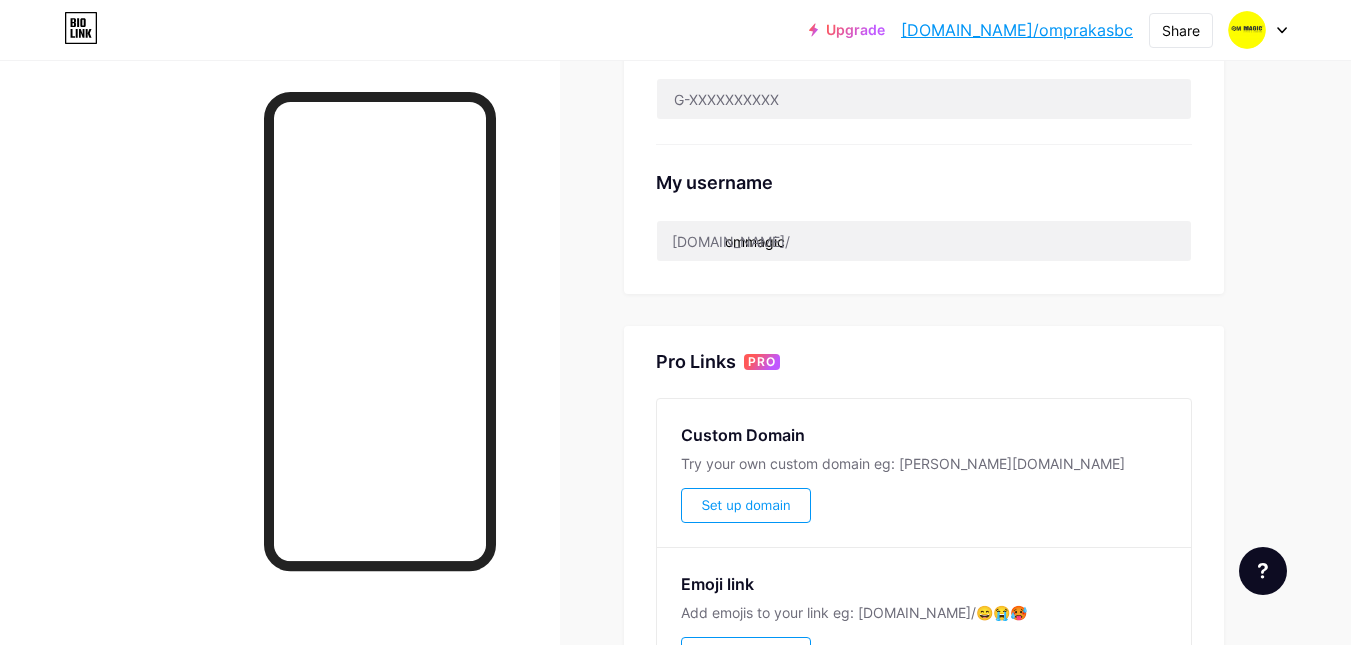 click on "Preferred link   This is an aesthetic choice. Both links are usable.
bio.link/ omprakasbc       omprakasbc .bio.link
NSFW warning       Show a warning before displaying your page.     SEO   Choose the title and description to appear on search engines and social posts.           Google Analytics       My username   bio.link/   ommagic           Pro Links   PRO   Custom Domain   Try your own custom domain eg: jaseem.com   Set
up domain             Emoji link   Add emojis to your link eg: bio.link/😄😭🥵   Create
Go to  Help Center  to learn more or to contact support.   Changes saved" at bounding box center (924, 126) 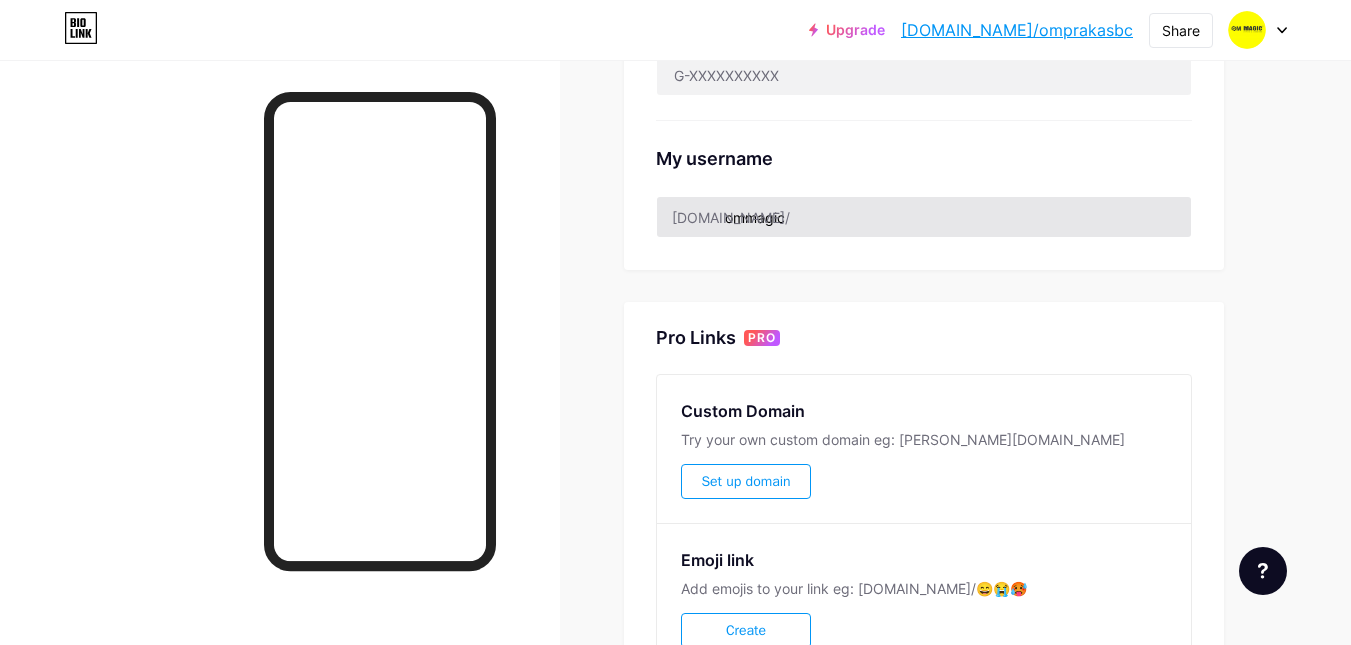 scroll, scrollTop: 800, scrollLeft: 0, axis: vertical 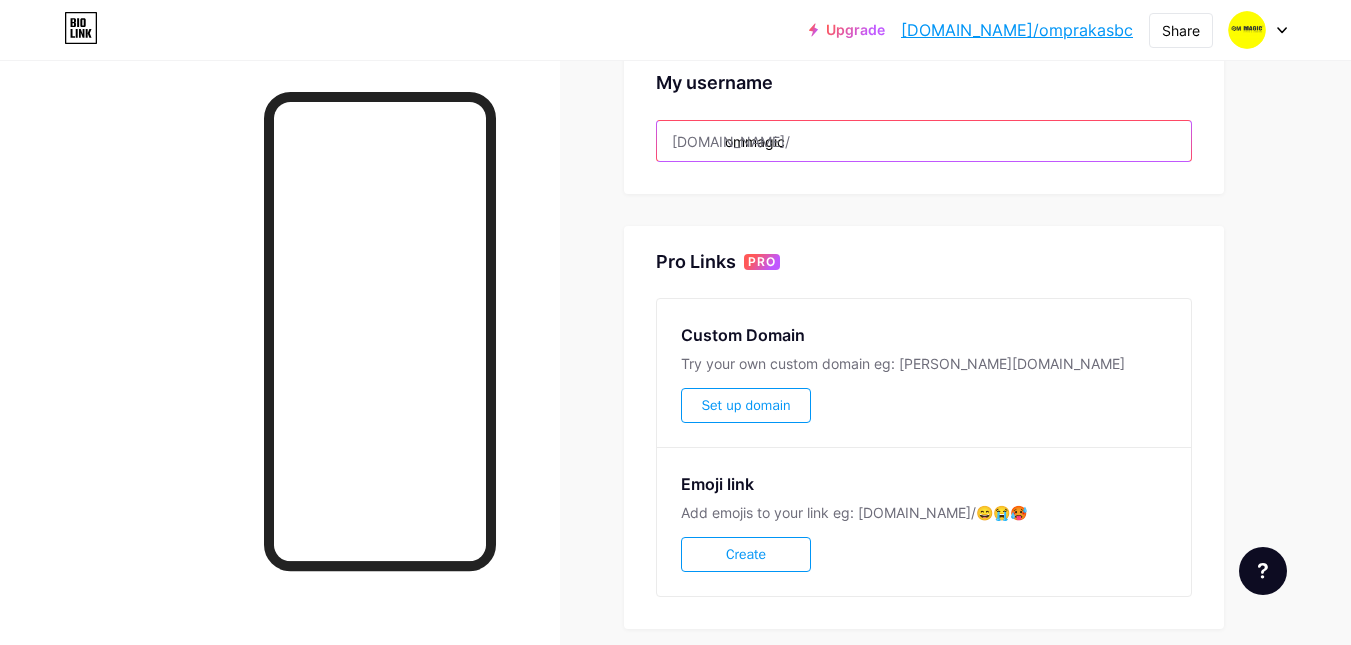 click on "ommagic" at bounding box center (924, 141) 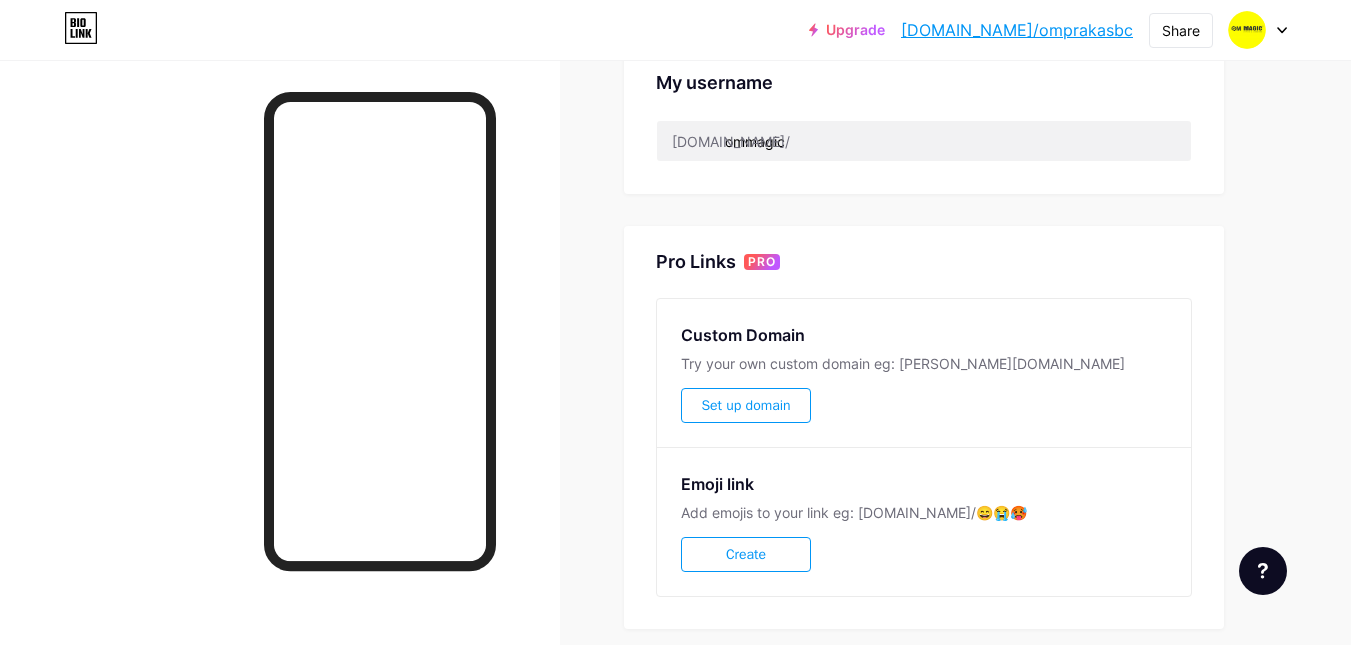 click on "Pro Links   PRO   Custom Domain   Try your own custom domain eg: jaseem.com   Set
up domain             Emoji link   Add emojis to your link eg: bio.link/😄😭🥵   Create" at bounding box center (924, 427) 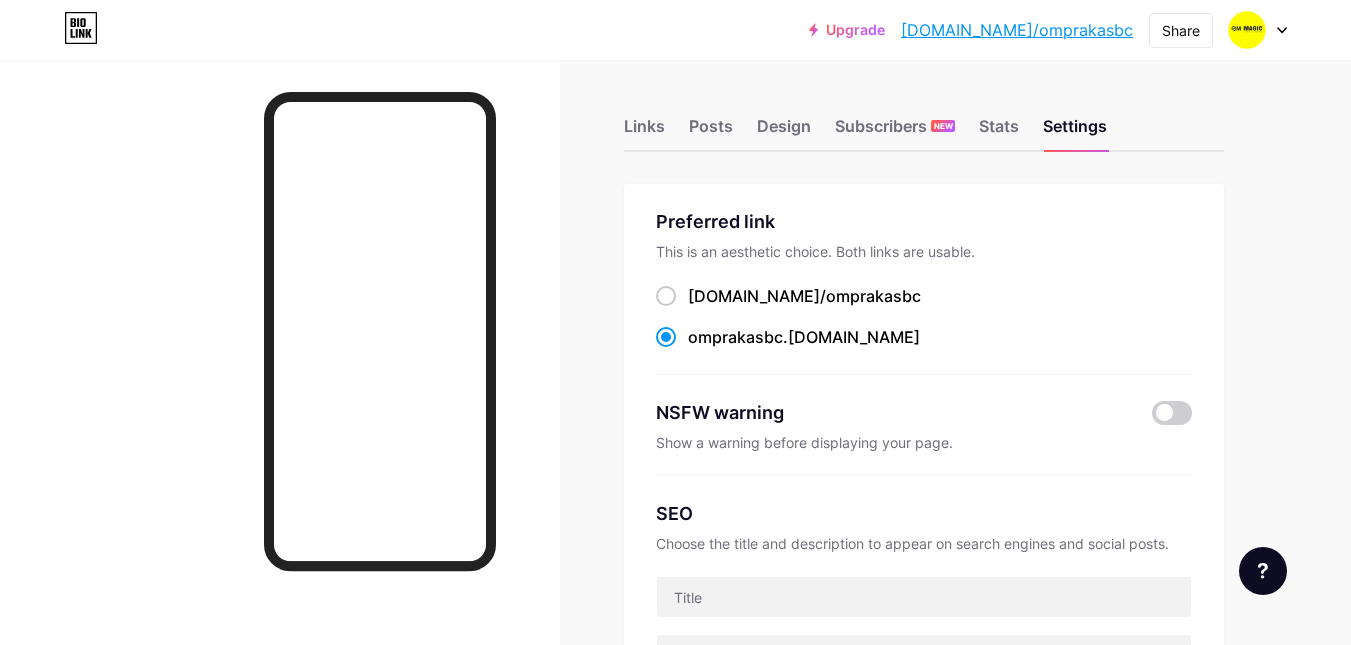 scroll, scrollTop: 0, scrollLeft: 0, axis: both 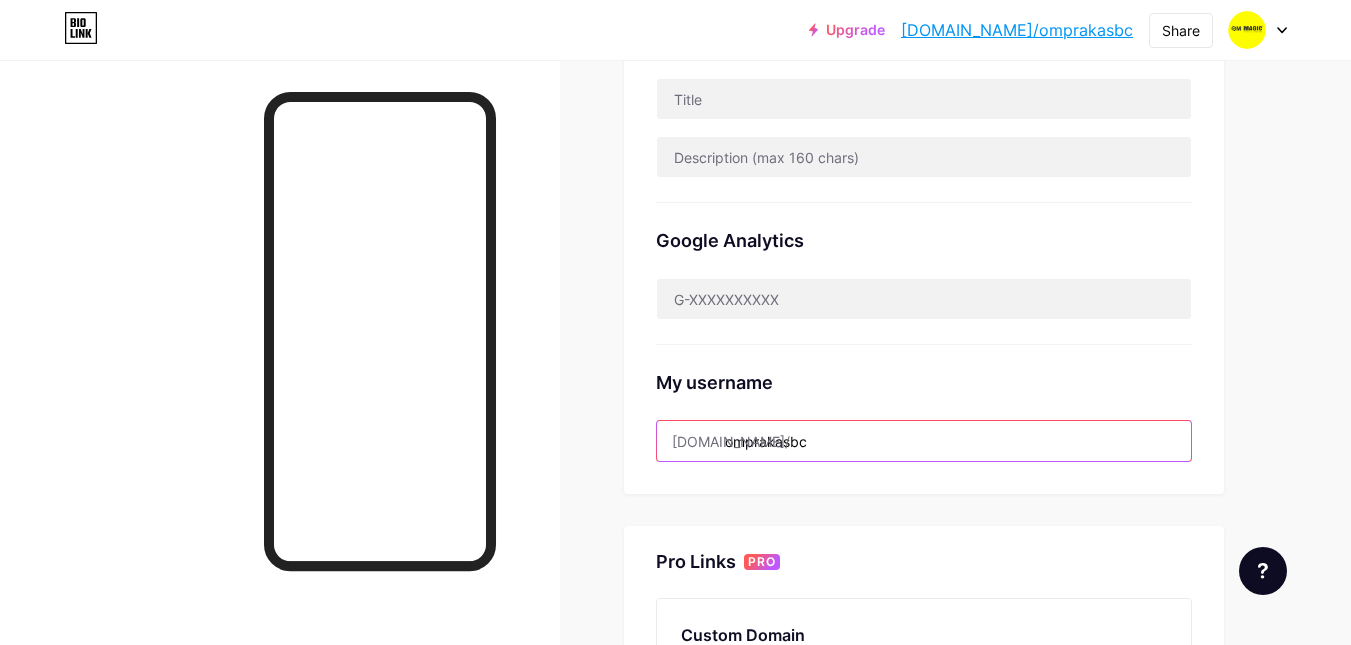 click on "omprakasbc" at bounding box center (924, 441) 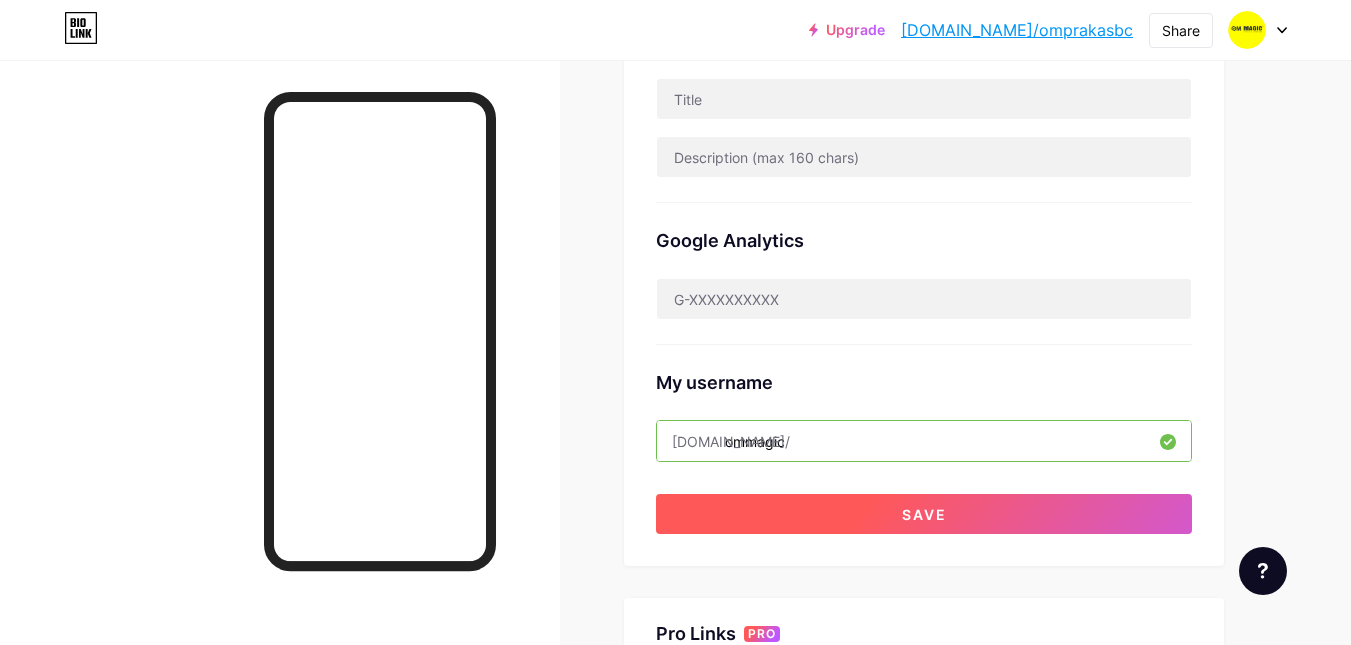 type on "ommagic" 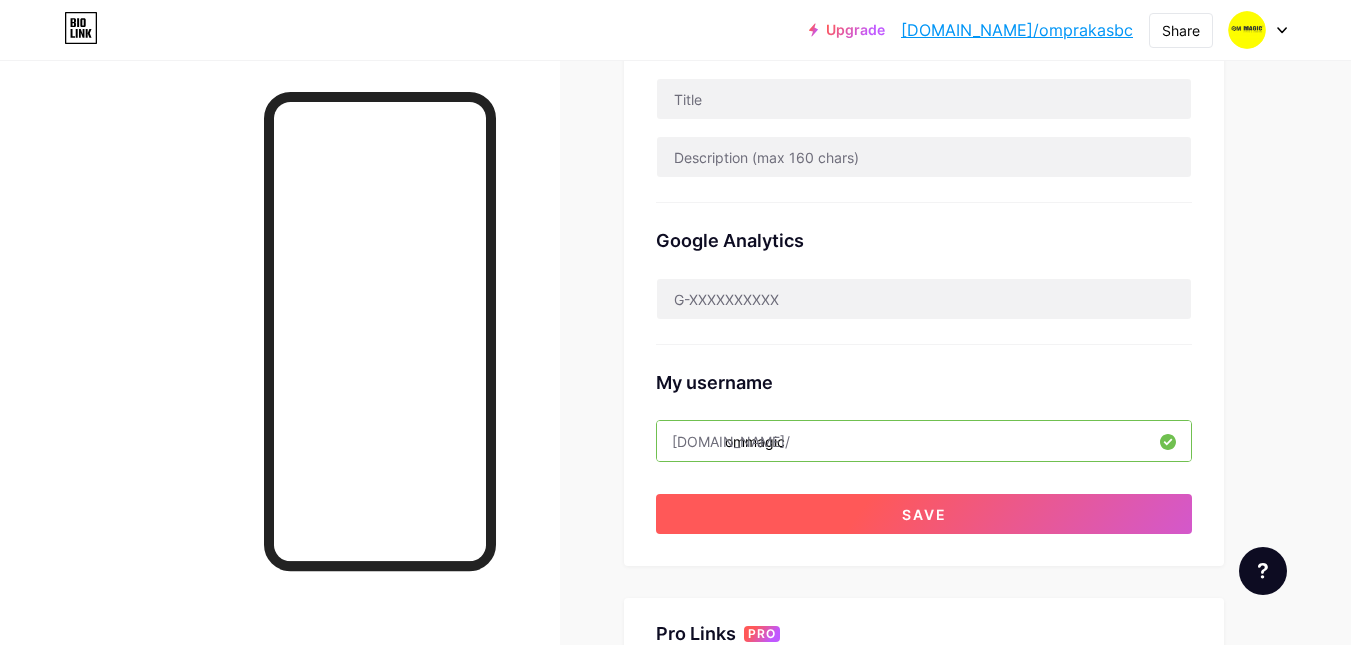 click on "Save" at bounding box center (924, 514) 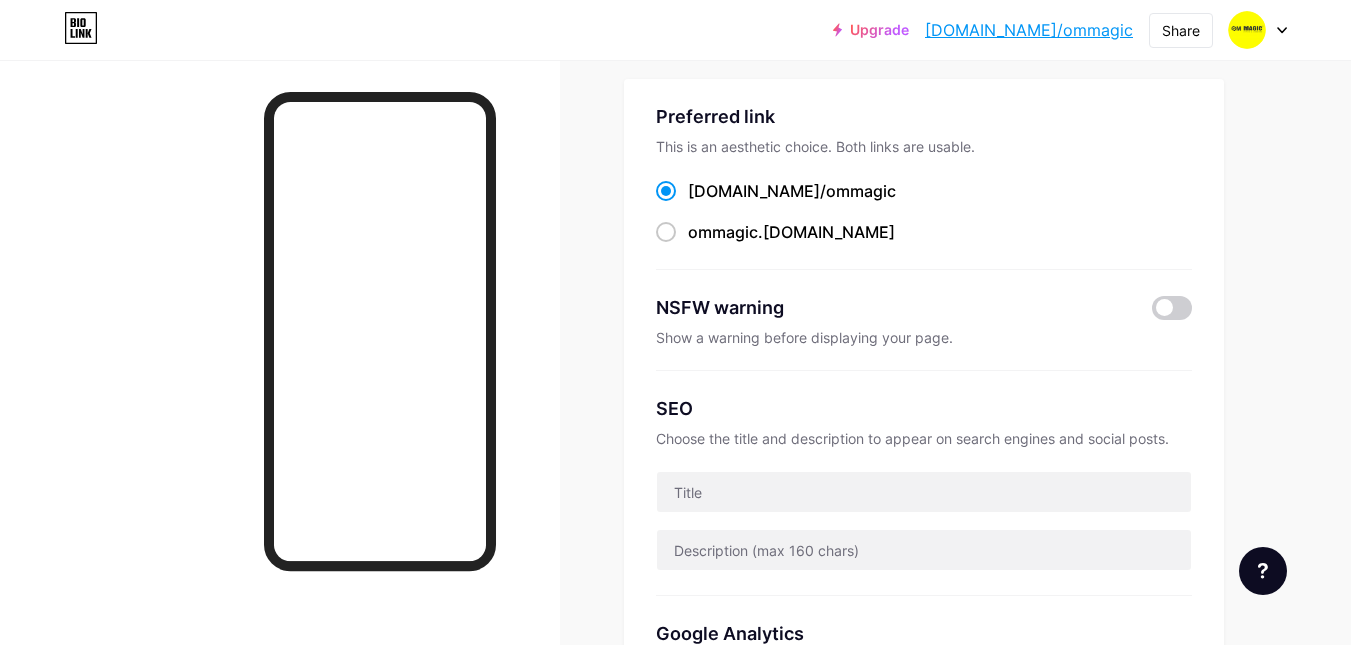 scroll, scrollTop: 100, scrollLeft: 0, axis: vertical 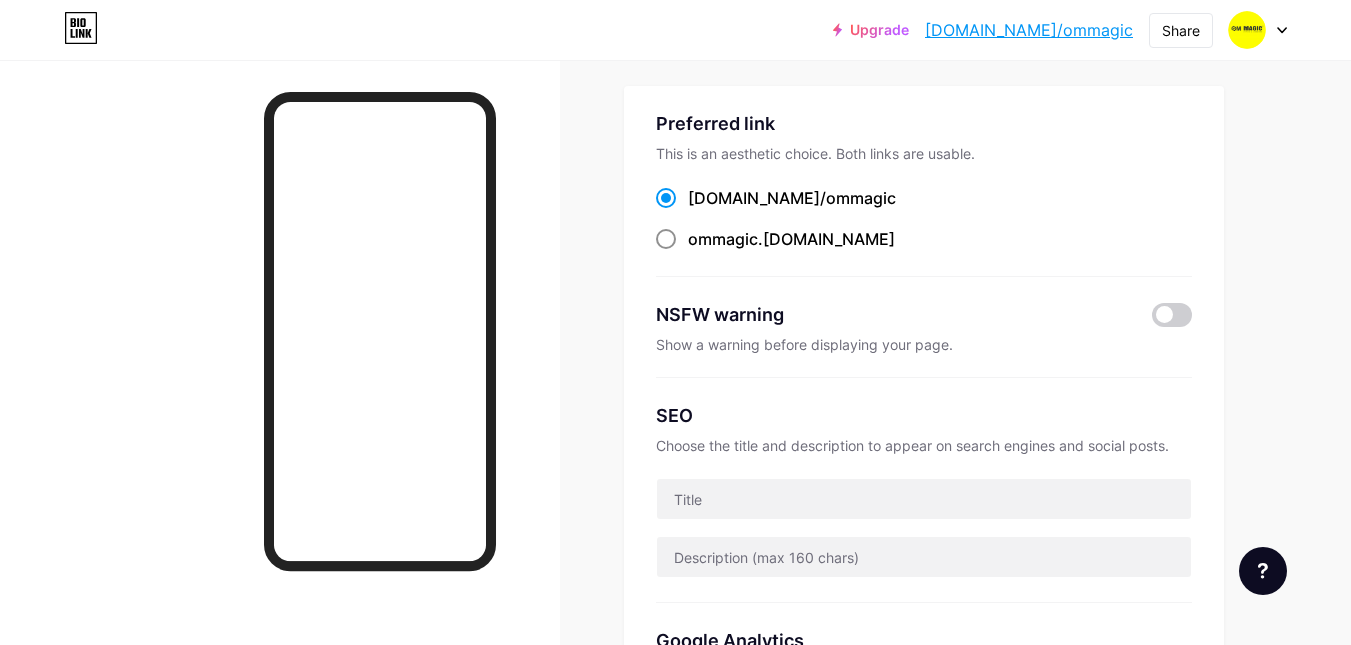 click at bounding box center (666, 239) 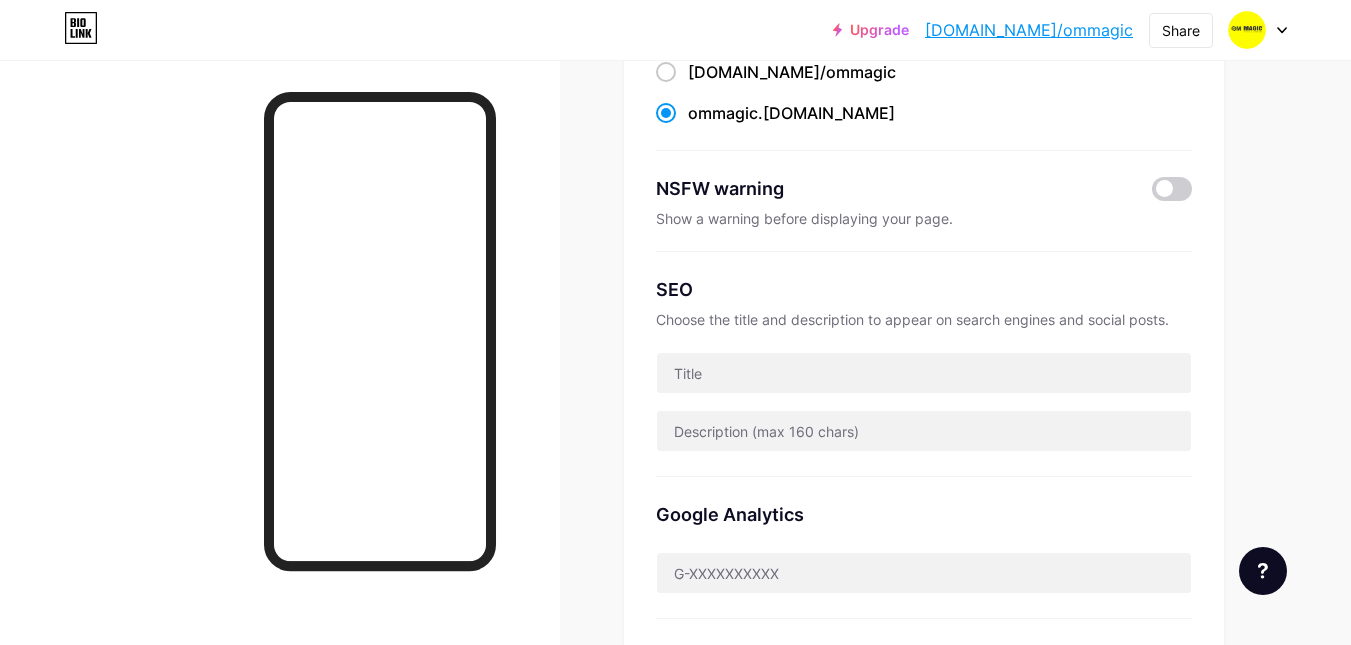 scroll, scrollTop: 400, scrollLeft: 0, axis: vertical 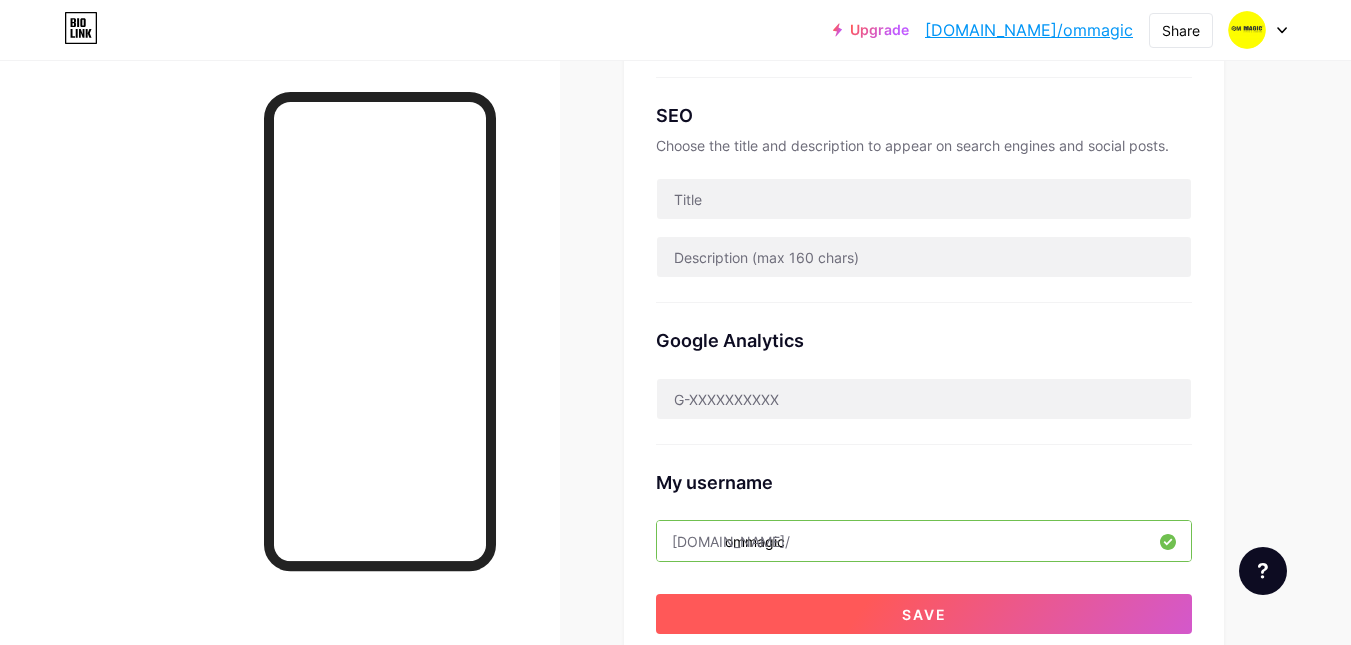 click on "Save" at bounding box center (924, 614) 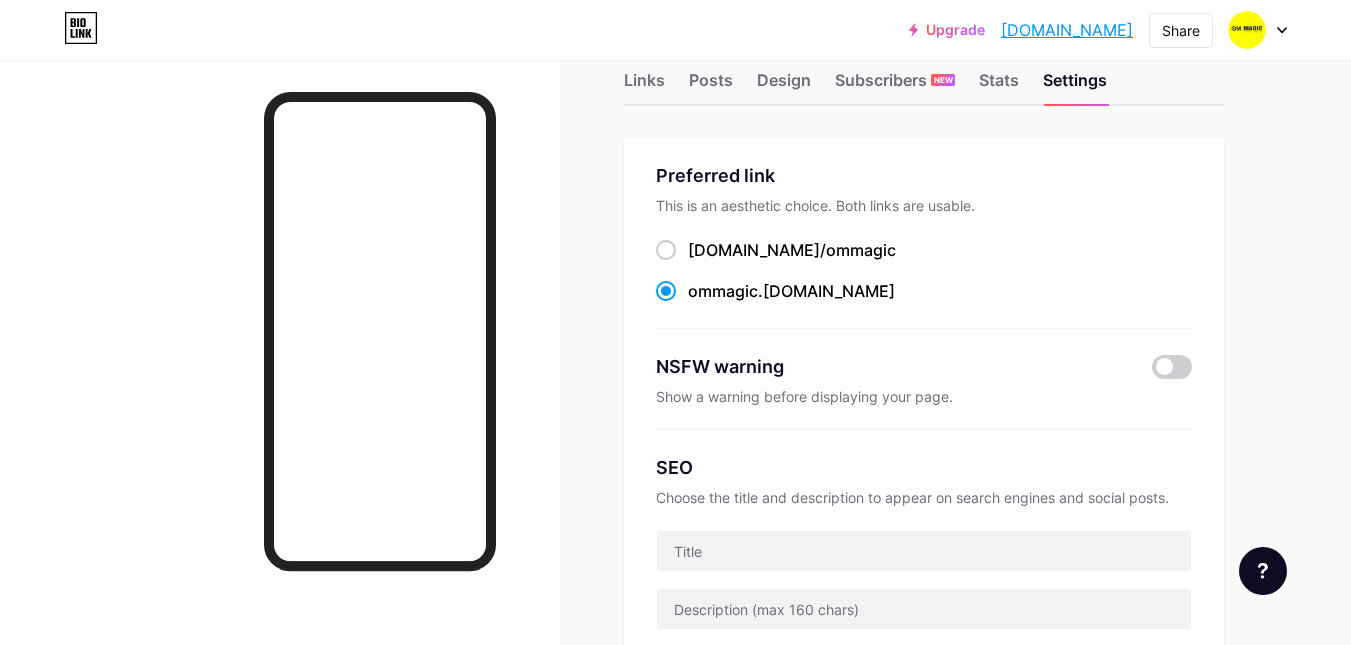 scroll, scrollTop: 0, scrollLeft: 0, axis: both 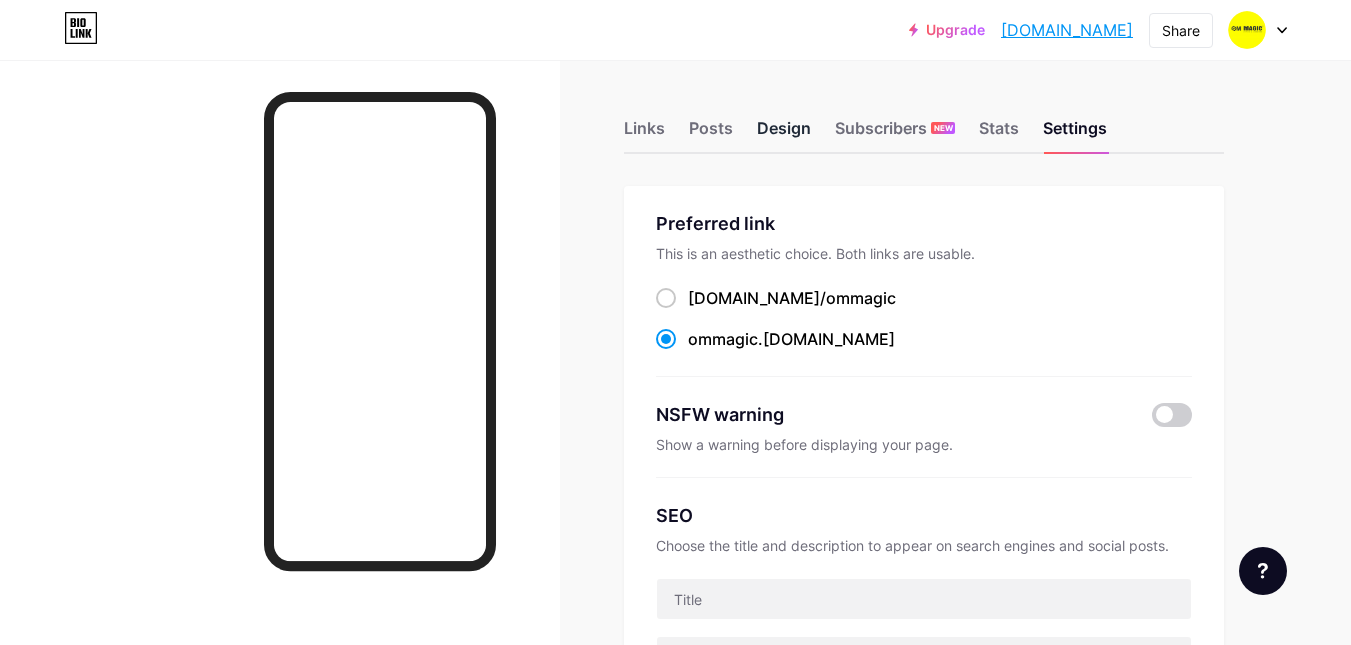click on "Design" at bounding box center [784, 134] 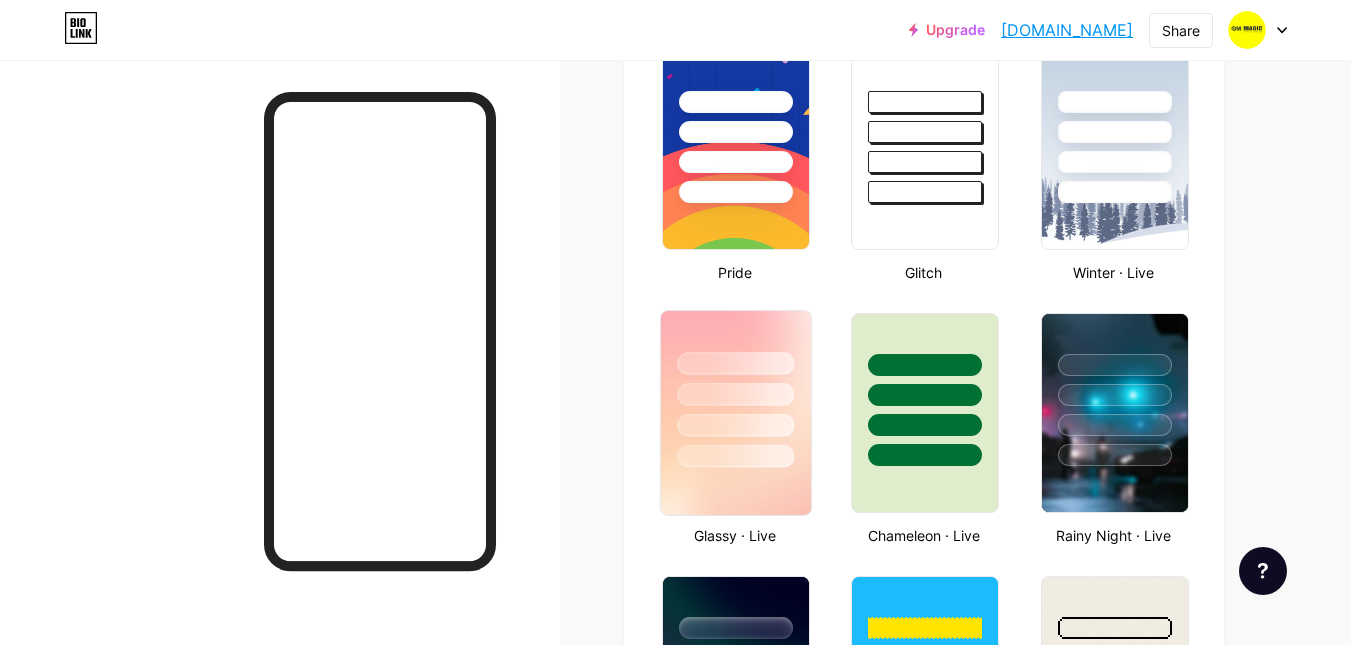 scroll, scrollTop: 1000, scrollLeft: 0, axis: vertical 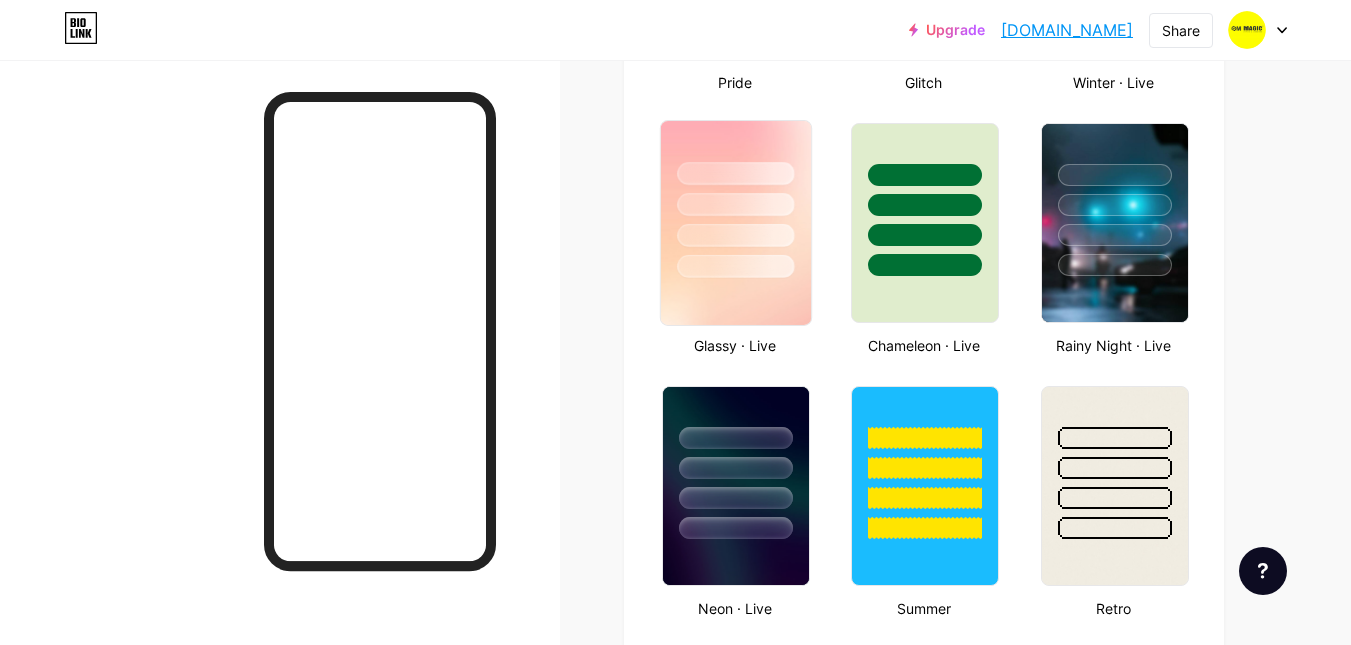 click at bounding box center (736, 223) 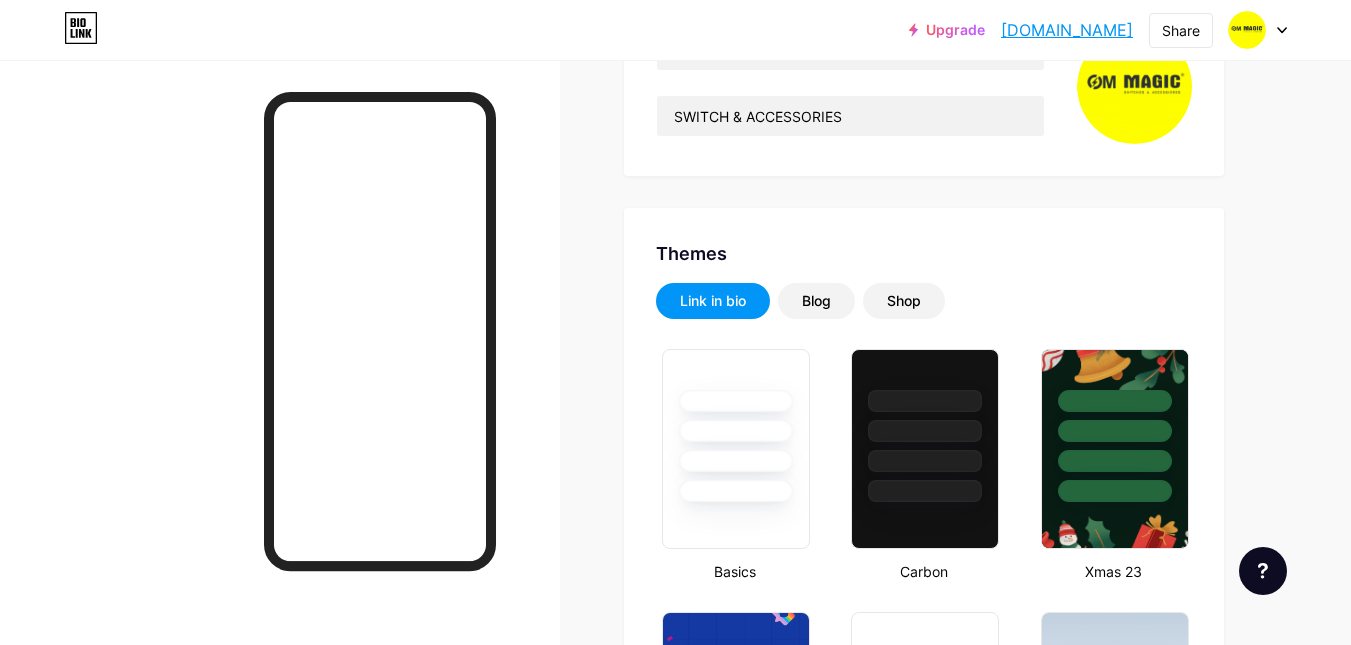 scroll, scrollTop: 152, scrollLeft: 0, axis: vertical 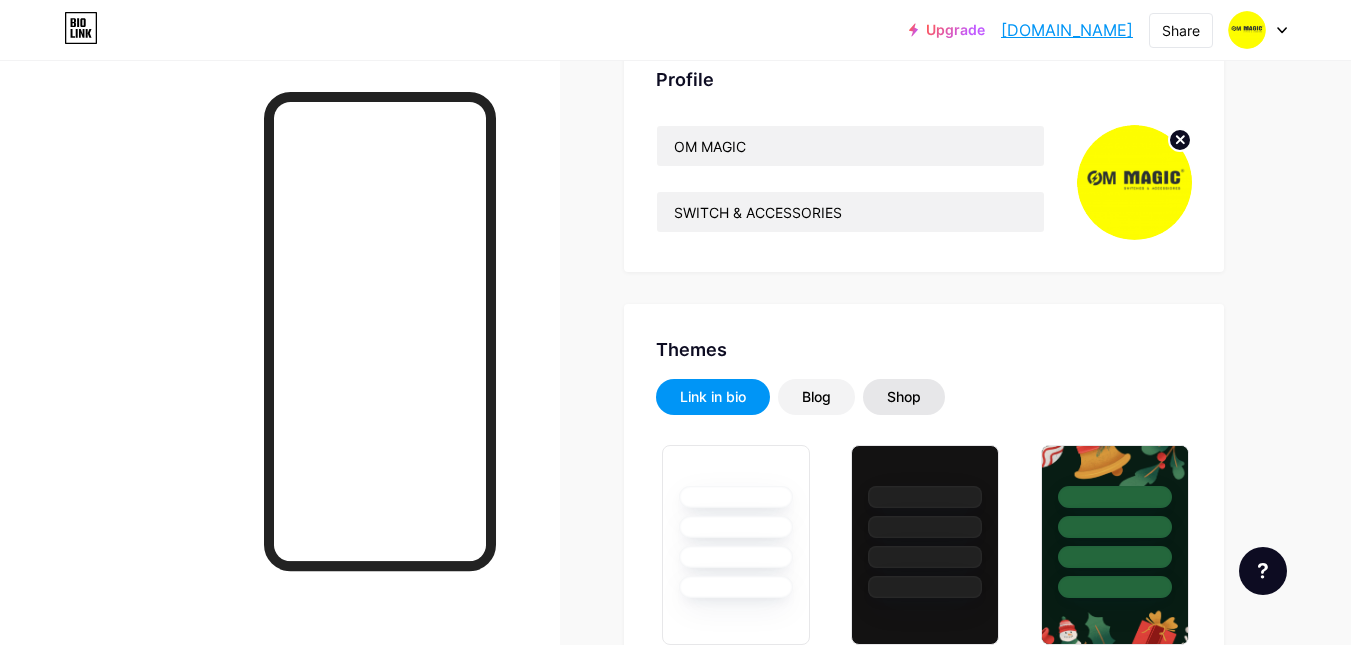 click on "Shop" at bounding box center [904, 397] 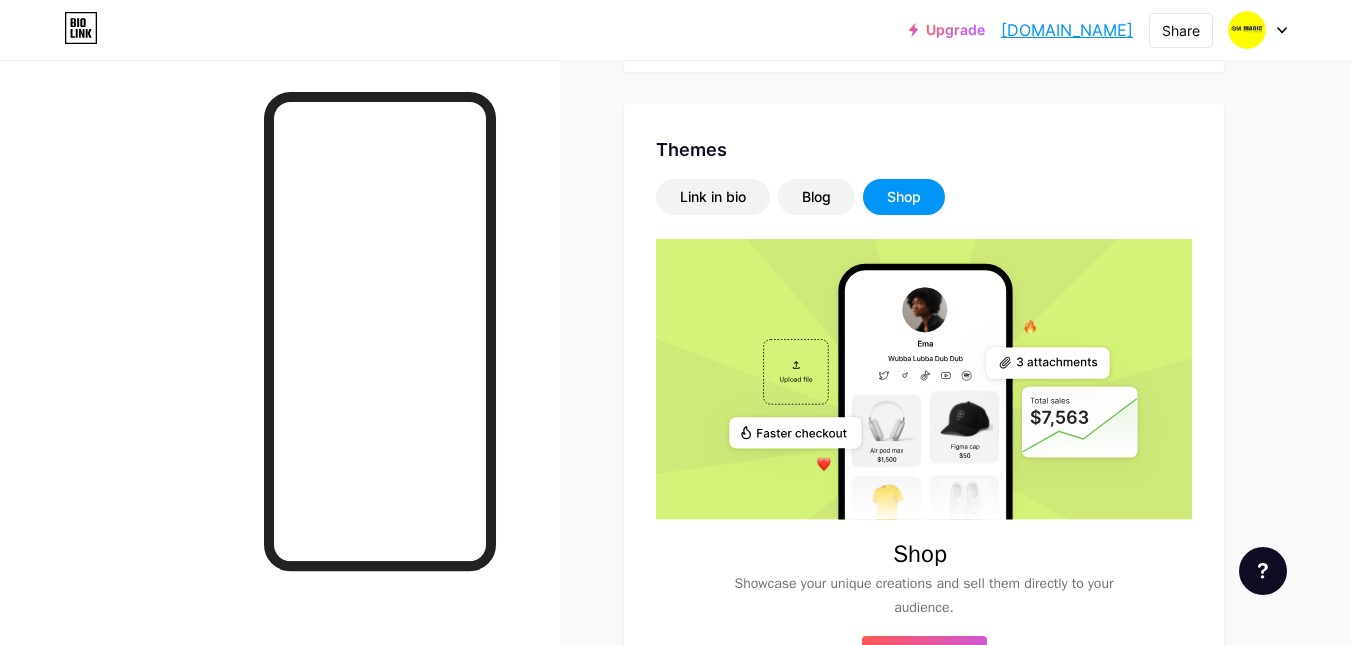 scroll, scrollTop: 452, scrollLeft: 0, axis: vertical 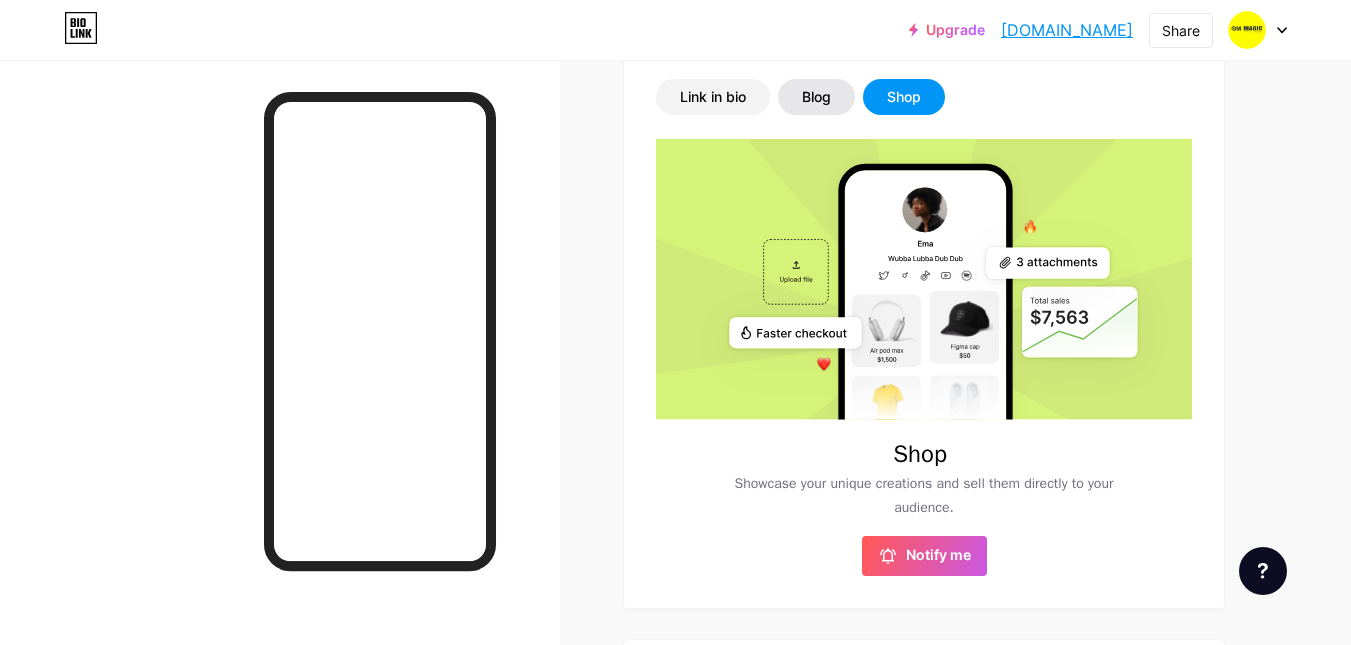 click on "Blog" at bounding box center [816, 97] 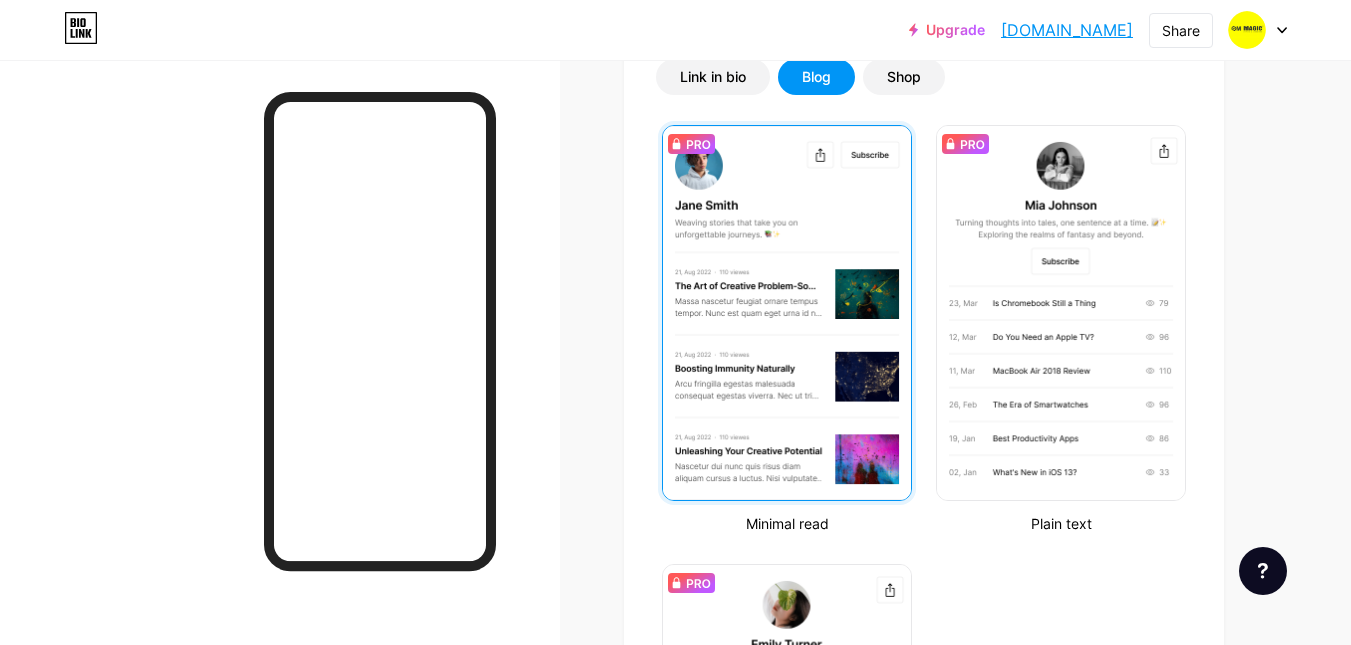 scroll, scrollTop: 452, scrollLeft: 0, axis: vertical 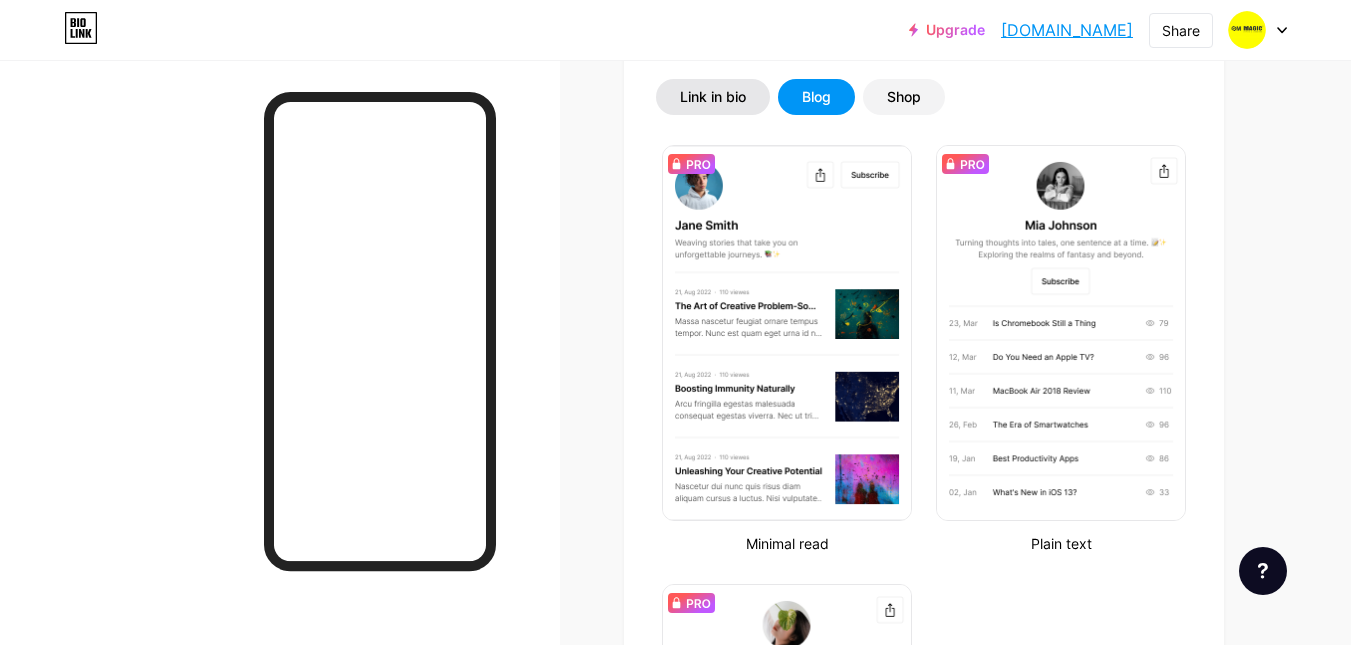 click on "Link in bio" at bounding box center (713, 97) 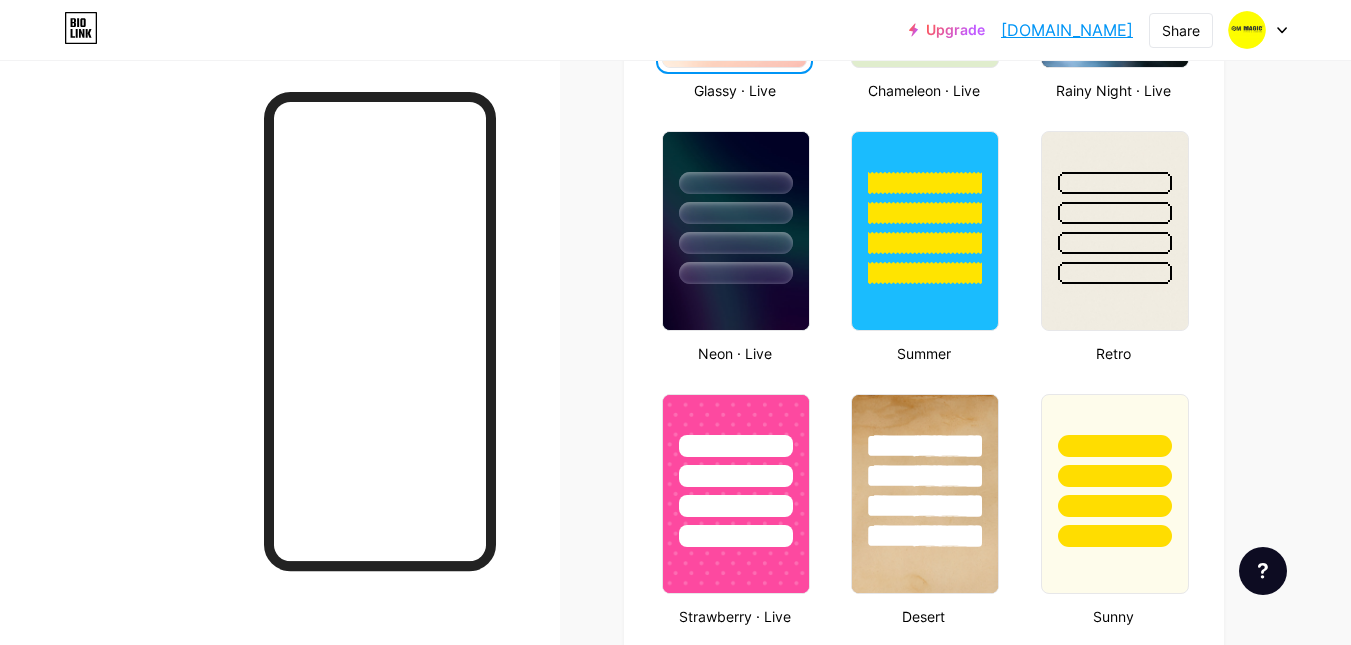 scroll, scrollTop: 1352, scrollLeft: 0, axis: vertical 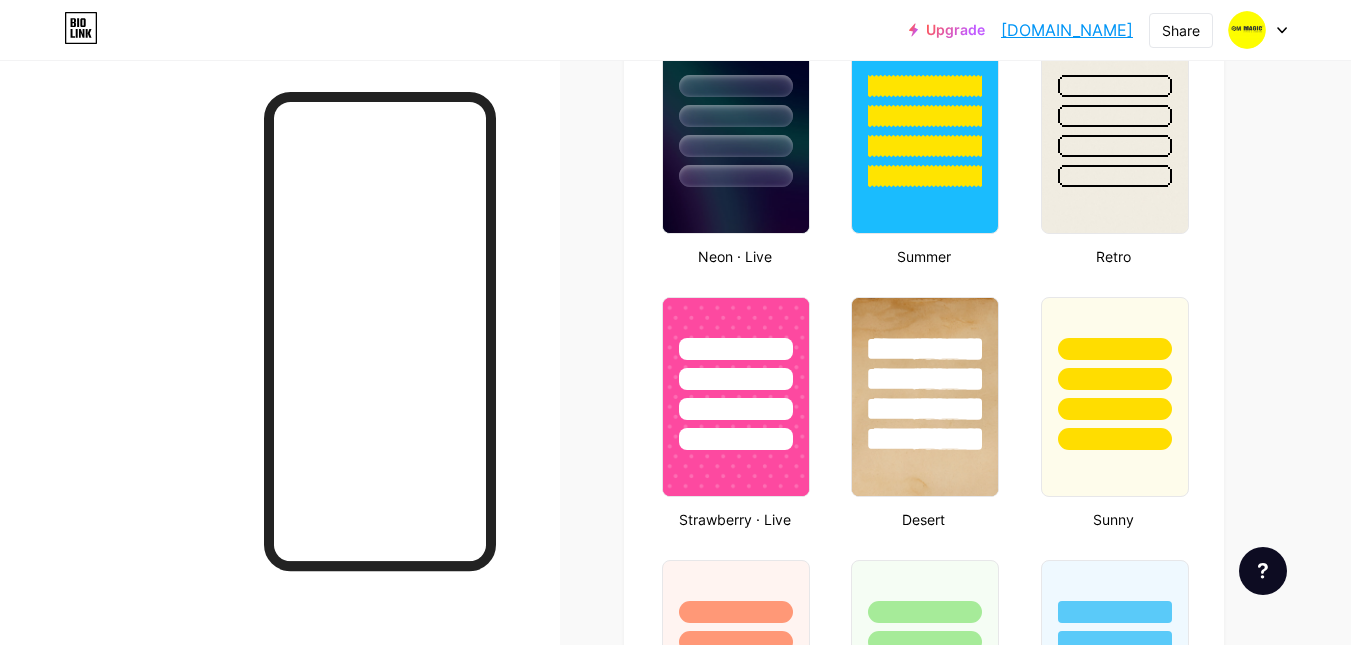 click at bounding box center [1115, 379] 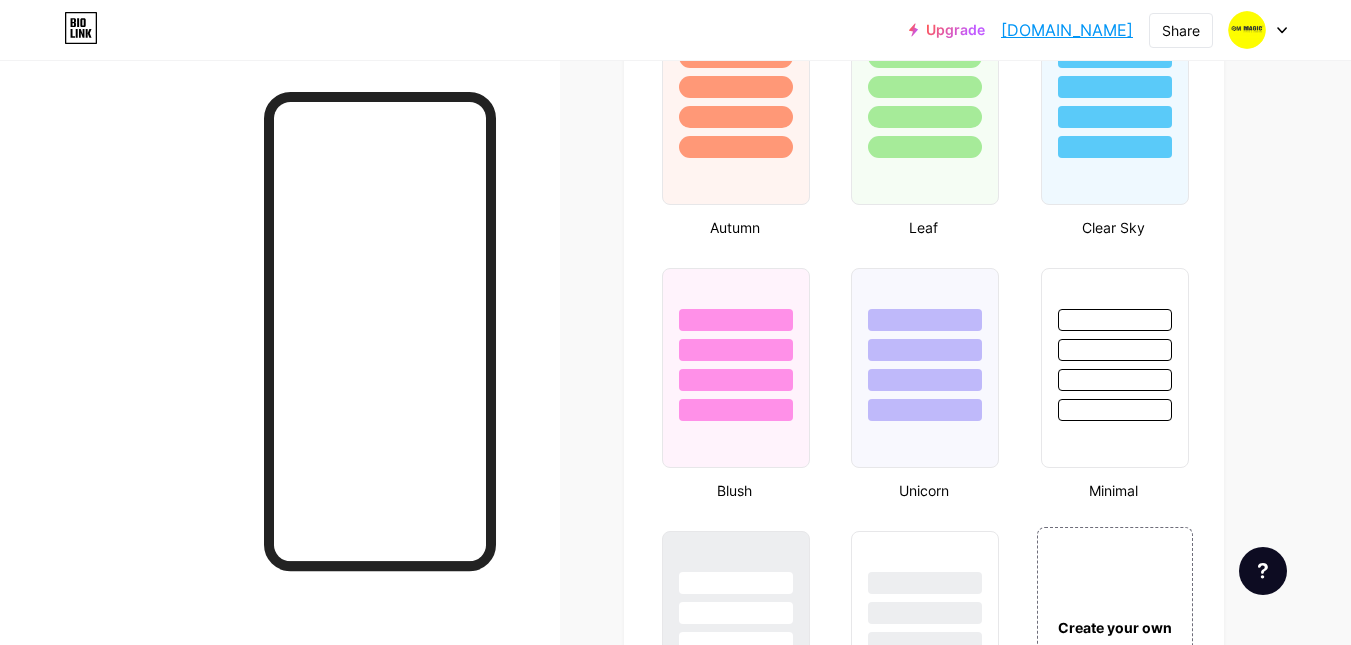 scroll, scrollTop: 1952, scrollLeft: 0, axis: vertical 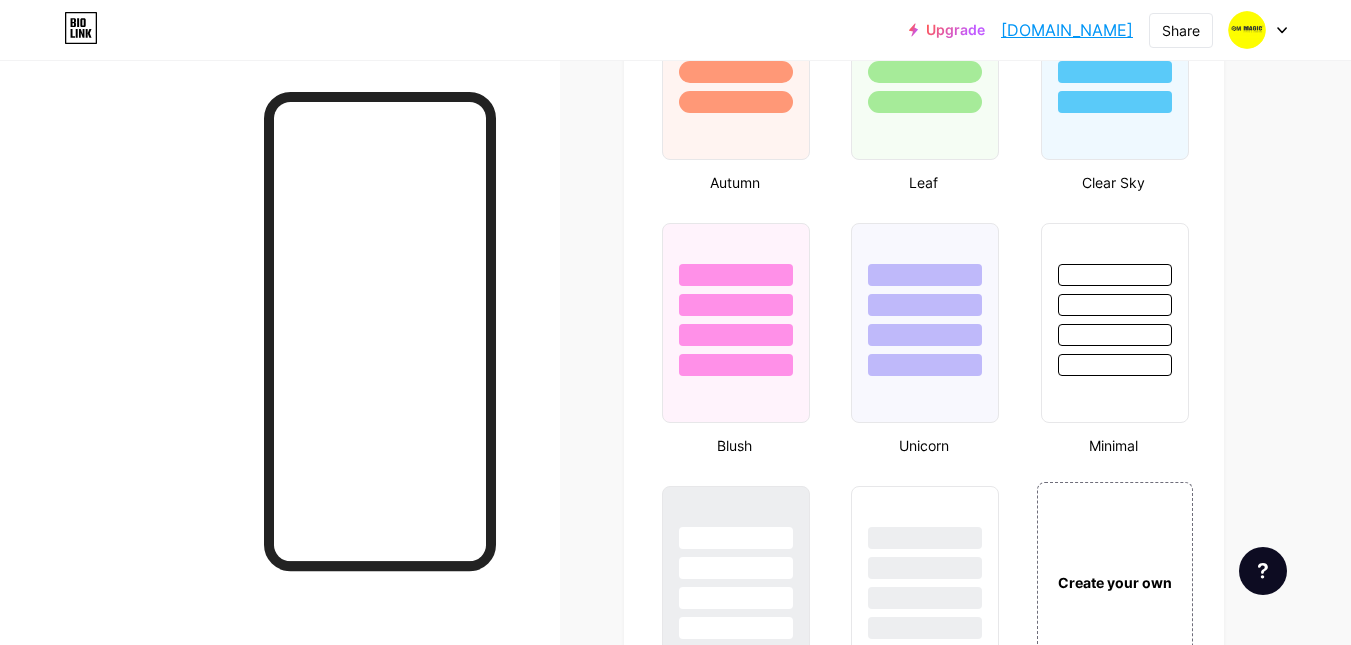 click at bounding box center (1115, 365) 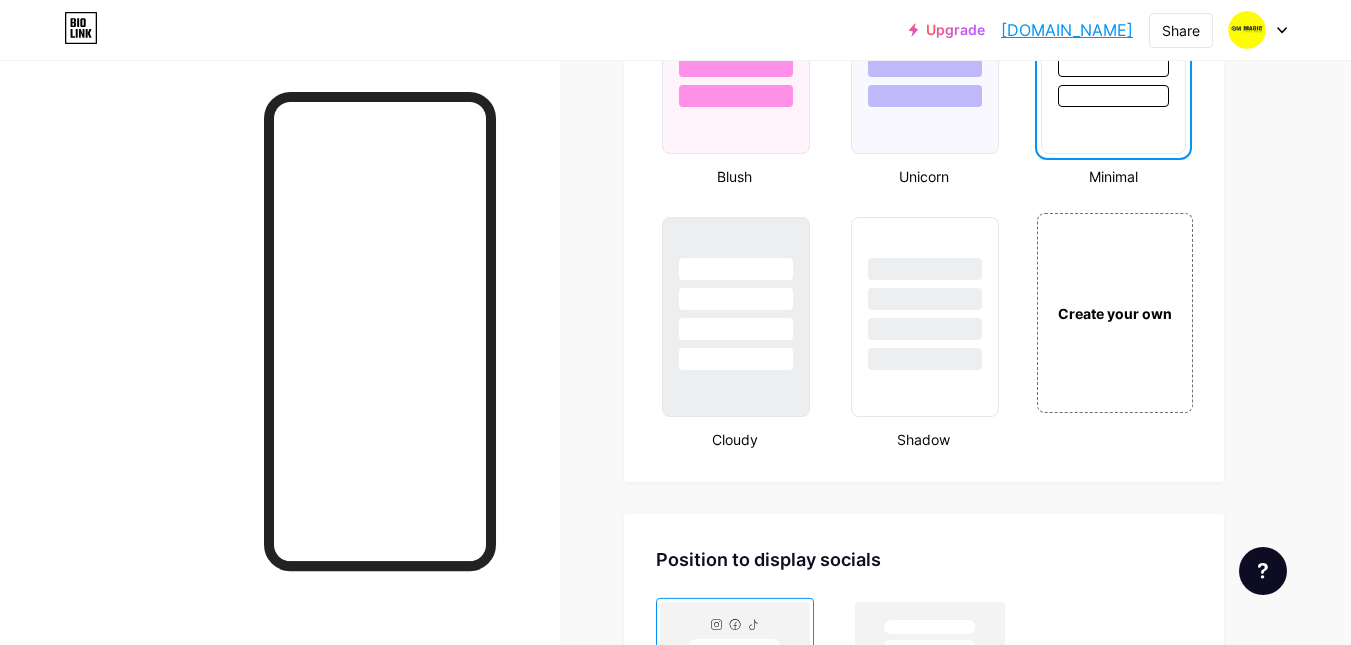 scroll, scrollTop: 2252, scrollLeft: 0, axis: vertical 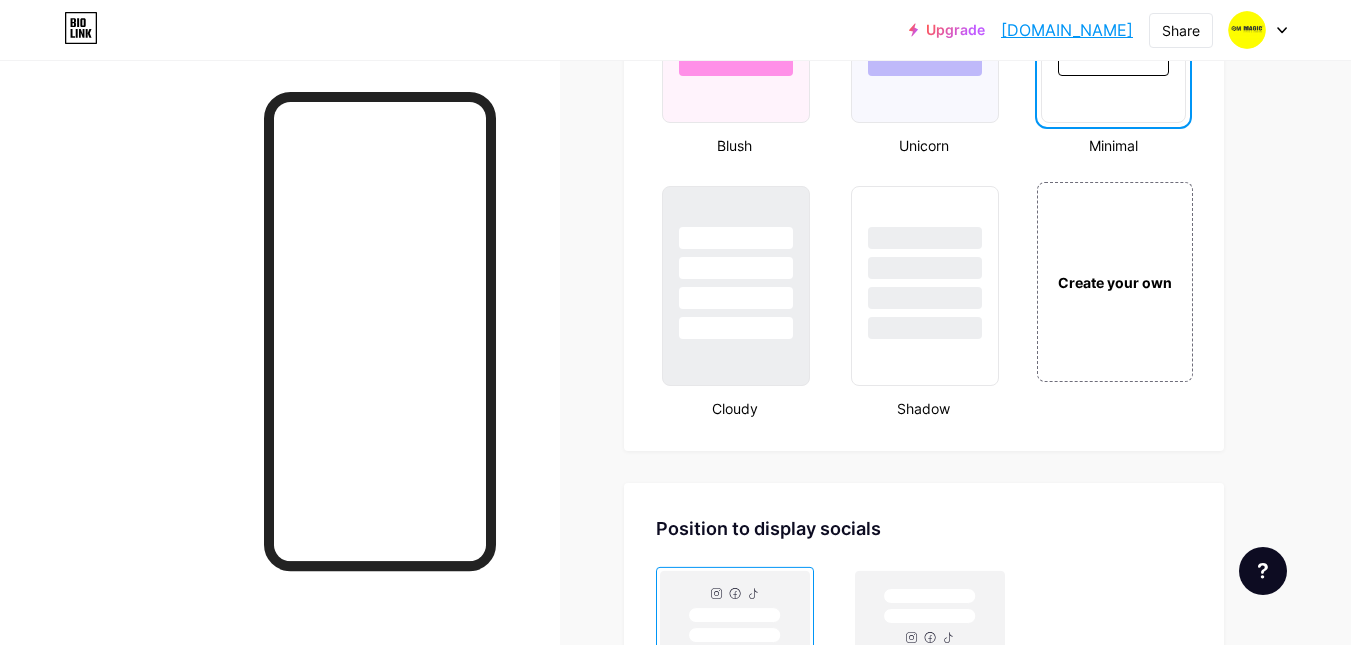 click on "Create your own" at bounding box center (1115, 282) 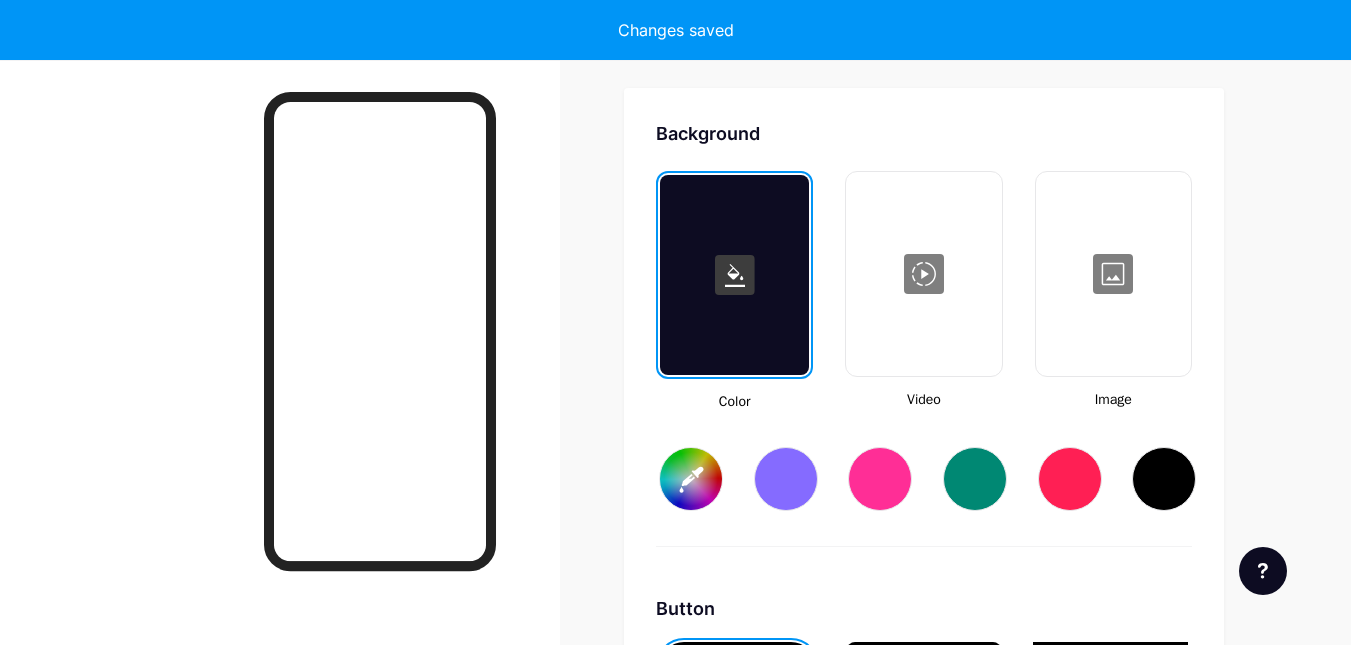 scroll, scrollTop: 2655, scrollLeft: 0, axis: vertical 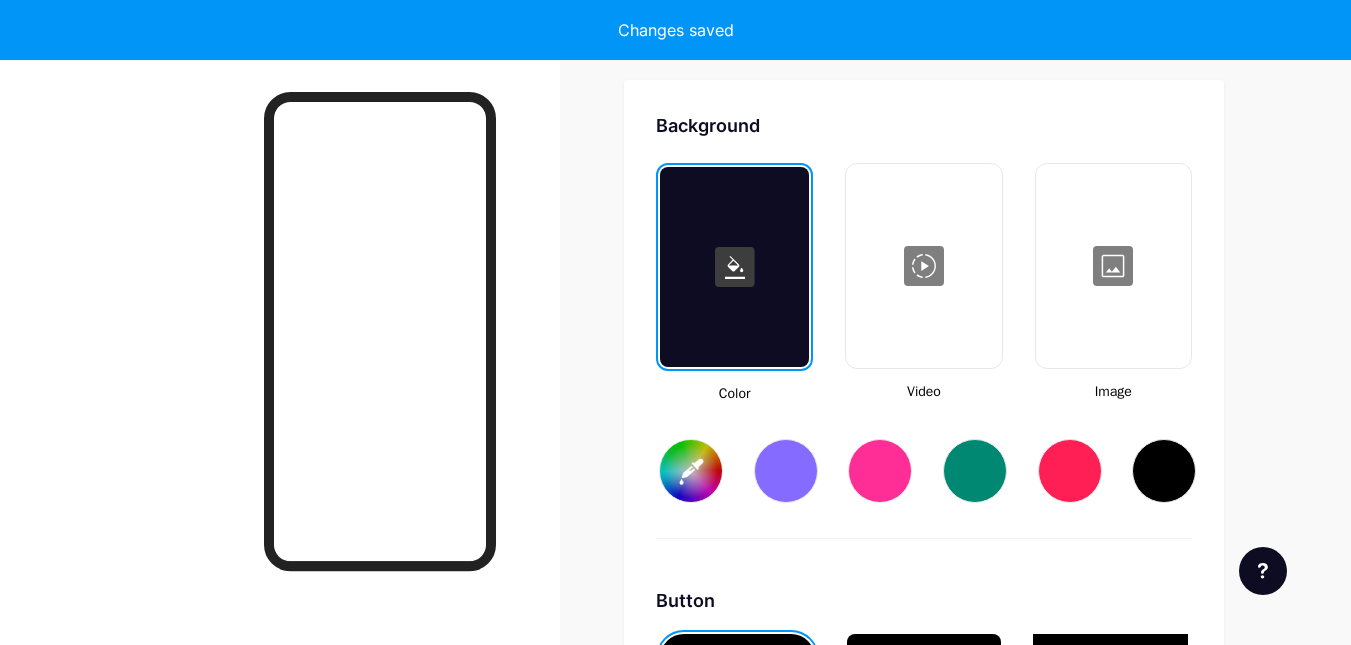 type on "#ffffff" 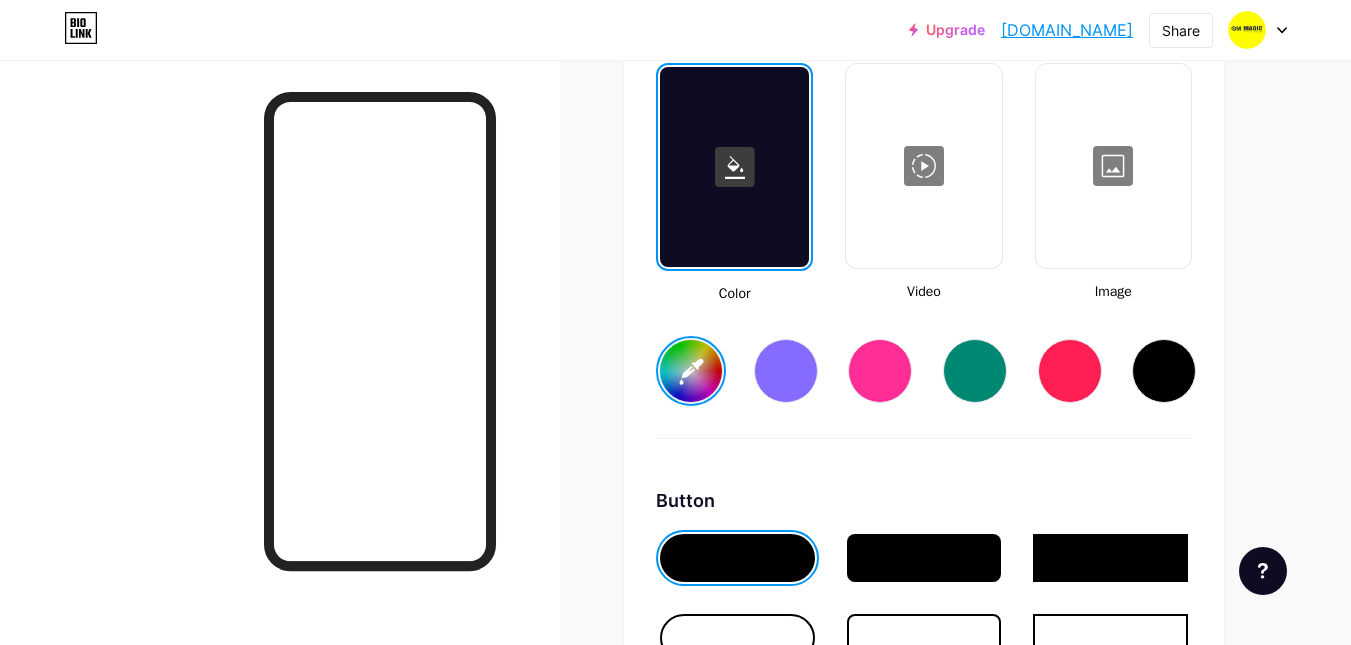 scroll, scrollTop: 2855, scrollLeft: 0, axis: vertical 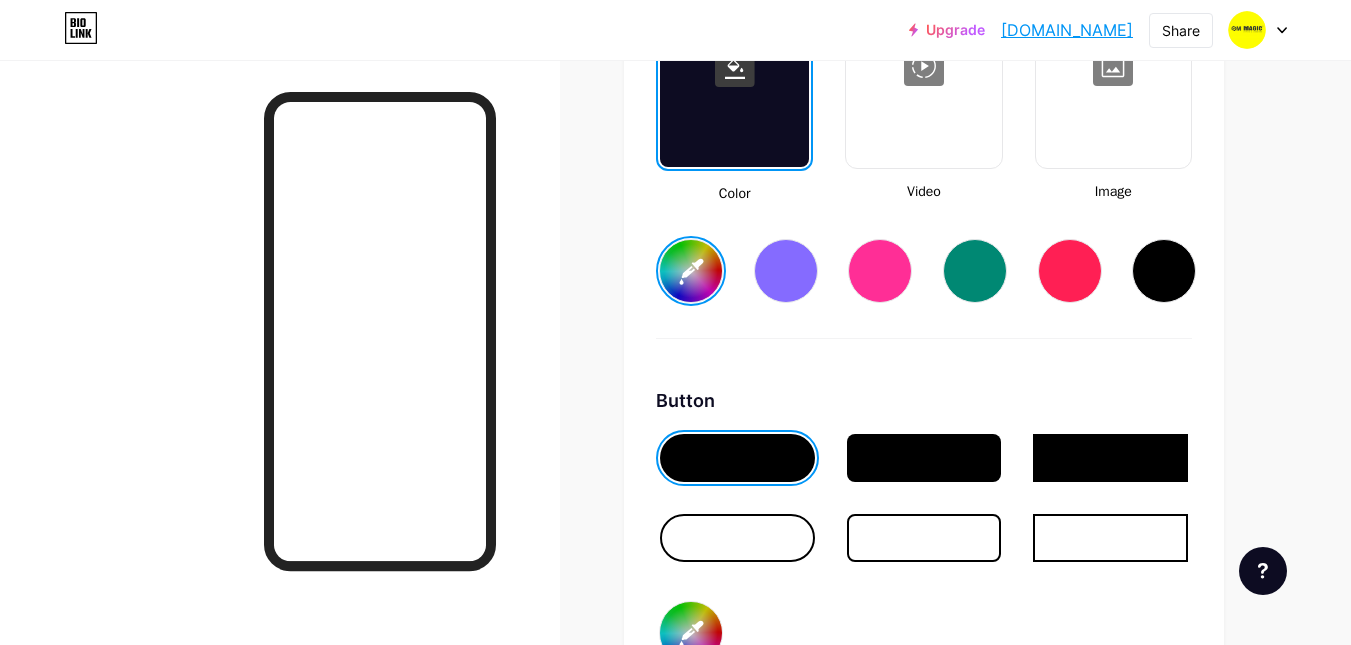click at bounding box center [924, 458] 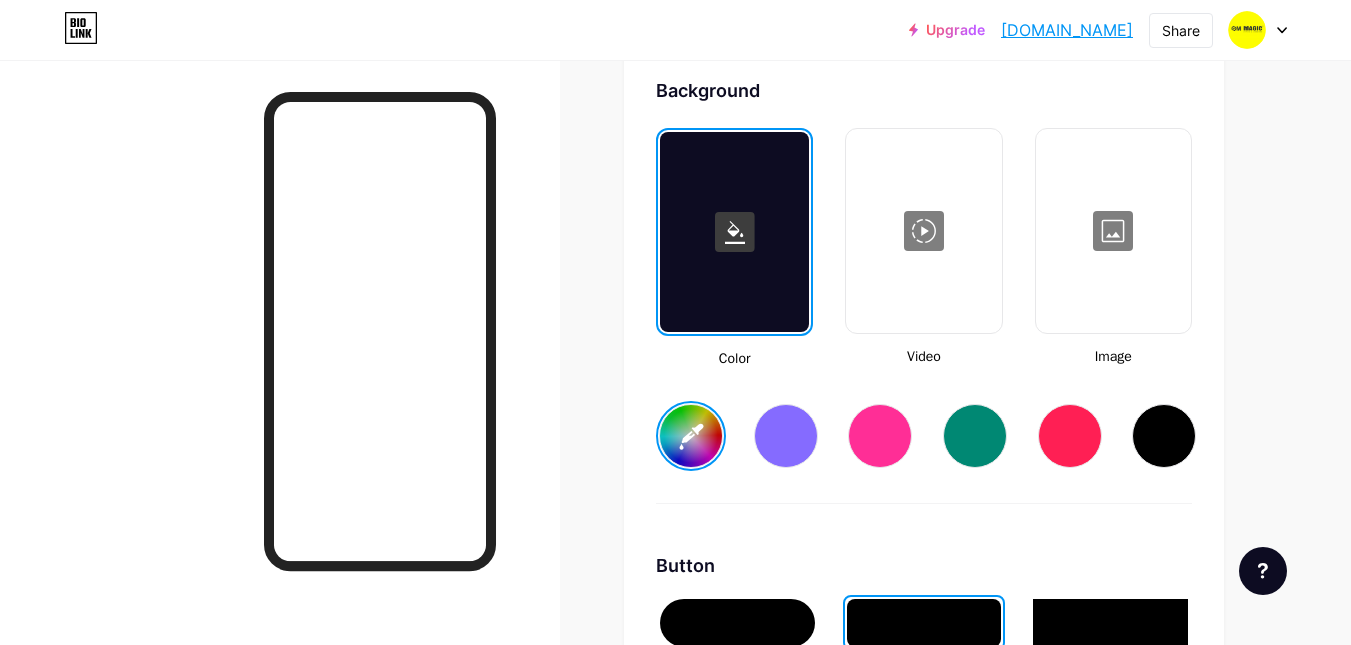 scroll, scrollTop: 2655, scrollLeft: 0, axis: vertical 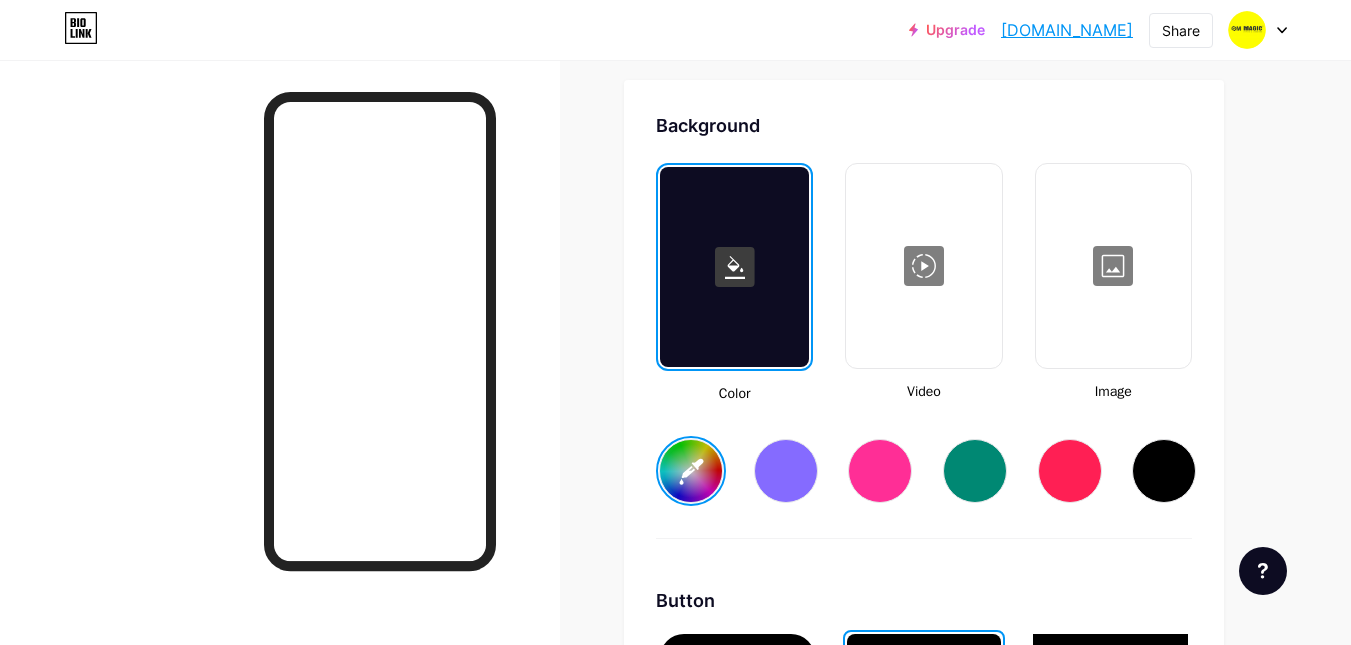click 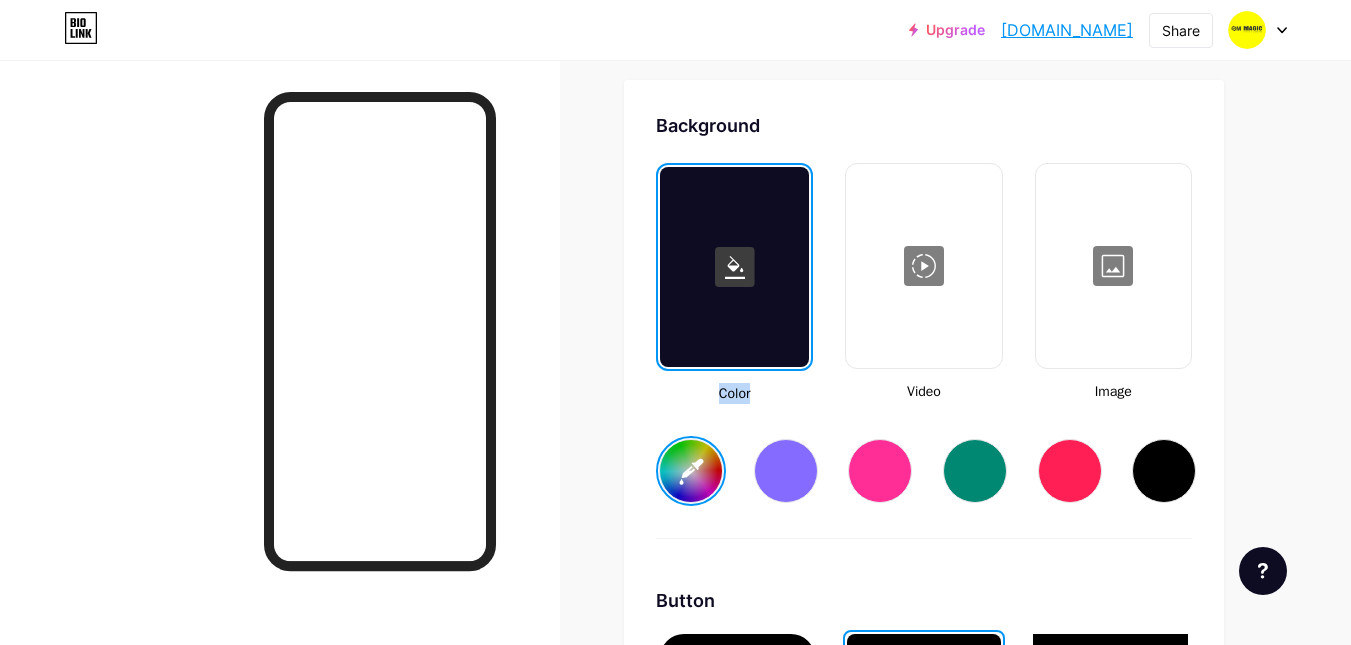 click at bounding box center [734, 267] 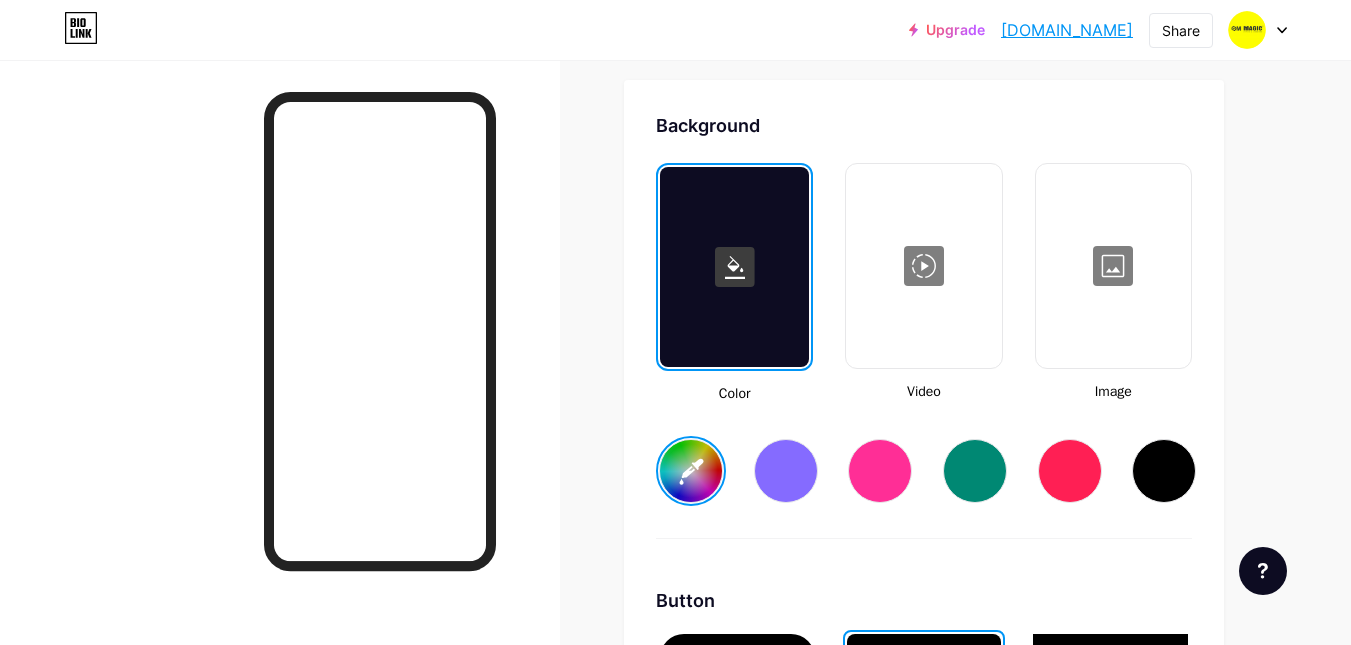 click 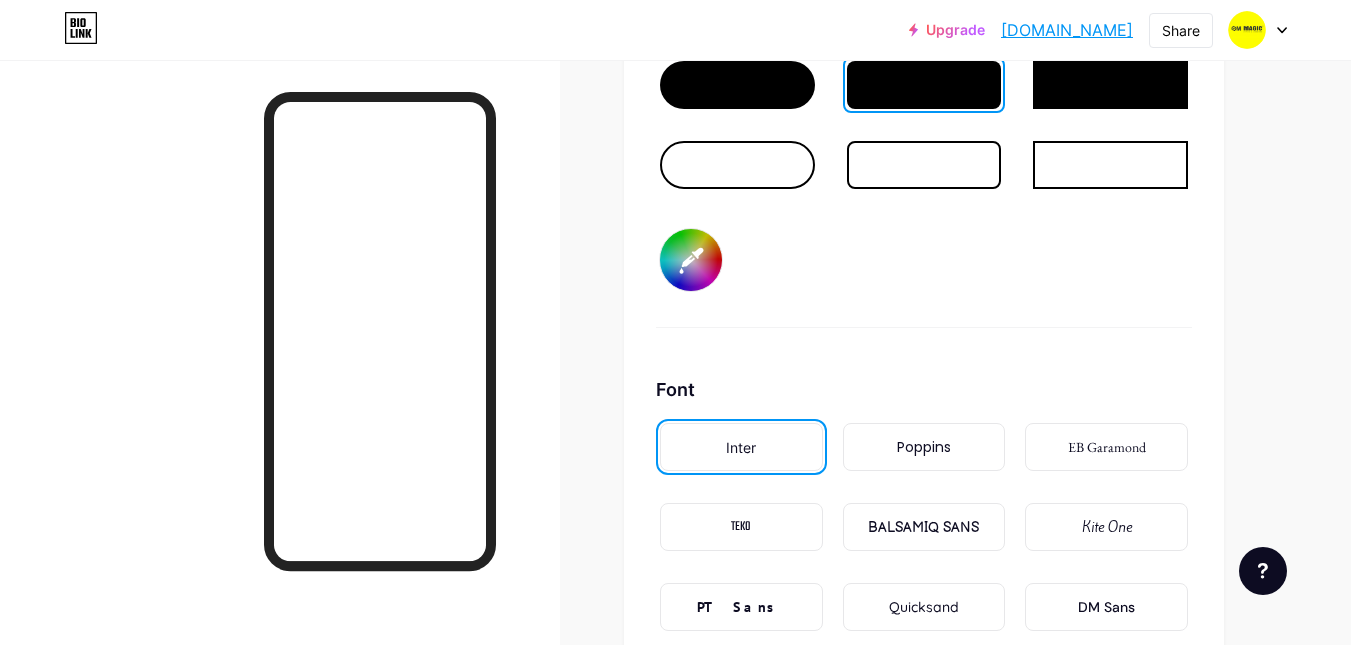 scroll, scrollTop: 3155, scrollLeft: 0, axis: vertical 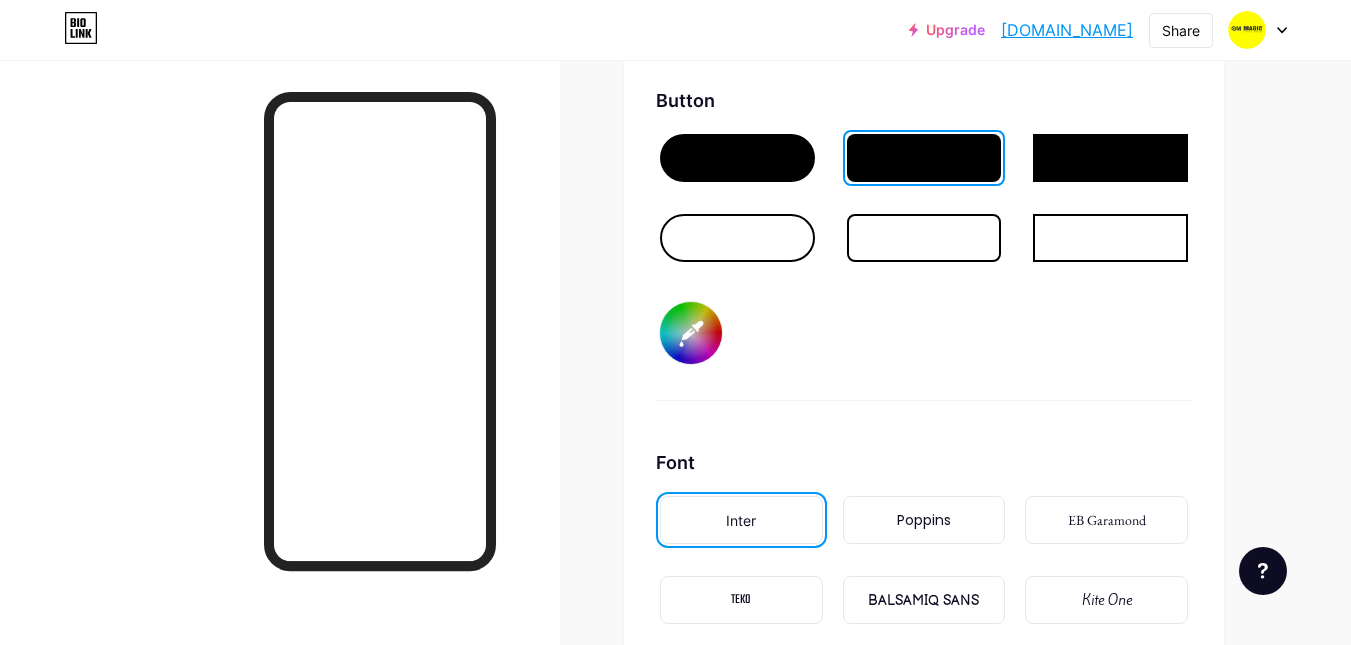 click on "#000000" at bounding box center (691, 333) 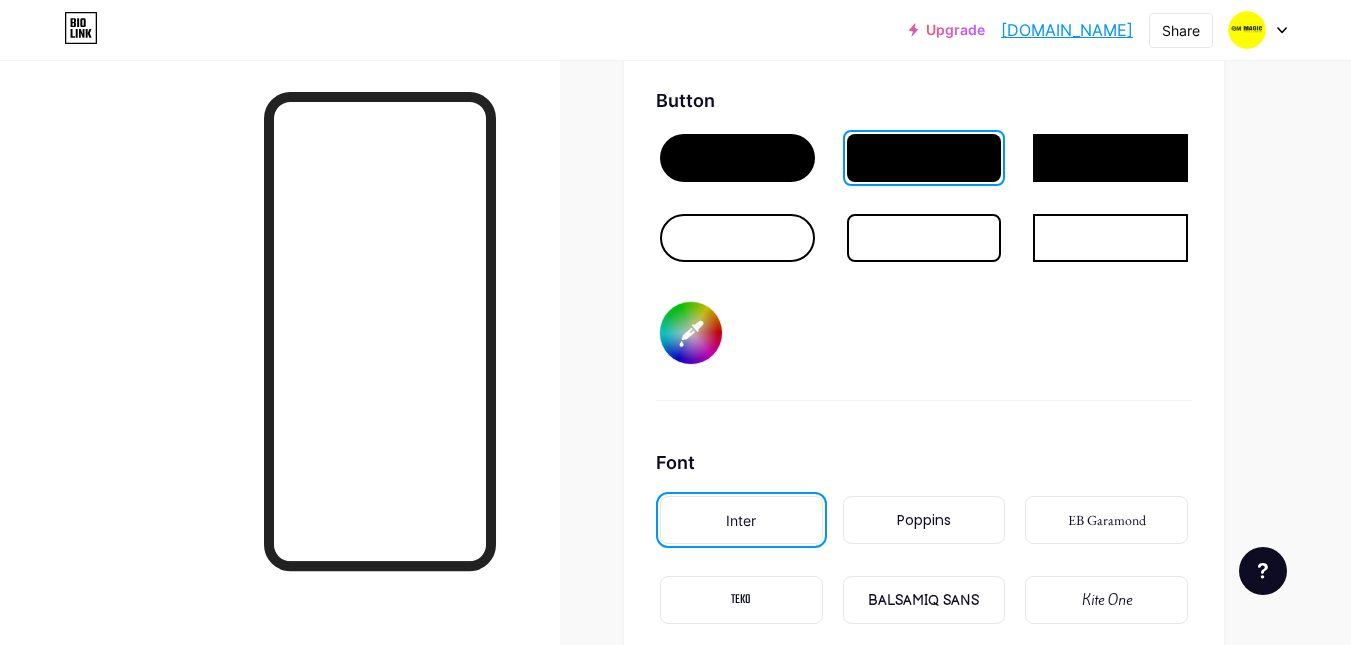 type on "#fff700" 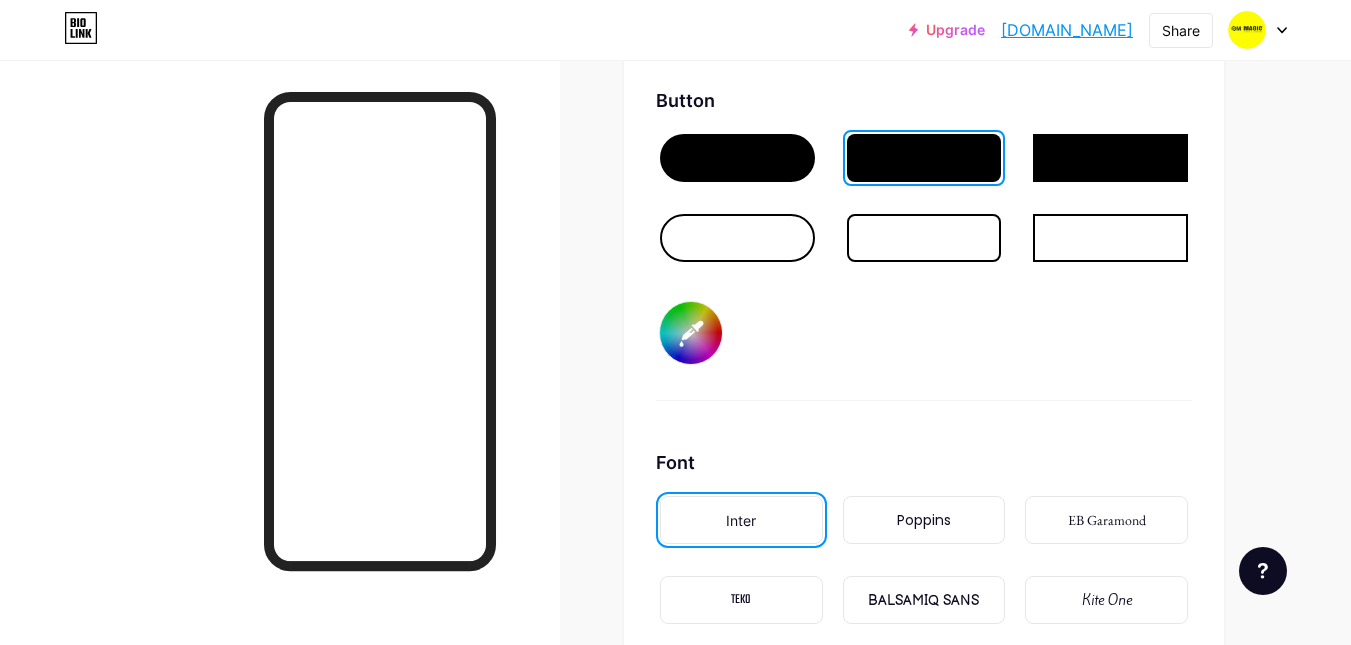 type on "#747ca4" 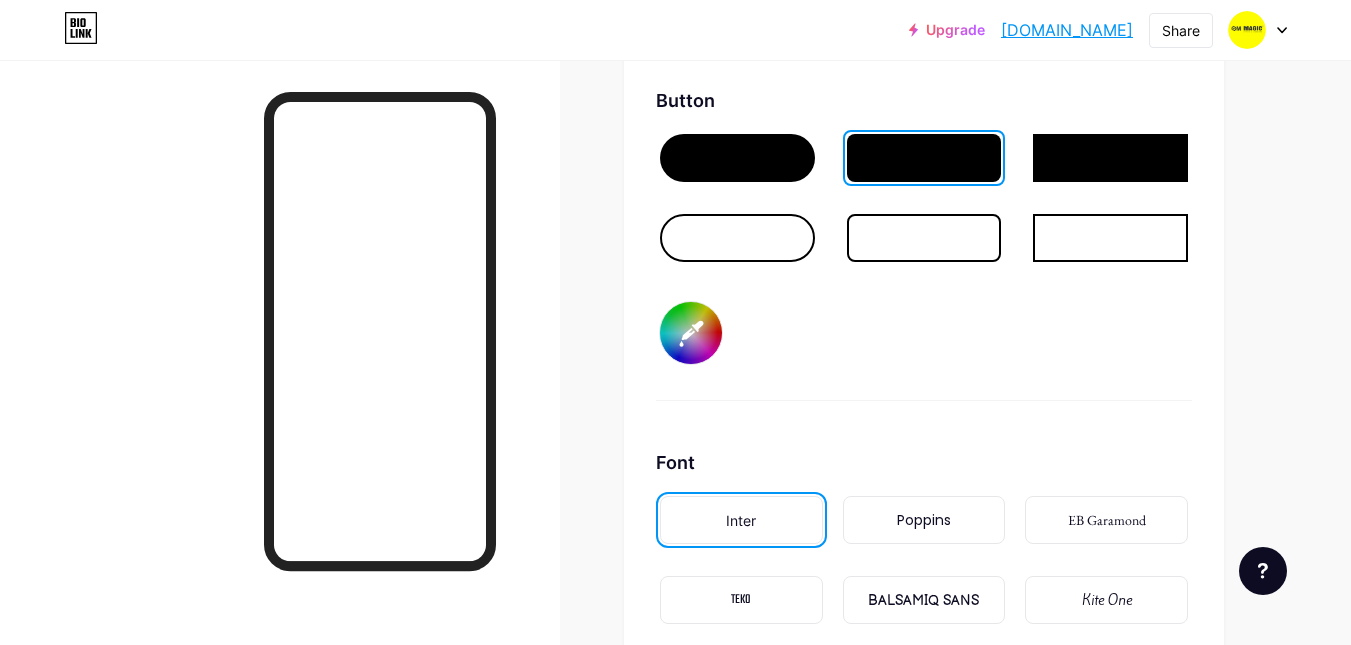 type on "#fff700" 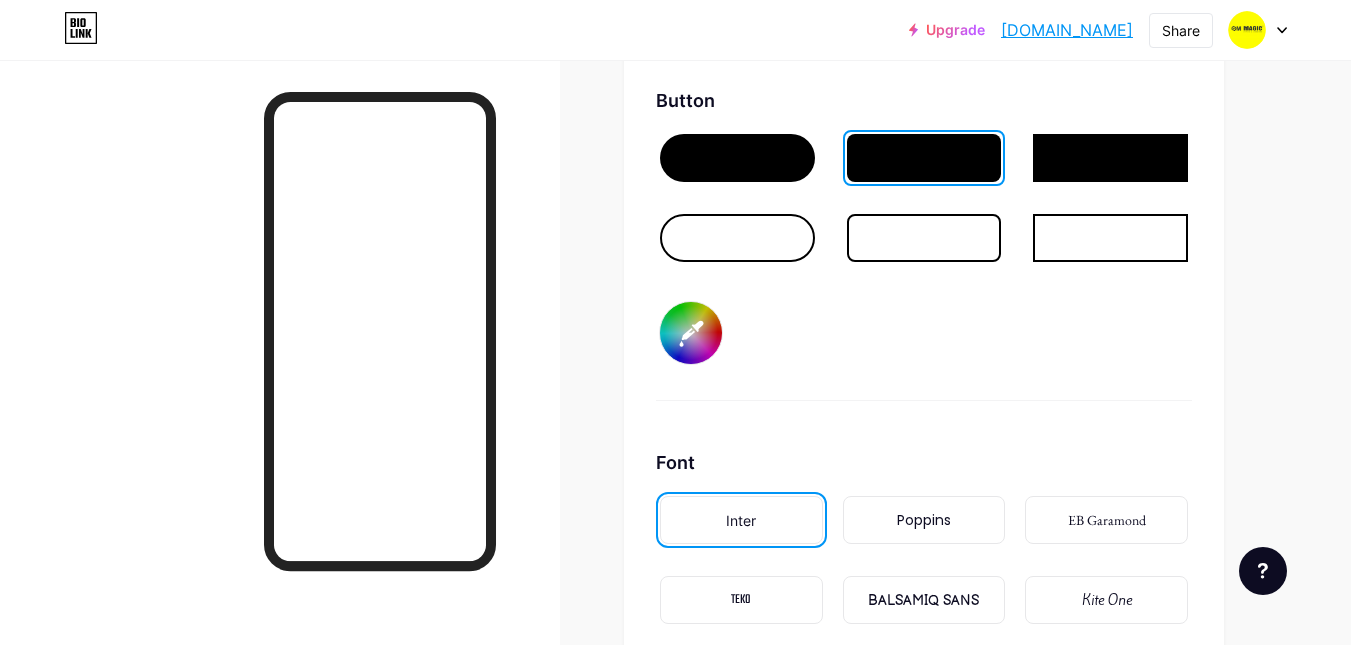 type on "#01188e" 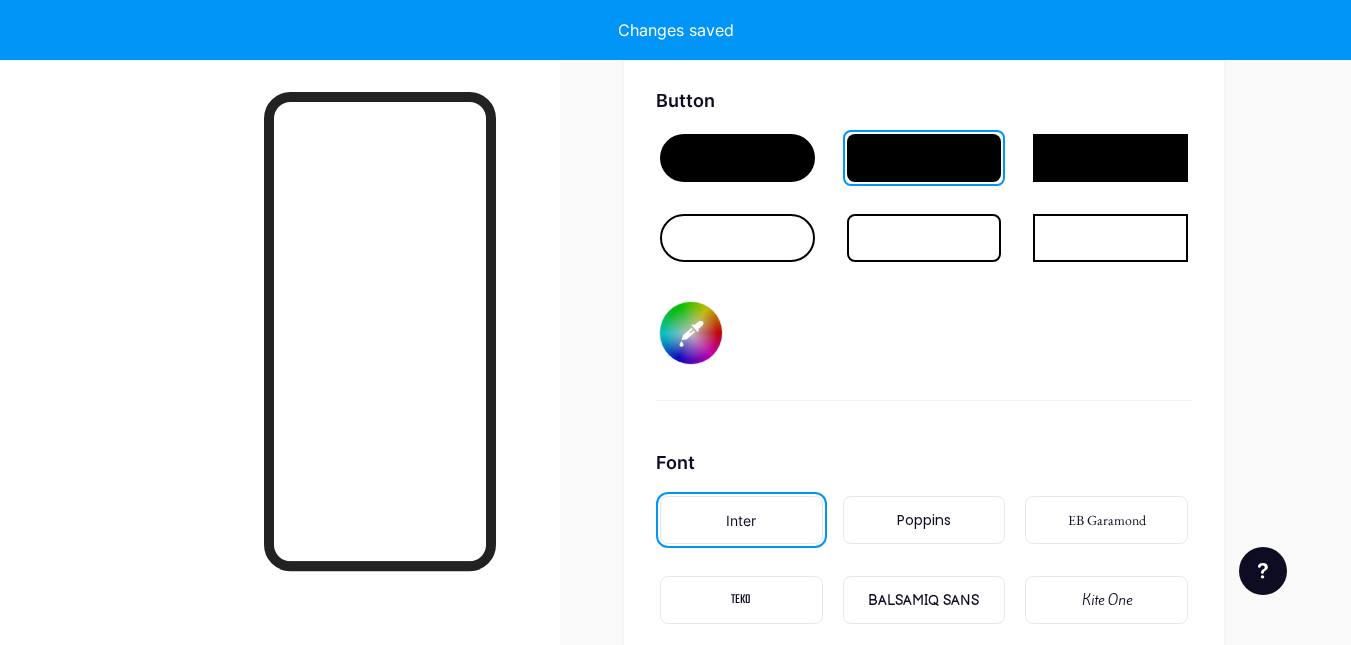 click on "Font" at bounding box center [924, 462] 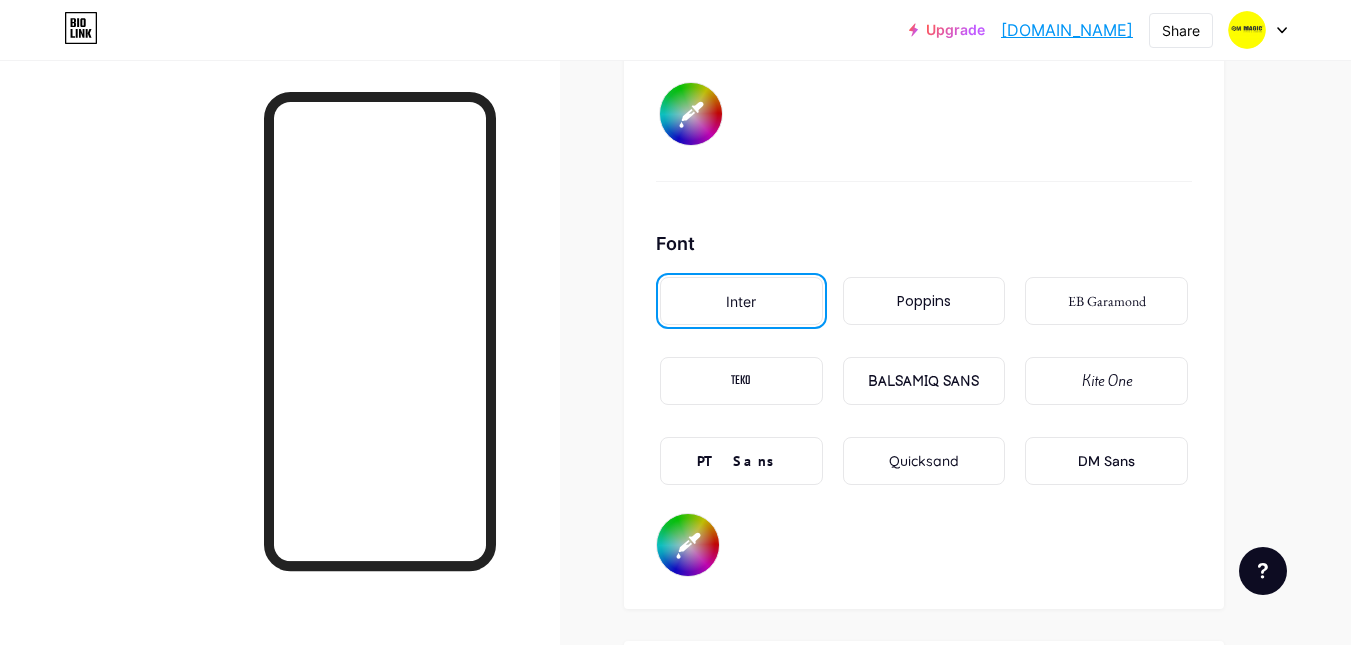 scroll, scrollTop: 3355, scrollLeft: 0, axis: vertical 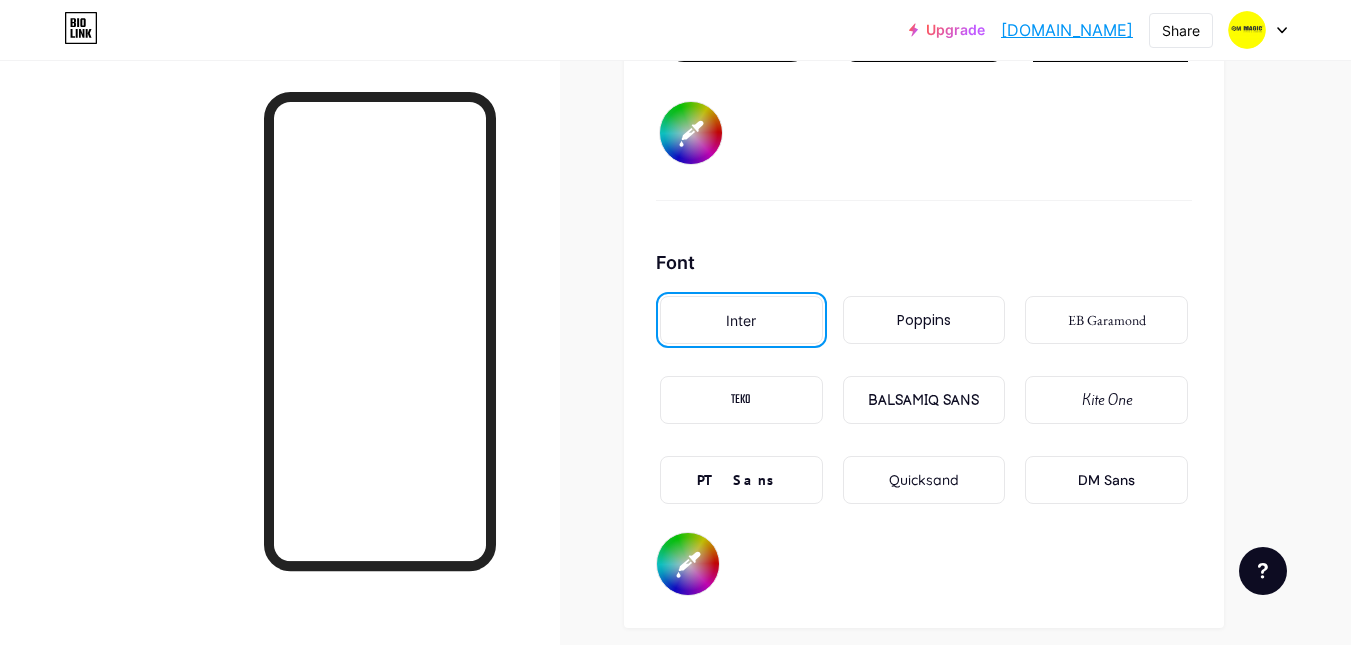 click on "Poppins" at bounding box center [924, 320] 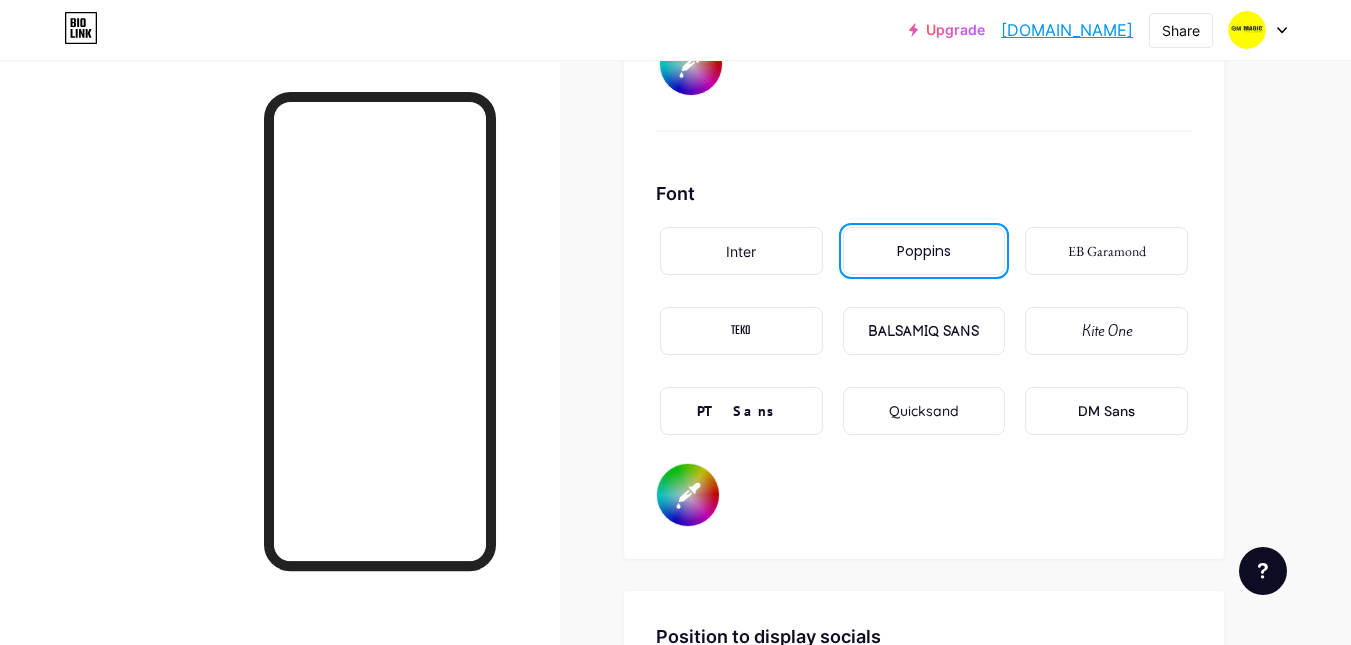 scroll, scrollTop: 3555, scrollLeft: 0, axis: vertical 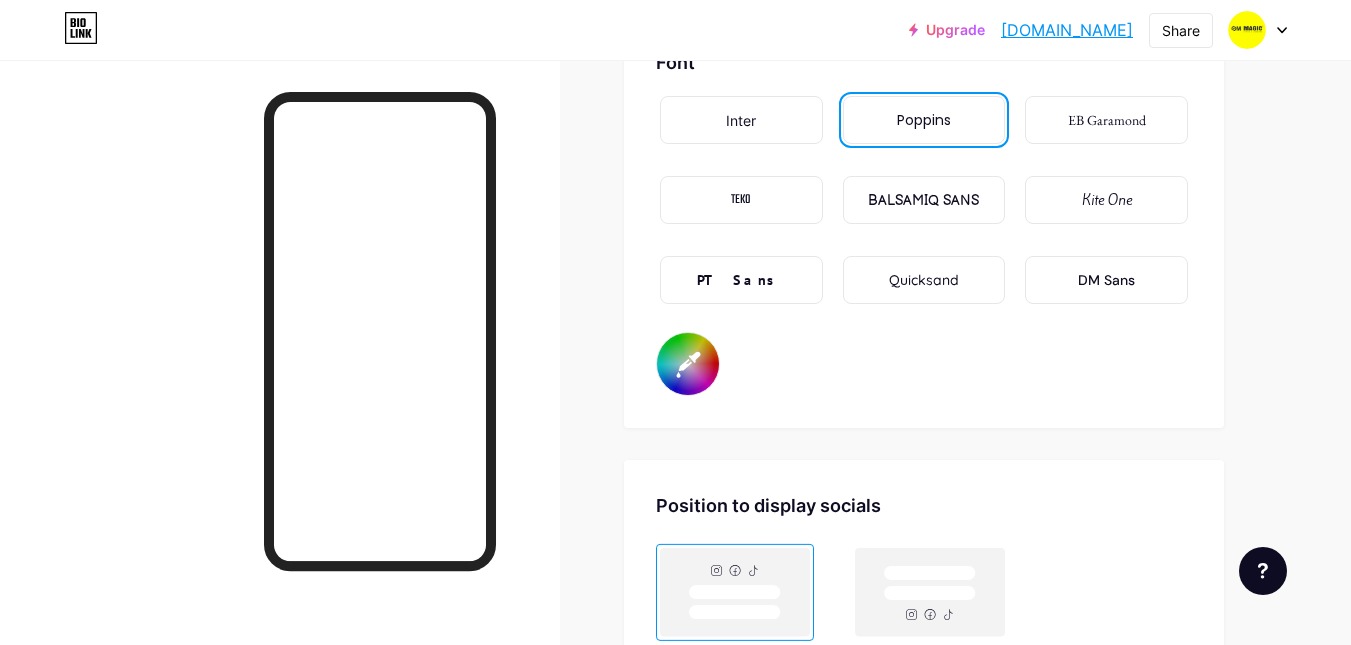 click on "Quicksand" at bounding box center (924, 280) 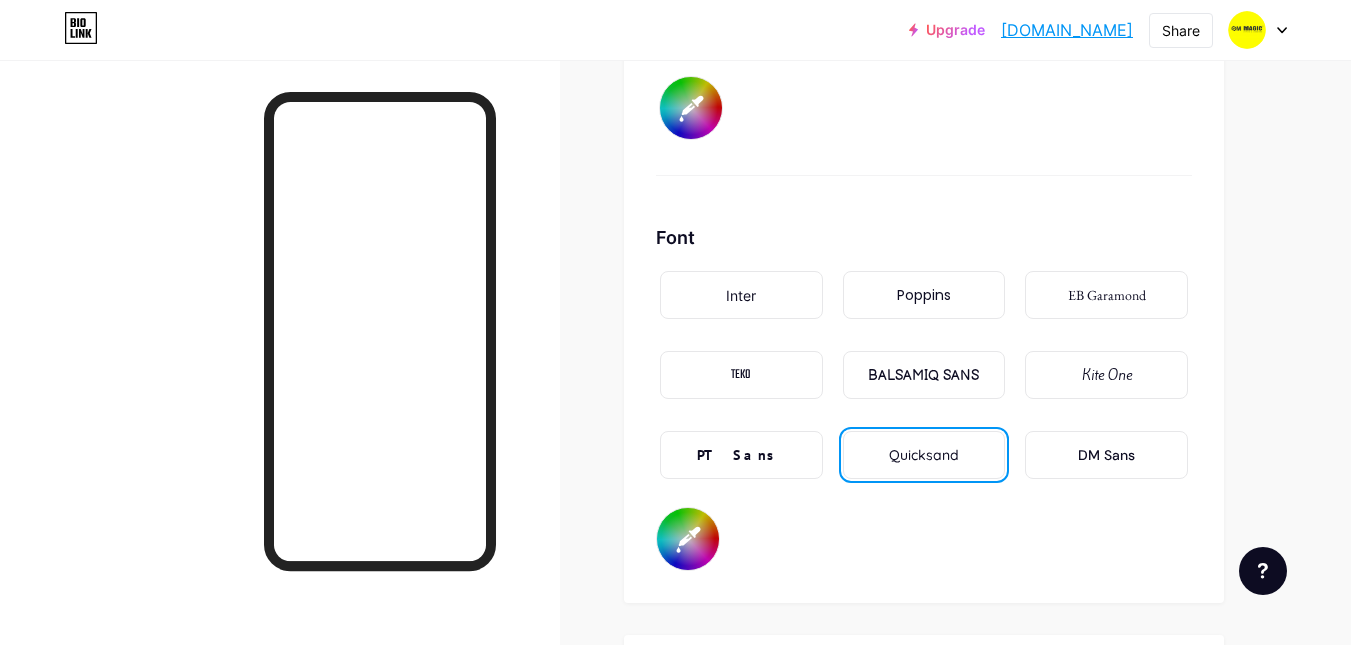 scroll, scrollTop: 3332, scrollLeft: 0, axis: vertical 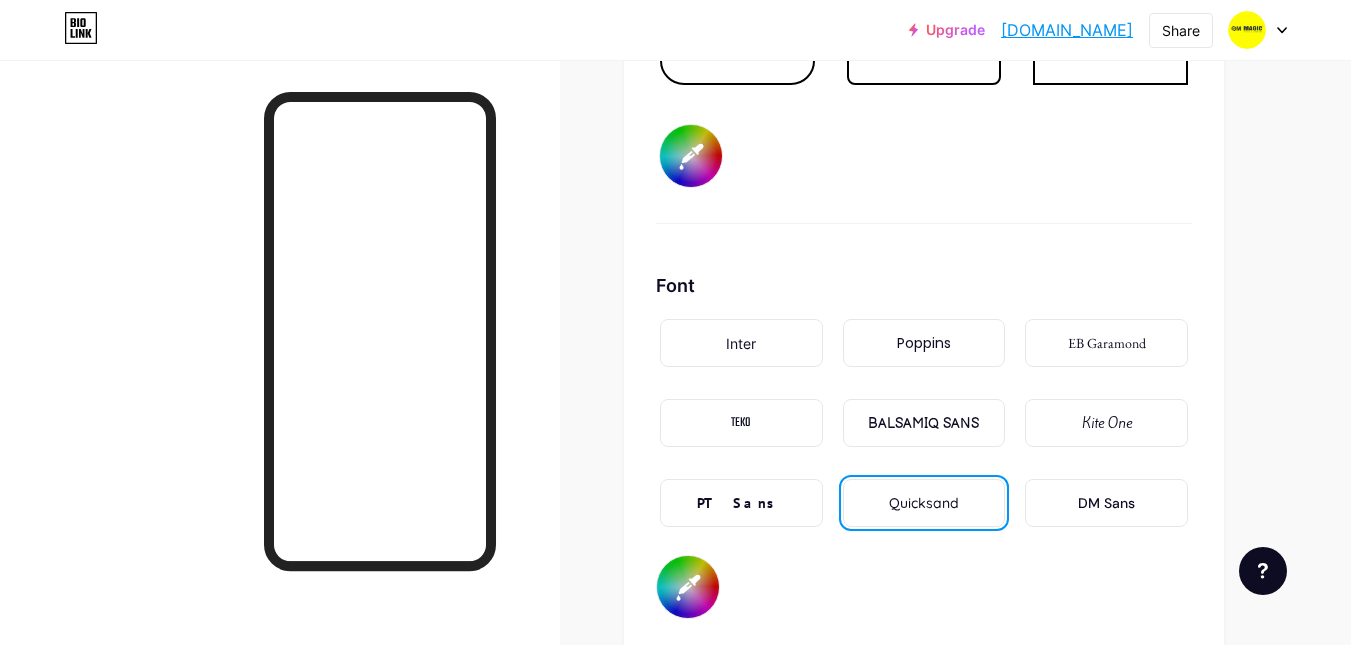 click on "Poppins" at bounding box center (924, 343) 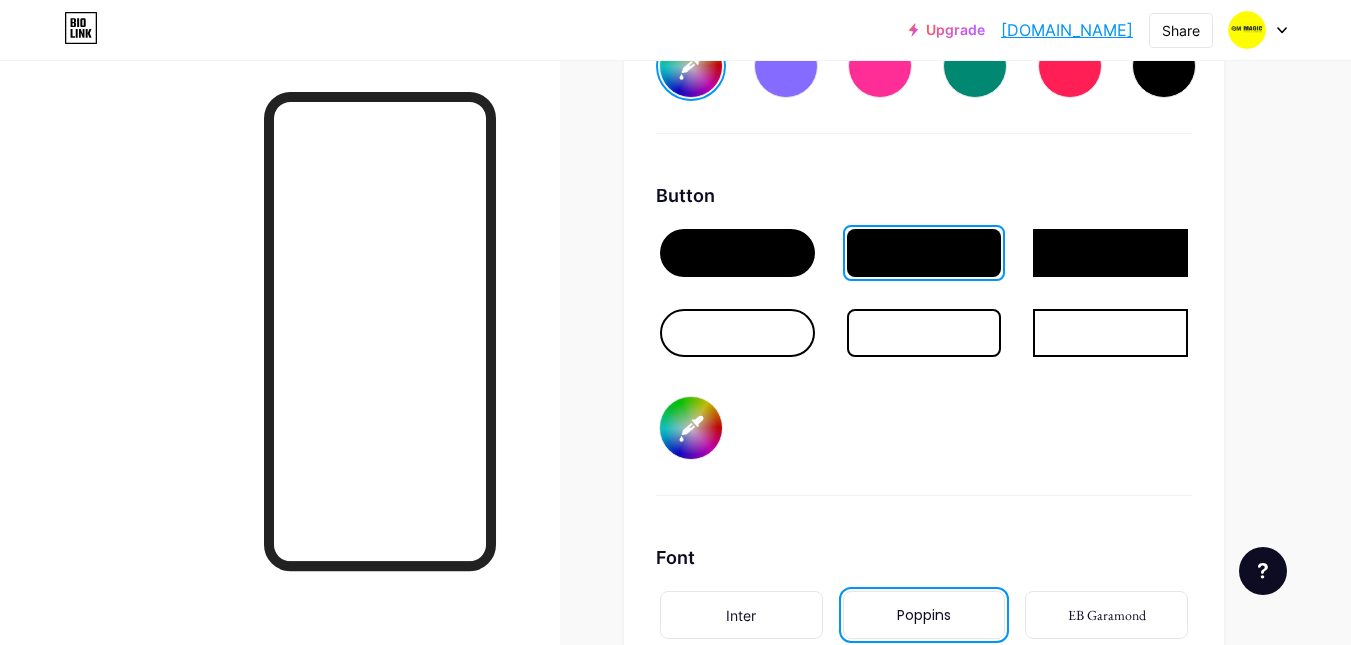 scroll, scrollTop: 3032, scrollLeft: 0, axis: vertical 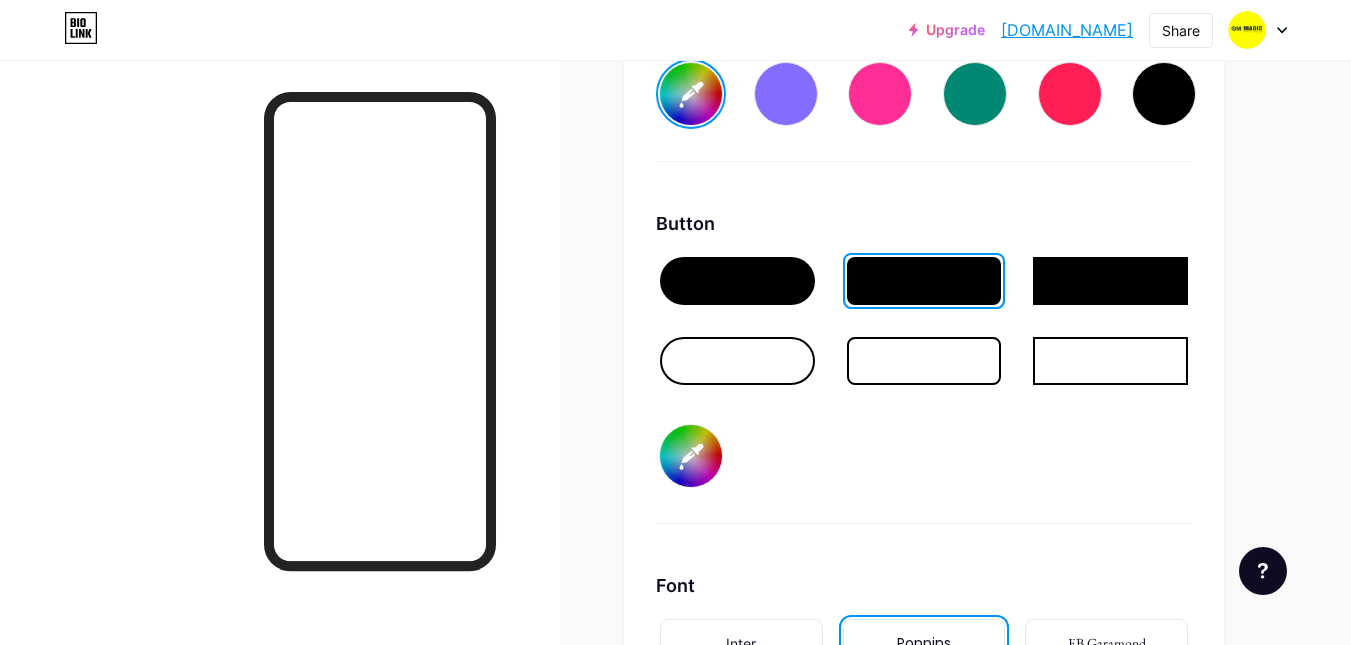 click on "#000d57" at bounding box center (691, 456) 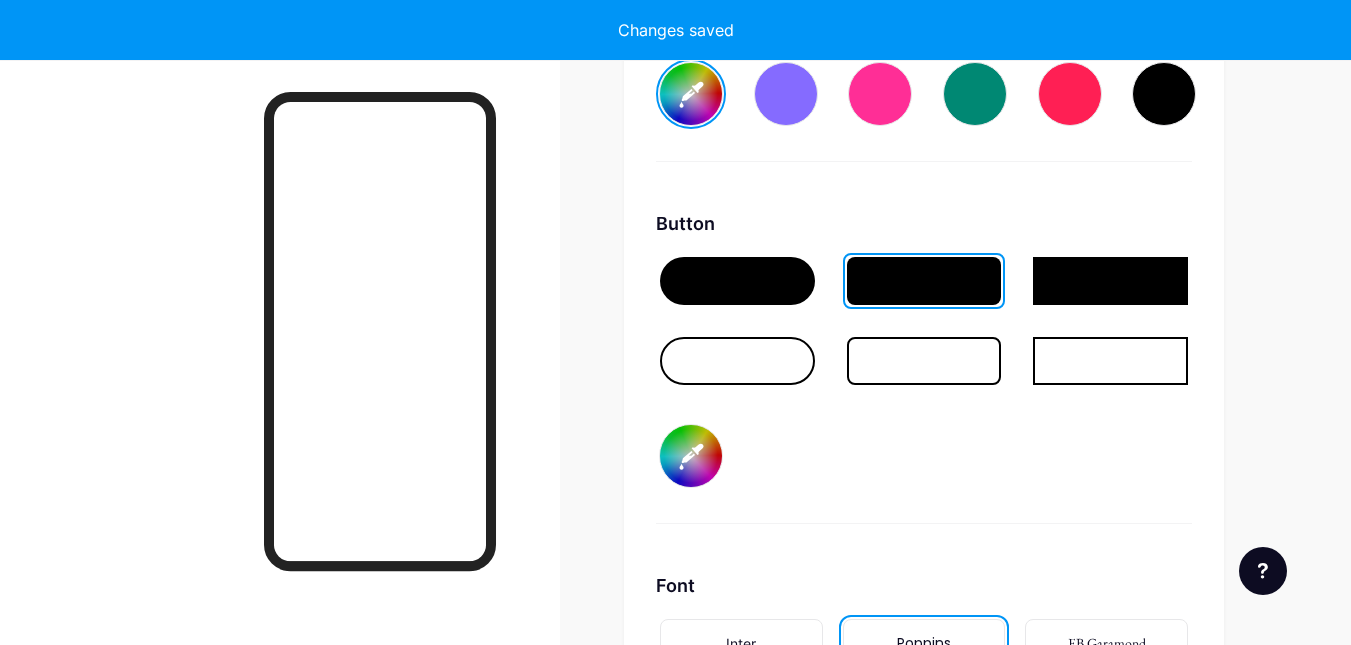 click on "#545454" at bounding box center (691, 456) 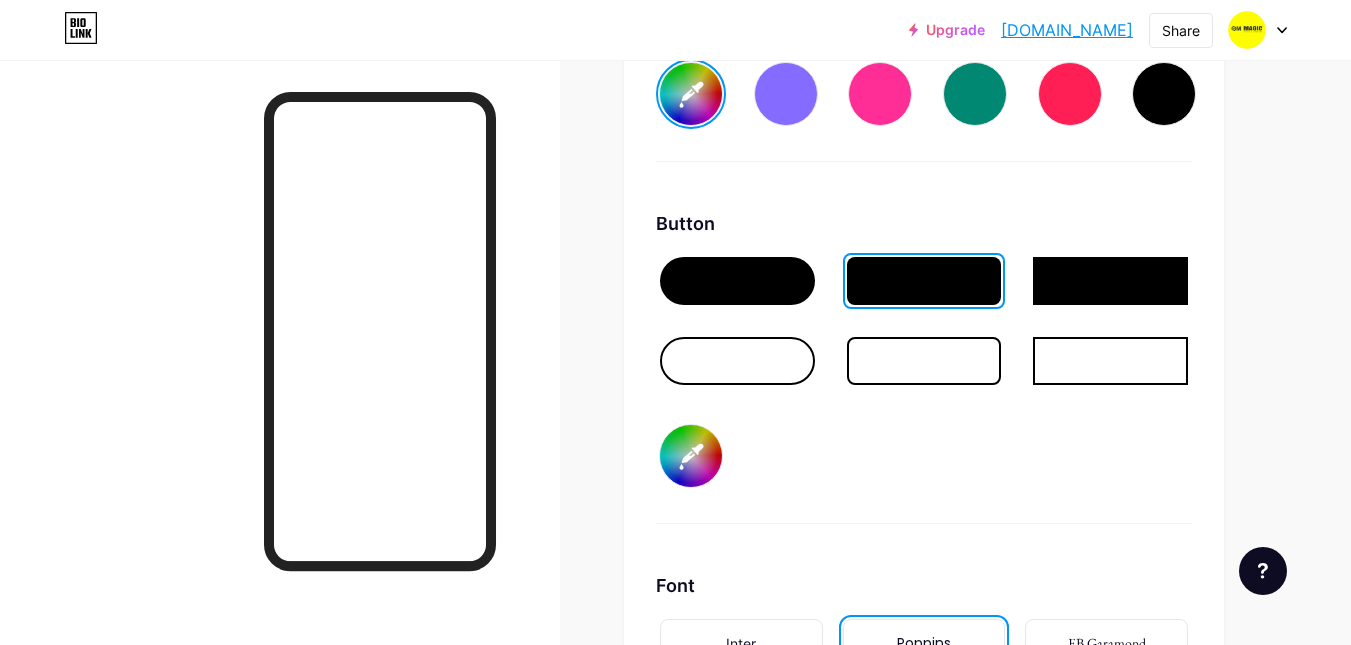 click on "Button       #000000" at bounding box center (924, 367) 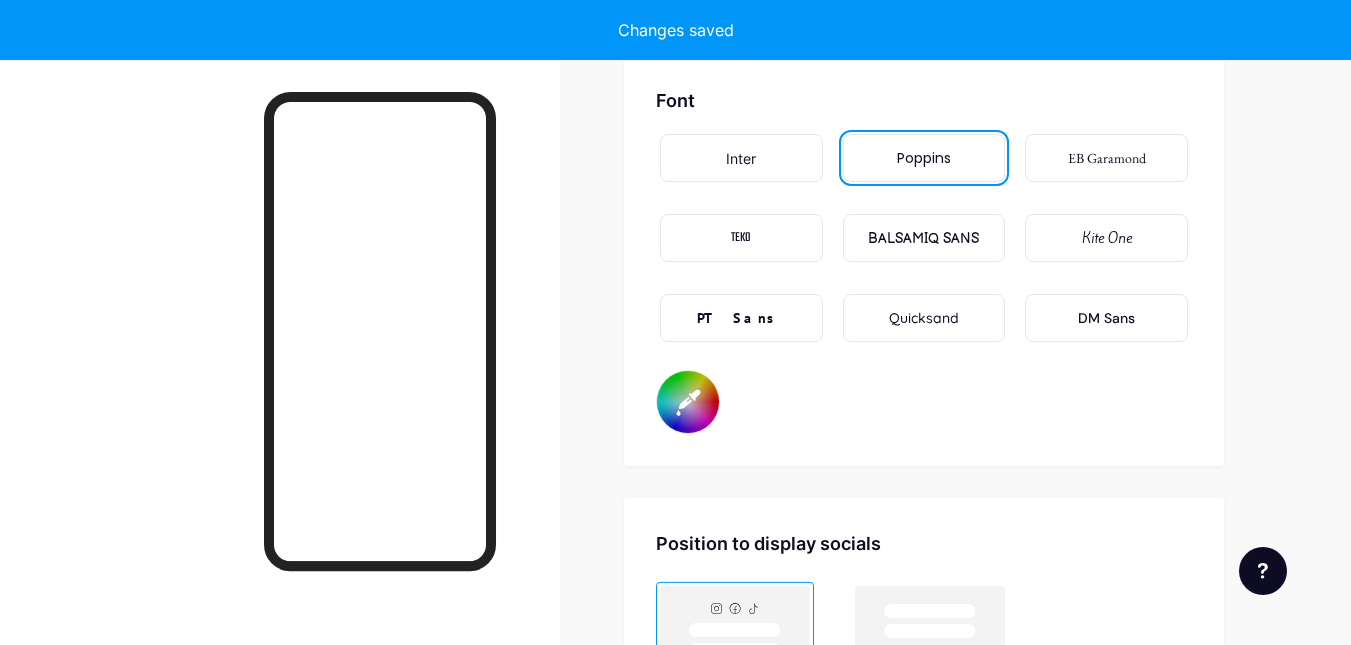 scroll, scrollTop: 3532, scrollLeft: 0, axis: vertical 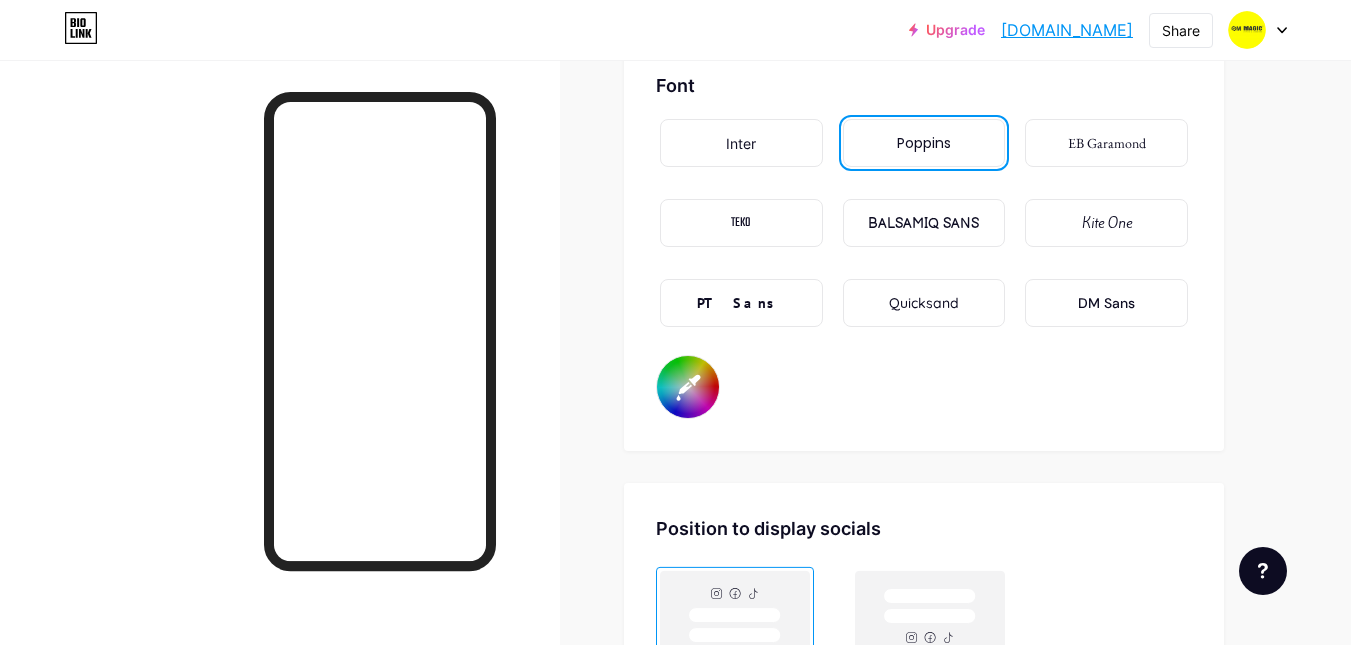 click on "#000000" at bounding box center (688, 387) 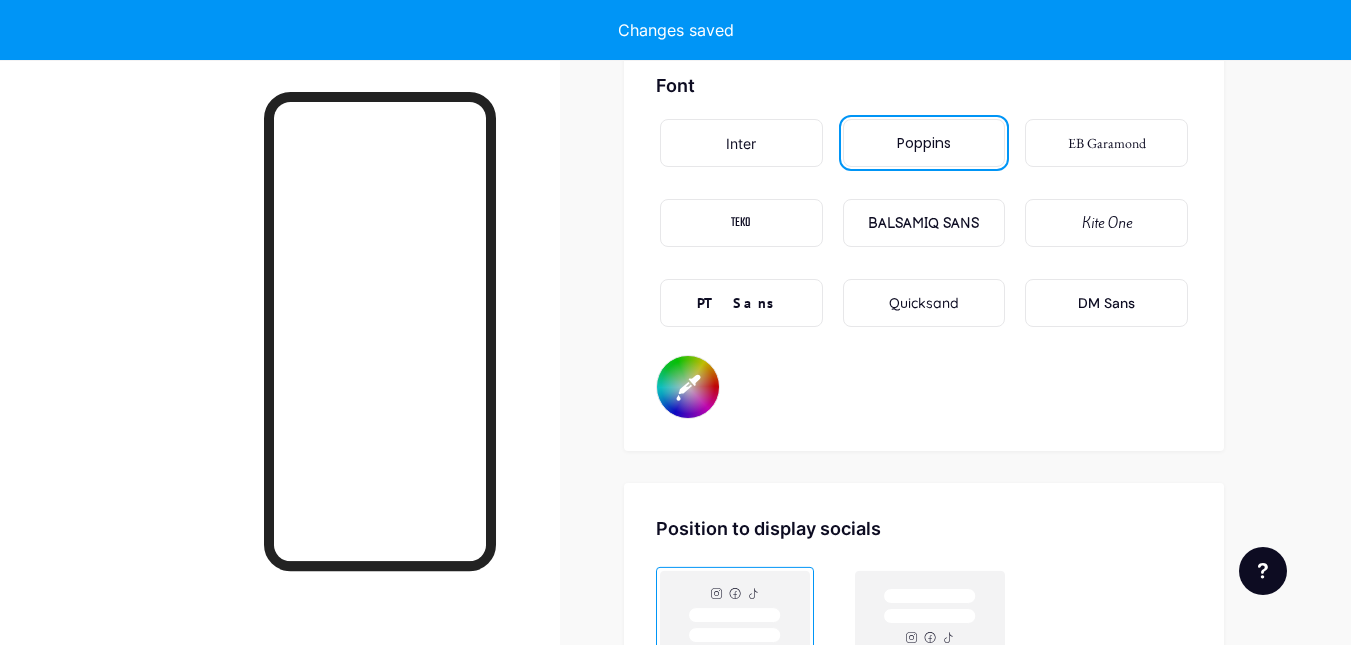 click on "#e6e5ff" at bounding box center [688, 387] 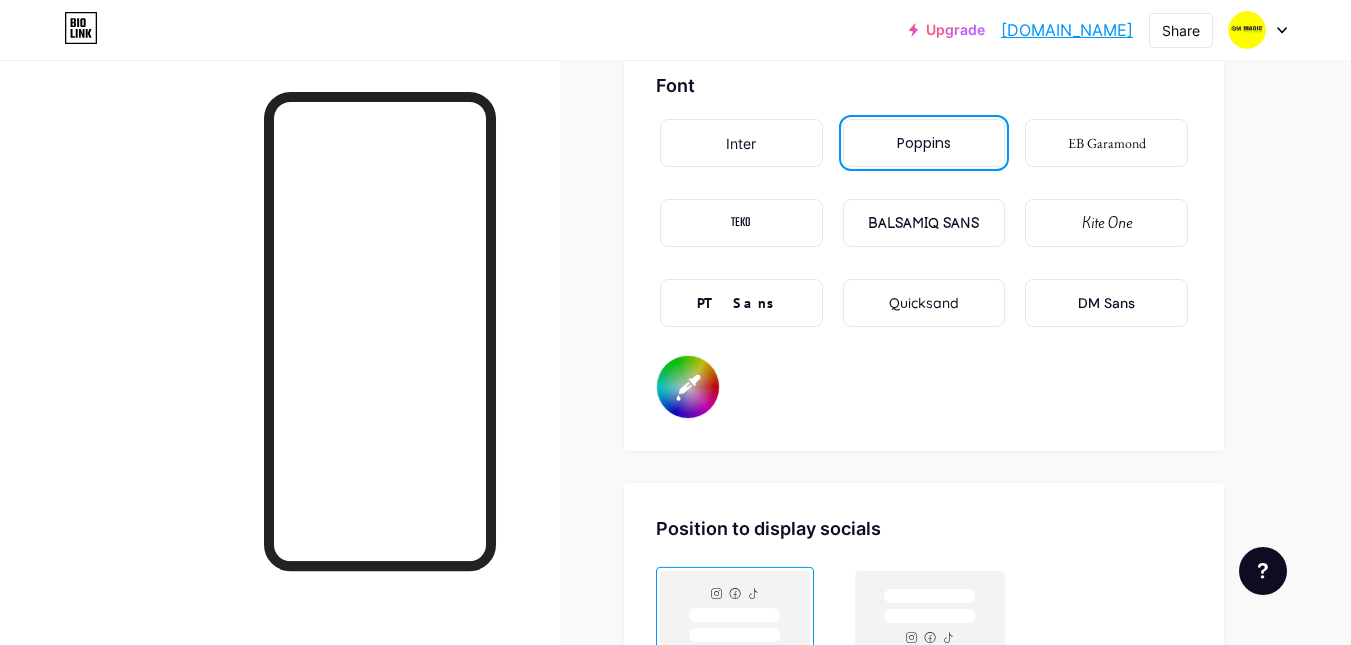 click on "Profile   OM MAGIC     SWITCH & ACCESSORIES                   Themes   Link in bio   Blog   Shop       Basics       Carbon       Xmas 23       Pride       Glitch       Winter · Live       Glassy · Live       Chameleon · Live       Rainy Night · Live       Neon · Live       Summer       Retro       Strawberry · Live       Desert       Sunny       Autumn       Leaf       Clear Sky       Blush       Unicorn       Minimal       Cloudy       Shadow     Create your own           Changes saved     Background         Color           Video             Image           #fff700     Button       #000000   Font   Inter Poppins EB Garamond TEKO BALSAMIQ SANS Kite One PT Sans Quicksand DM Sans     #01003d   Changes saved     Position to display socials                 Top                     Bottom
Disable Bio Link branding
[PERSON_NAME] the Bio Link branding from homepage     Display Share button
Changes saved" at bounding box center (924, -1151) 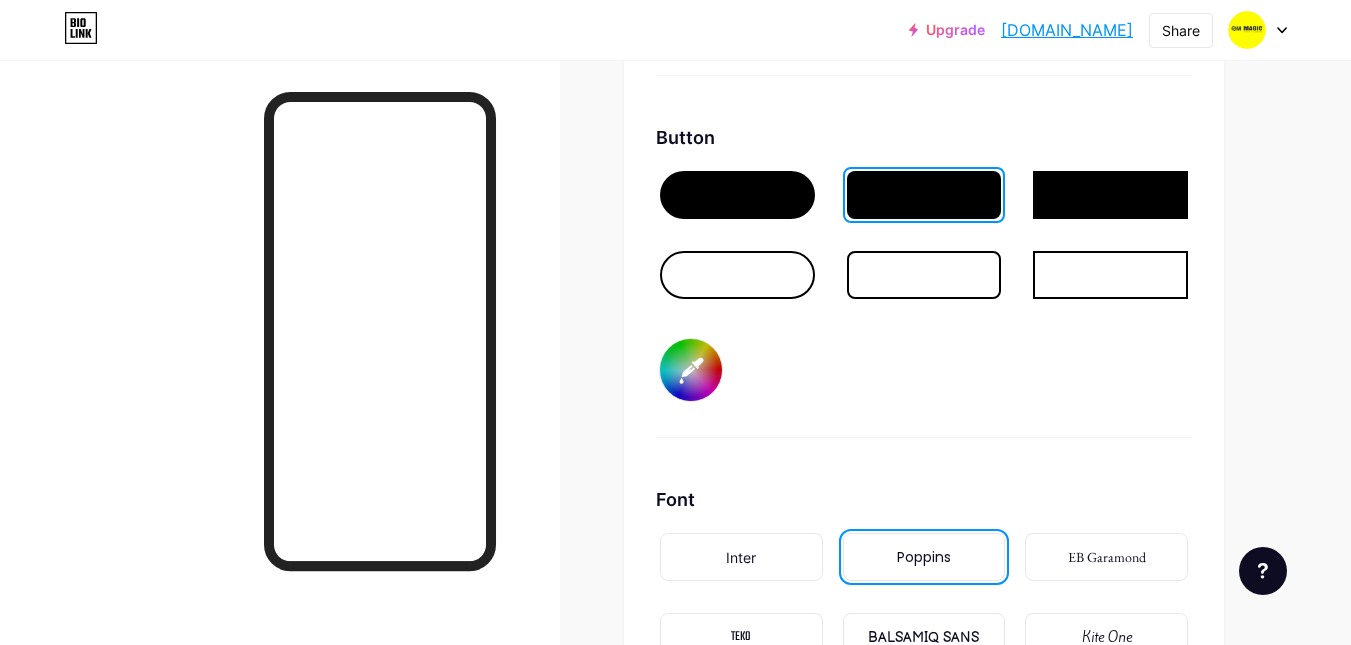 scroll, scrollTop: 3032, scrollLeft: 0, axis: vertical 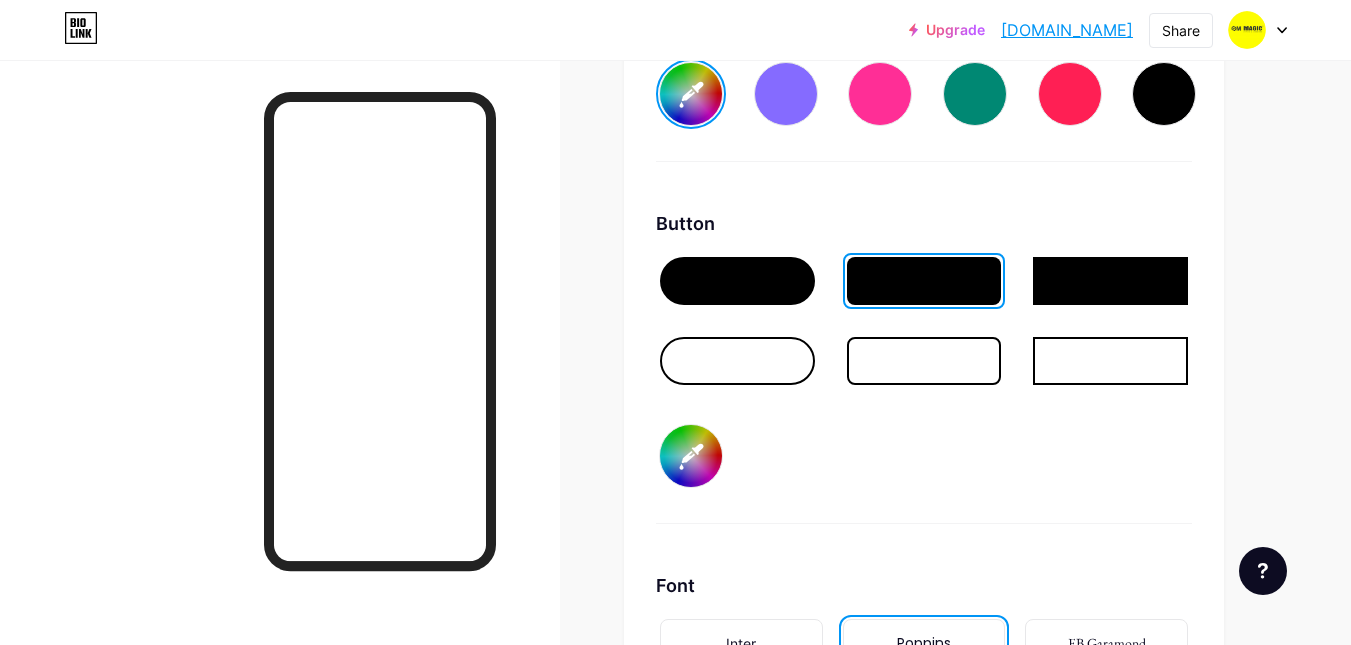 click on "#000000" at bounding box center (691, 456) 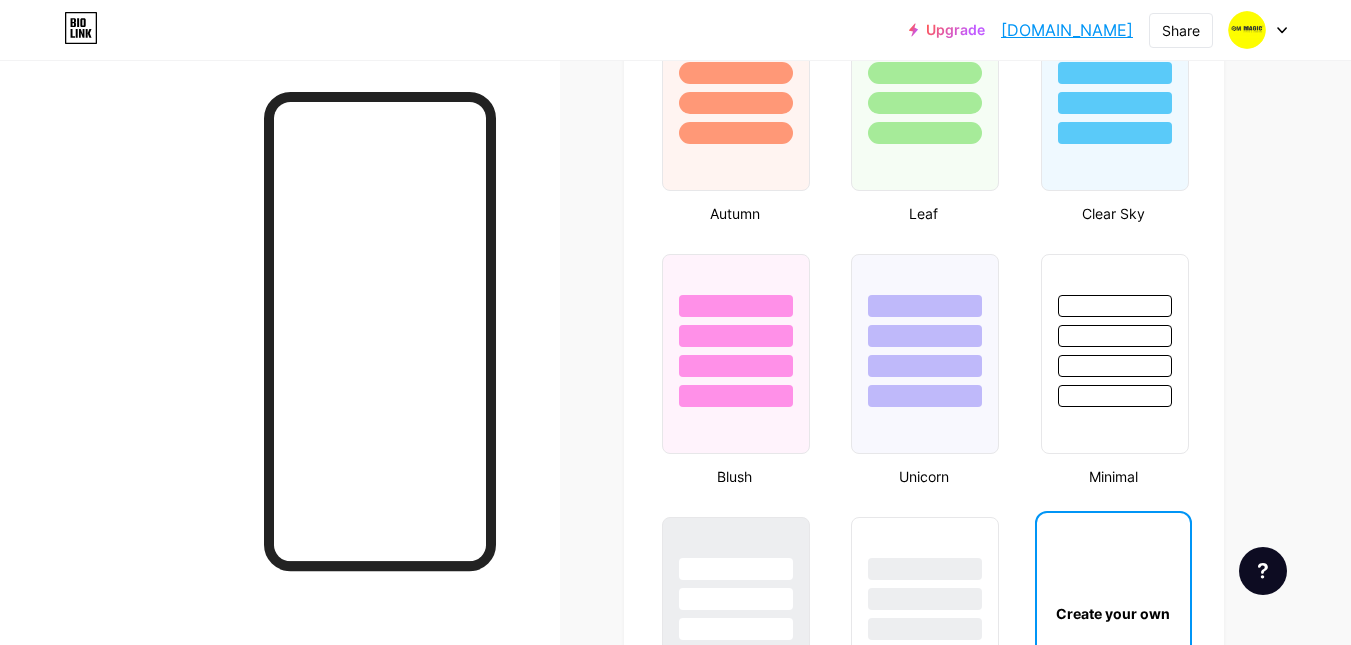 scroll, scrollTop: 1932, scrollLeft: 0, axis: vertical 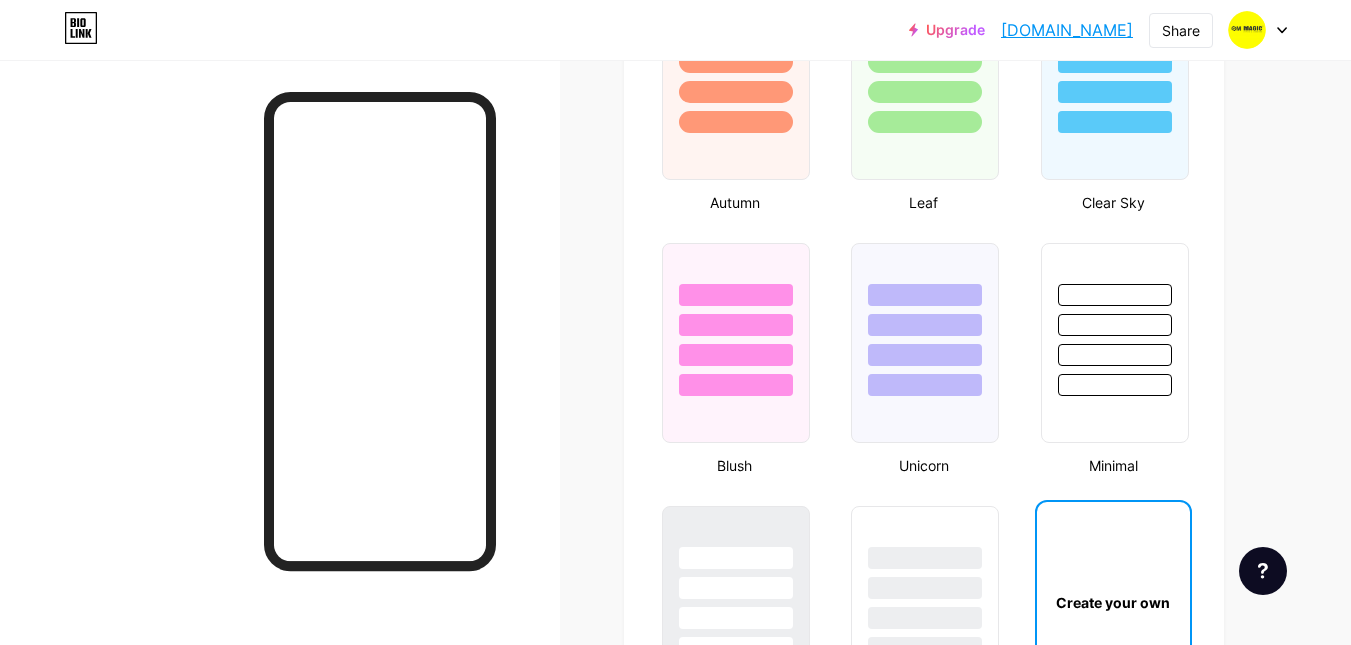 click on "Links
Posts
Design
Subscribers
NEW
Stats
Settings     Profile   OM MAGIC     SWITCH & ACCESSORIES                   Themes   Link in bio   Blog   Shop       Basics       Carbon       Xmas 23       Pride       Glitch       Winter · Live       Glassy · Live       Chameleon · Live       Rainy Night · Live       Neon · Live       Summer       Retro       Strawberry · Live       Desert       Sunny       Autumn       Leaf       Clear Sky       Blush       Unicorn       Minimal       Cloudy       Shadow     Create your own           Changes saved     Background         Color           Video             Image           #fff700     Button       #000000   Font   Inter Poppins EB Garamond TEKO BALSAMIQ SANS Kite One PT Sans Quicksand DM Sans     #01003d   Changes saved     Position to display socials                 Top                     Bottom
Disable Bio Link branding
Changes saved" at bounding box center [654, 436] 